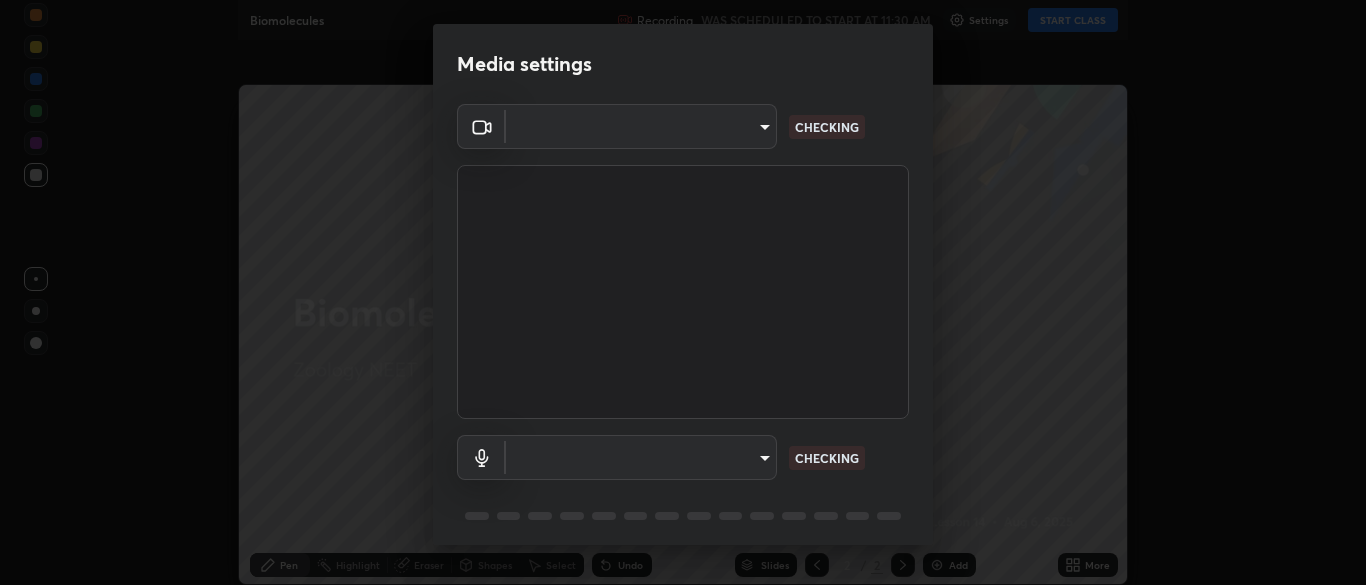type on "e4a02b19f591f96ec040730caf0a46d914e0fdc22f31afd06e57b65fbba2a6f1" 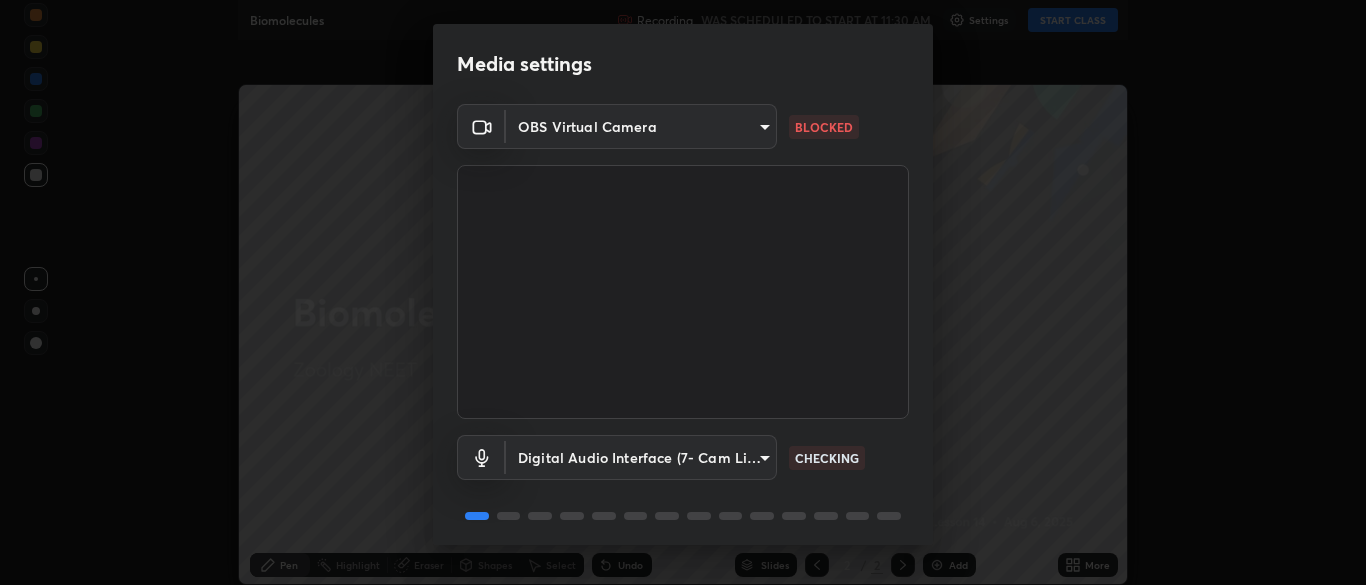 scroll, scrollTop: 0, scrollLeft: 0, axis: both 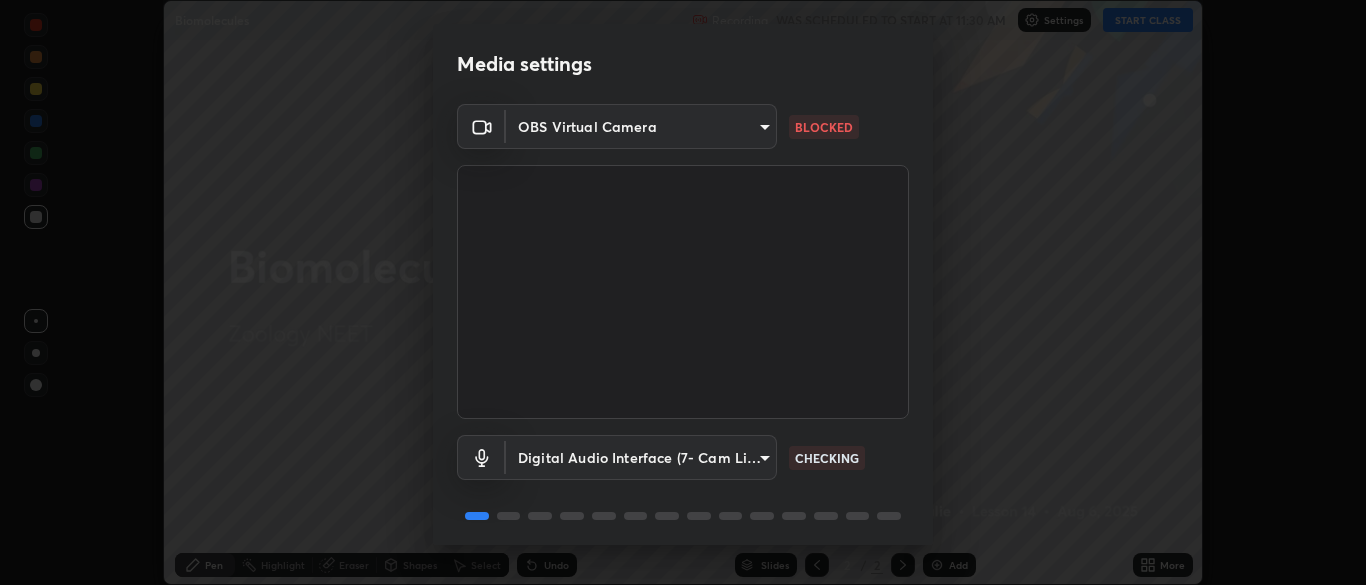 click on "Erase all Biomolecules Recording WAS SCHEDULED TO START AT  11:30 AM Settings START CLASS Setting up your live class Biomolecules • L14 of Zoology NEET [PERSON] Highlight Eraser Shapes Select Undo Slides 2 / 2 Add More No doubts shared Encourage your learners to ask a doubt for better clarity Report an issue Reason for reporting Buffering Chat not working Audio - Video sync issue Educator video quality low ​ Attach an image Report Media settings OBS Virtual Camera [HASH] BLOCKED Digital Audio Interface (7- Cam Link 4K) [HASH] CHECKING 1 / 5 Next" at bounding box center [683, 292] 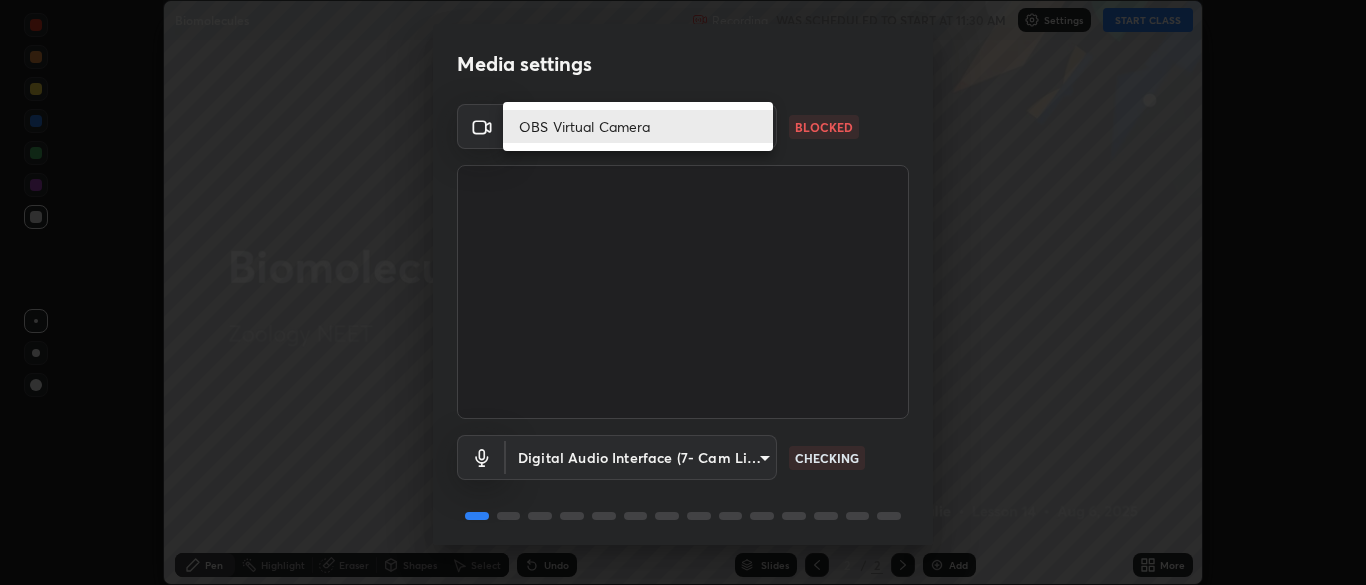 click on "OBS Virtual Camera" at bounding box center (638, 126) 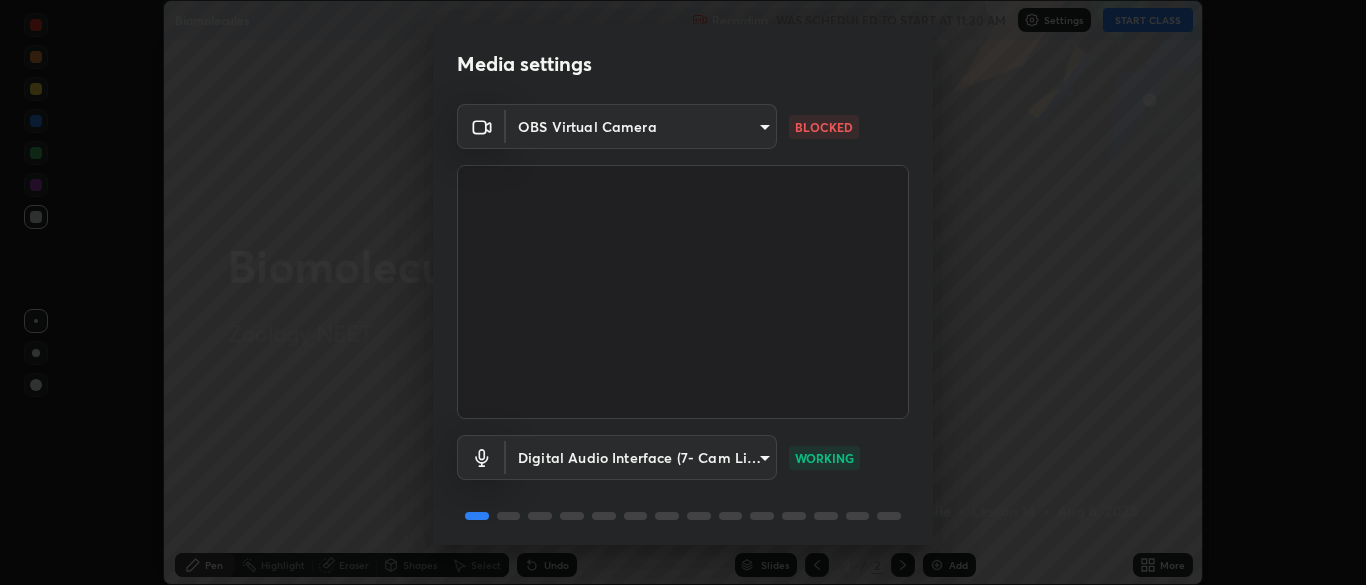 click on "Erase all Biomolecules Recording WAS SCHEDULED TO START AT  11:30 AM Settings START CLASS Setting up your live class Biomolecules • L14 of Zoology NEET [PERSON] Highlight Eraser Shapes Select Undo Slides 2 / 2 Add More No doubts shared Encourage your learners to ask a doubt for better clarity Report an issue Reason for reporting Buffering Chat not working Audio - Video sync issue Educator video quality low ​ Attach an image Report Media settings OBS Virtual Camera [HASH] BLOCKED Digital Audio Interface (7- Cam Link 4K) [HASH] WORKING 1 / 5 Next" at bounding box center [683, 292] 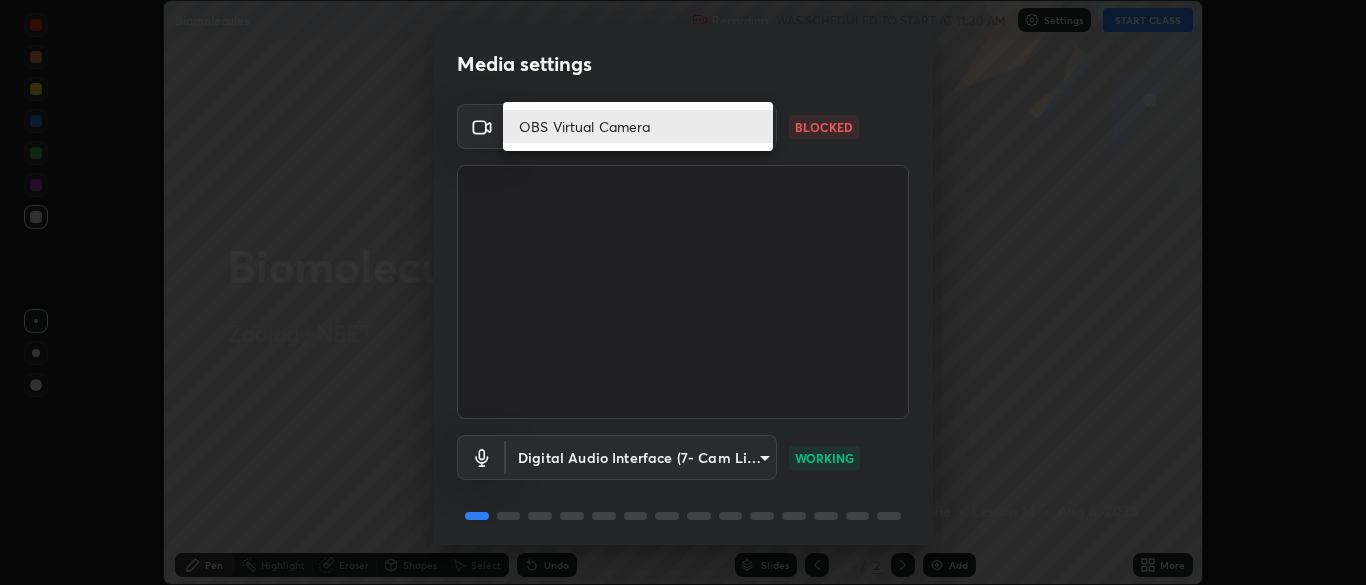 click at bounding box center [683, 292] 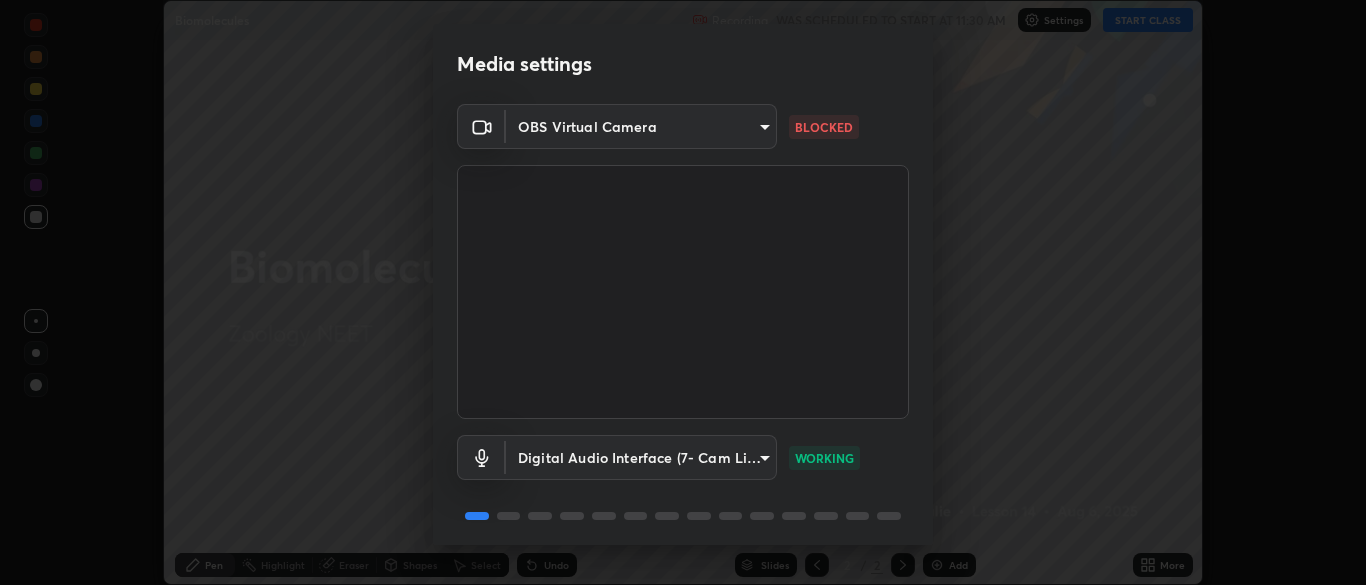 click on "Erase all Biomolecules Recording WAS SCHEDULED TO START AT  11:30 AM Settings START CLASS Setting up your live class Biomolecules • L14 of Zoology NEET Julie Pen Highlight Eraser Shapes Select Undo Slides 2 / 2 Add More No doubts shared Encourage your learners to ask a doubt for better clarity Report an issue Reason for reporting Buffering Chat not working Audio - Video sync issue Educator video quality low ​ Attach an image Report Media settings OBS Virtual Camera e4a02b19f591f96ec040730caf0a46d914e0fdc22f31afd06e57b65fbba2a6f1 BLOCKED Digital Audio Interface (7- Cam Link 4K) 6ba47fd4e8648a54bbb484391f99d0eaab699f3621558472b3d0253485d7f0e3 WORKING 1 / 5 Next" at bounding box center (683, 292) 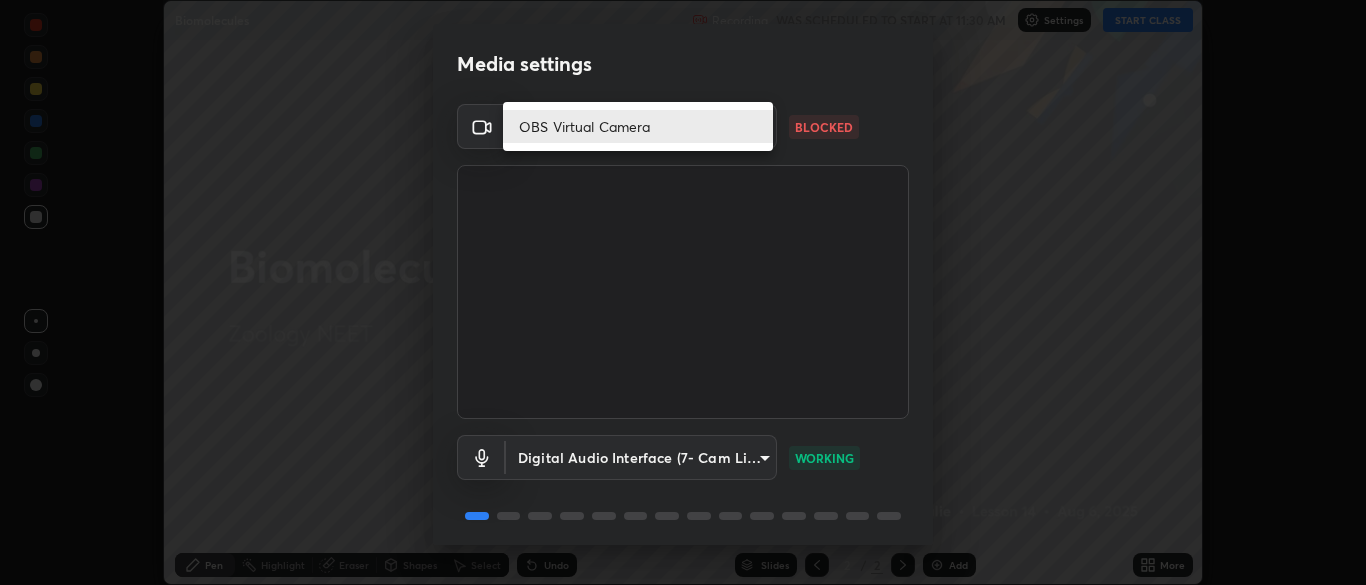 click on "OBS Virtual Camera" at bounding box center [638, 126] 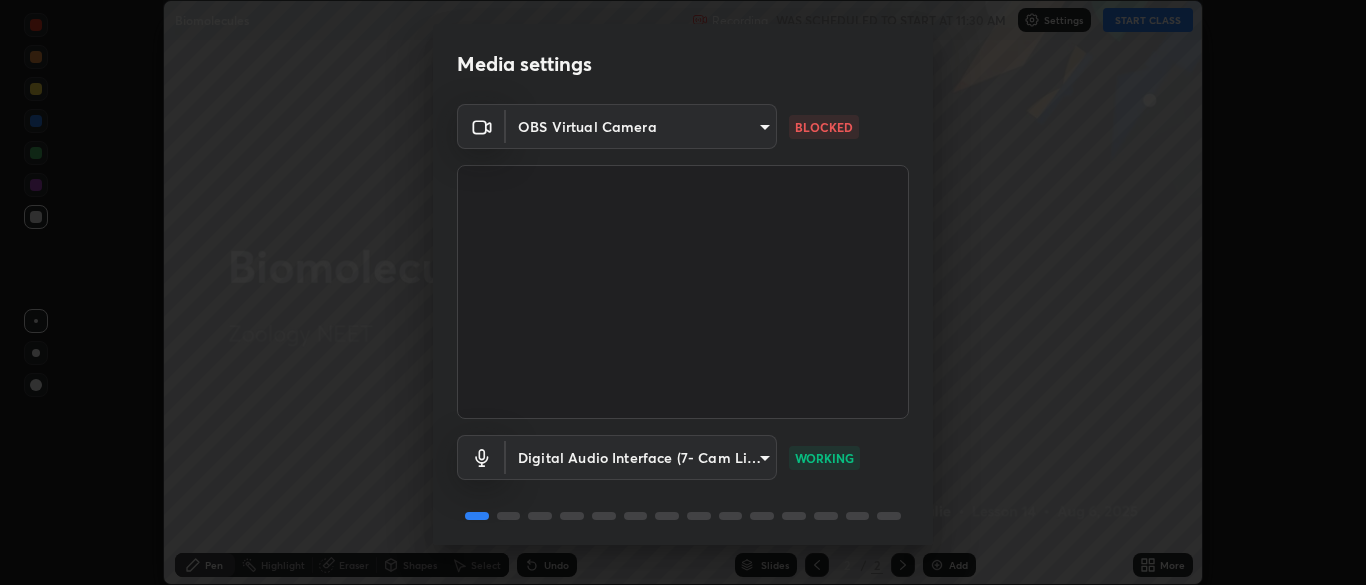 click on "BLOCKED" at bounding box center [824, 127] 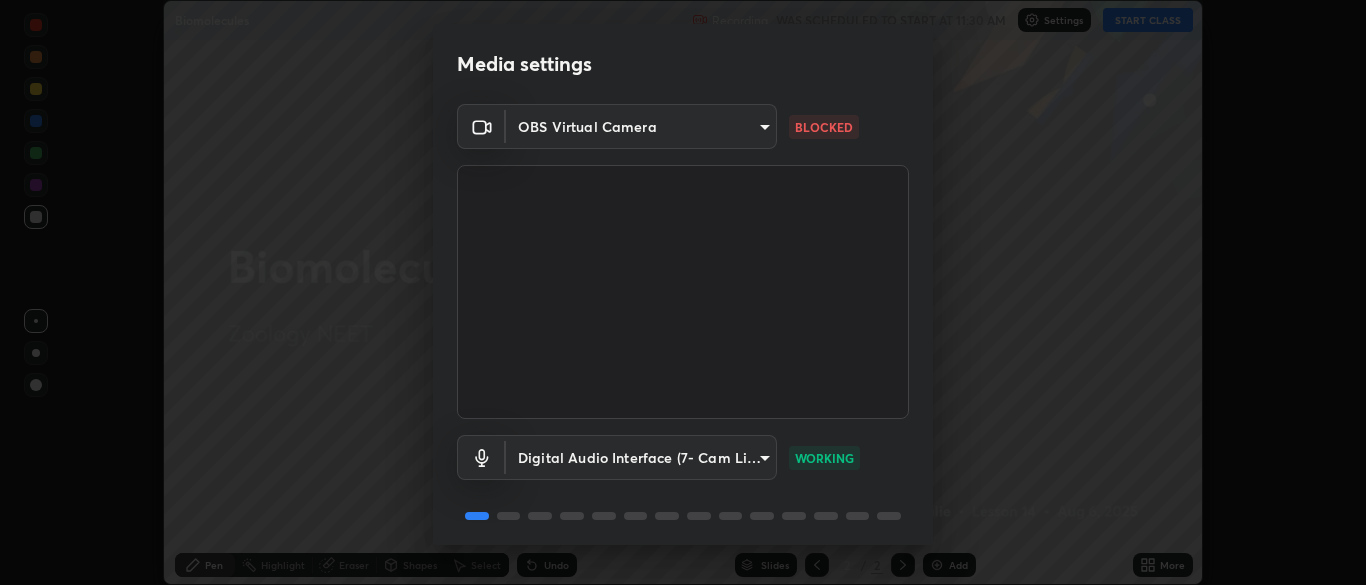 click on "BLOCKED" at bounding box center (824, 127) 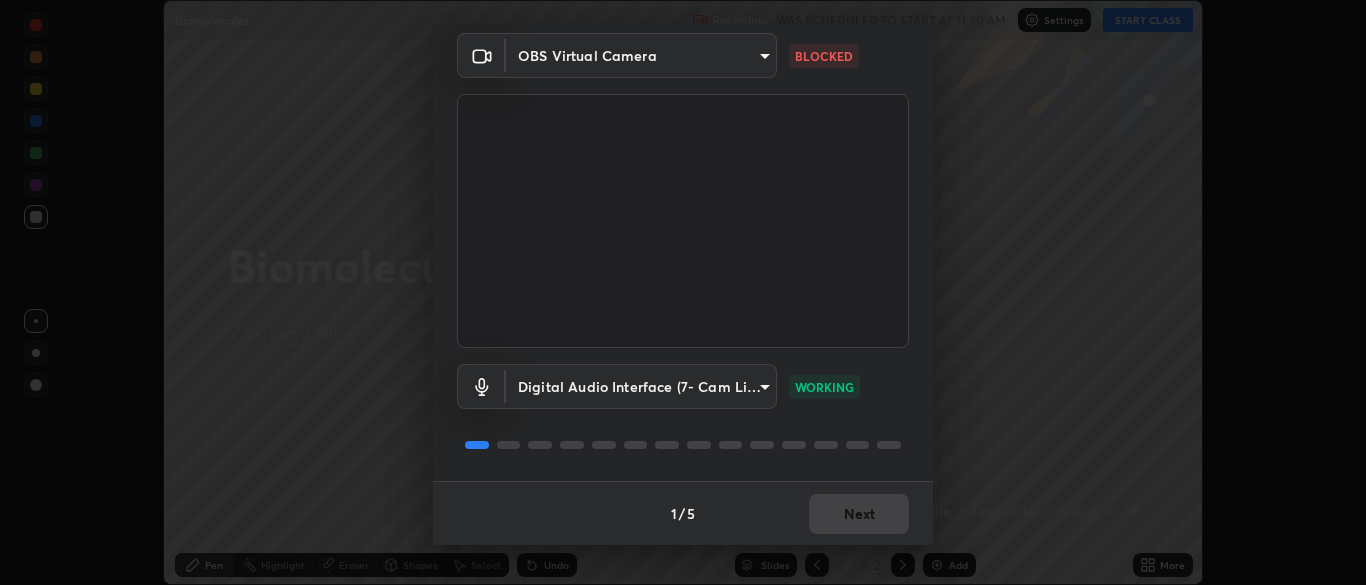 scroll, scrollTop: 0, scrollLeft: 0, axis: both 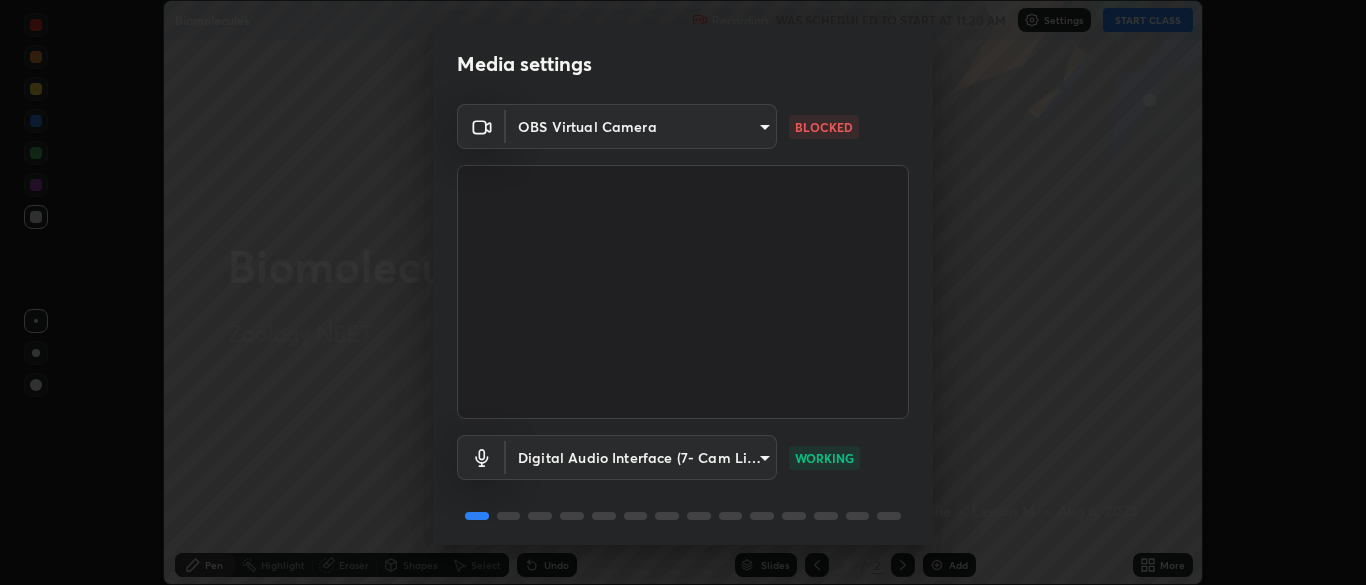 click on "Erase all Biomolecules Recording WAS SCHEDULED TO START AT  11:30 AM Settings START CLASS Setting up your live class Biomolecules • L14 of Zoology NEET Julie Pen Highlight Eraser Shapes Select Undo Slides 2 / 2 Add More No doubts shared Encourage your learners to ask a doubt for better clarity Report an issue Reason for reporting Buffering Chat not working Audio - Video sync issue Educator video quality low ​ Attach an image Report Media settings OBS Virtual Camera e4a02b19f591f96ec040730caf0a46d914e0fdc22f31afd06e57b65fbba2a6f1 BLOCKED Digital Audio Interface (7- Cam Link 4K) 6ba47fd4e8648a54bbb484391f99d0eaab699f3621558472b3d0253485d7f0e3 WORKING 1 / 5 Next" at bounding box center [683, 292] 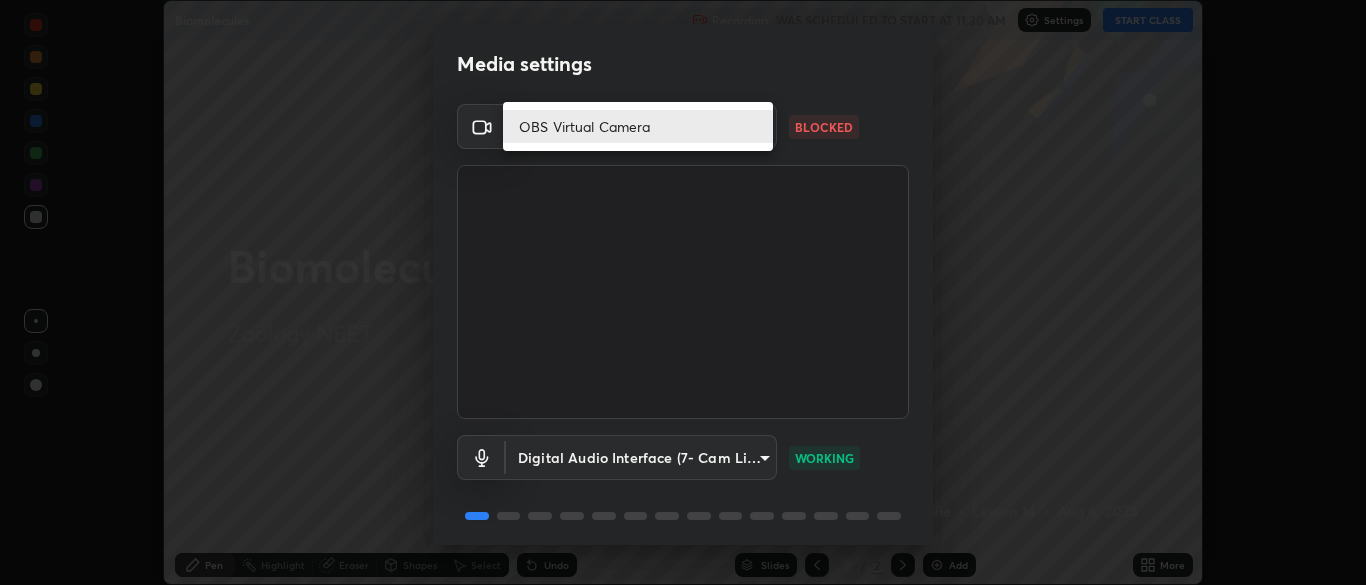 click on "OBS Virtual Camera" at bounding box center [638, 126] 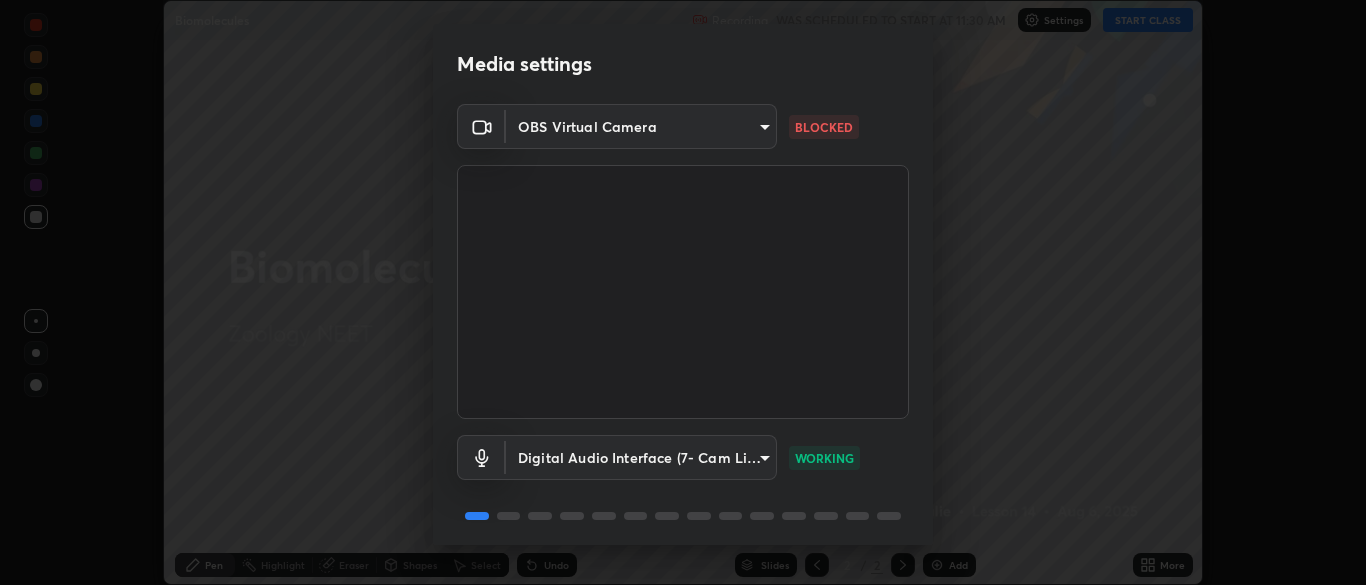 click on "Erase all Biomolecules Recording WAS SCHEDULED TO START AT  11:30 AM Settings START CLASS Setting up your live class Biomolecules • L14 of Zoology NEET Julie Pen Highlight Eraser Shapes Select Undo Slides 2 / 2 Add More No doubts shared Encourage your learners to ask a doubt for better clarity Report an issue Reason for reporting Buffering Chat not working Audio - Video sync issue Educator video quality low ​ Attach an image Report Media settings OBS Virtual Camera e4a02b19f591f96ec040730caf0a46d914e0fdc22f31afd06e57b65fbba2a6f1 BLOCKED Digital Audio Interface (7- Cam Link 4K) 6ba47fd4e8648a54bbb484391f99d0eaab699f3621558472b3d0253485d7f0e3 WORKING 1 / 5 Next" at bounding box center (683, 292) 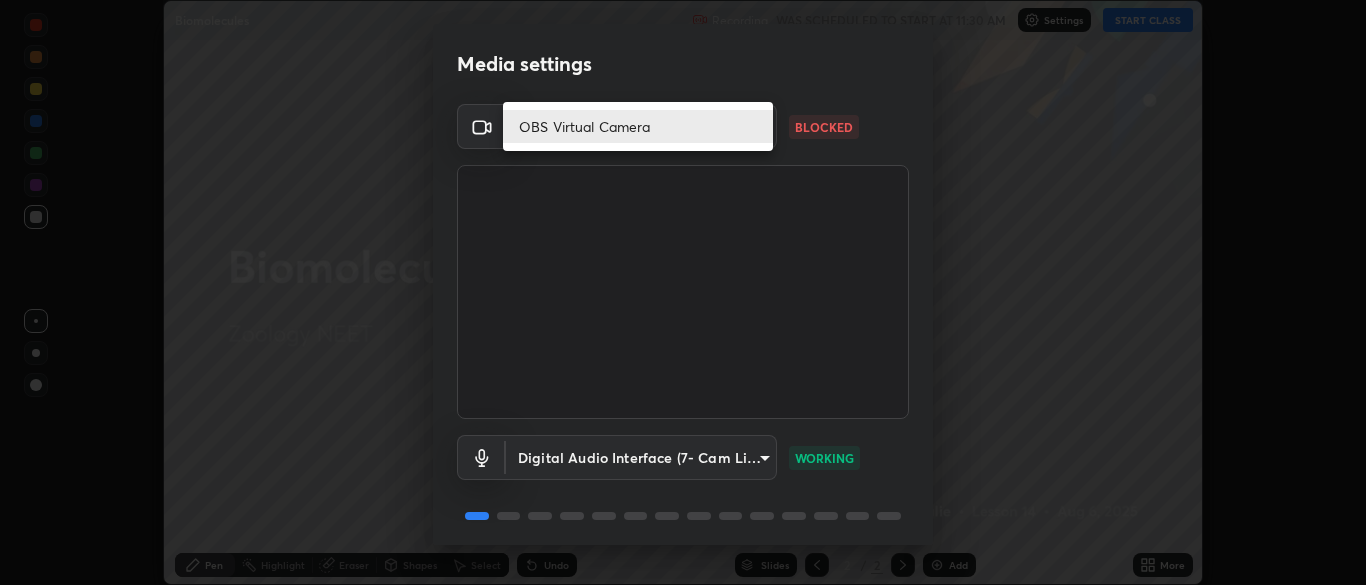 click on "OBS Virtual Camera" at bounding box center [638, 126] 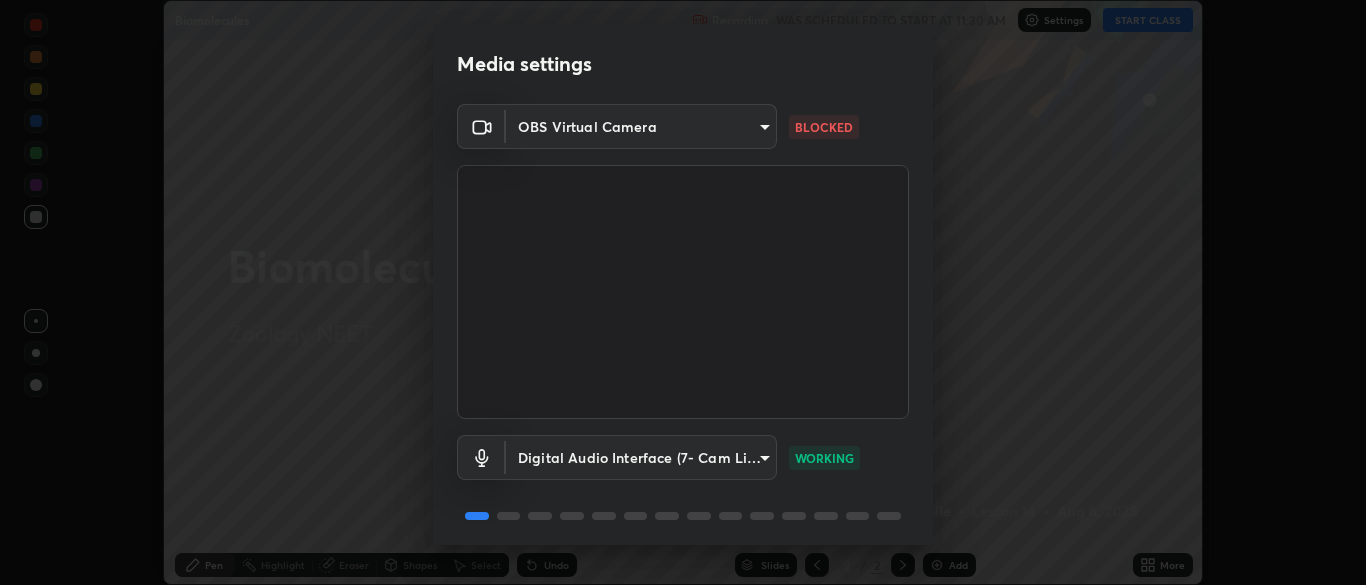 scroll, scrollTop: 71, scrollLeft: 0, axis: vertical 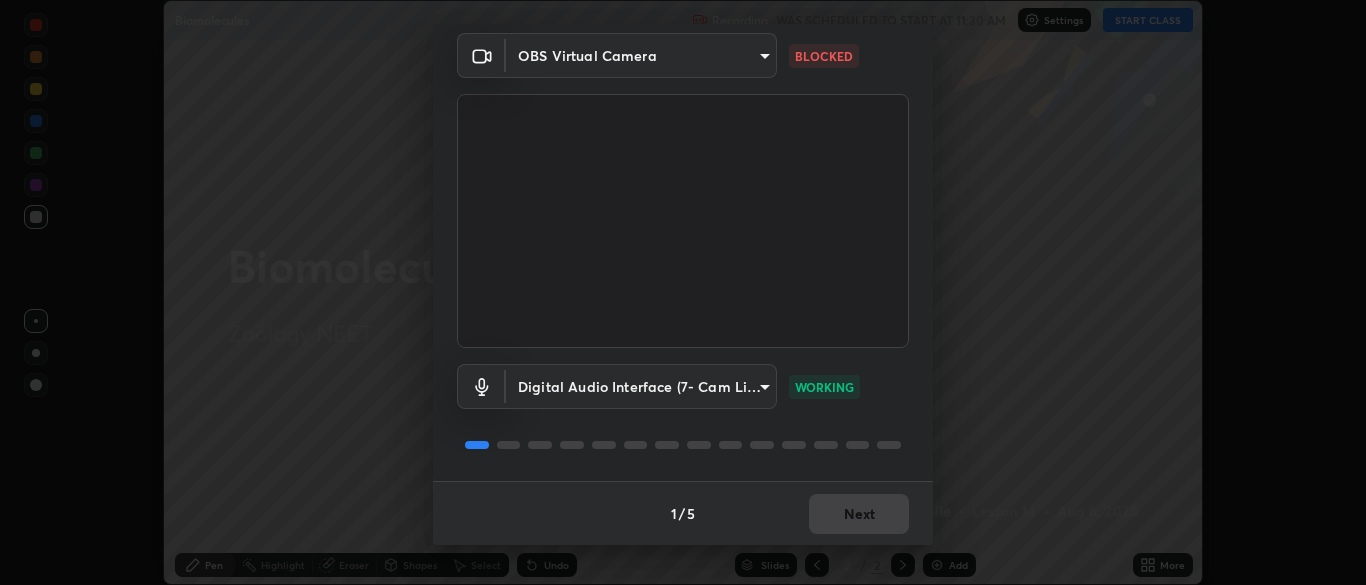 click on "BLOCKED" at bounding box center (824, 56) 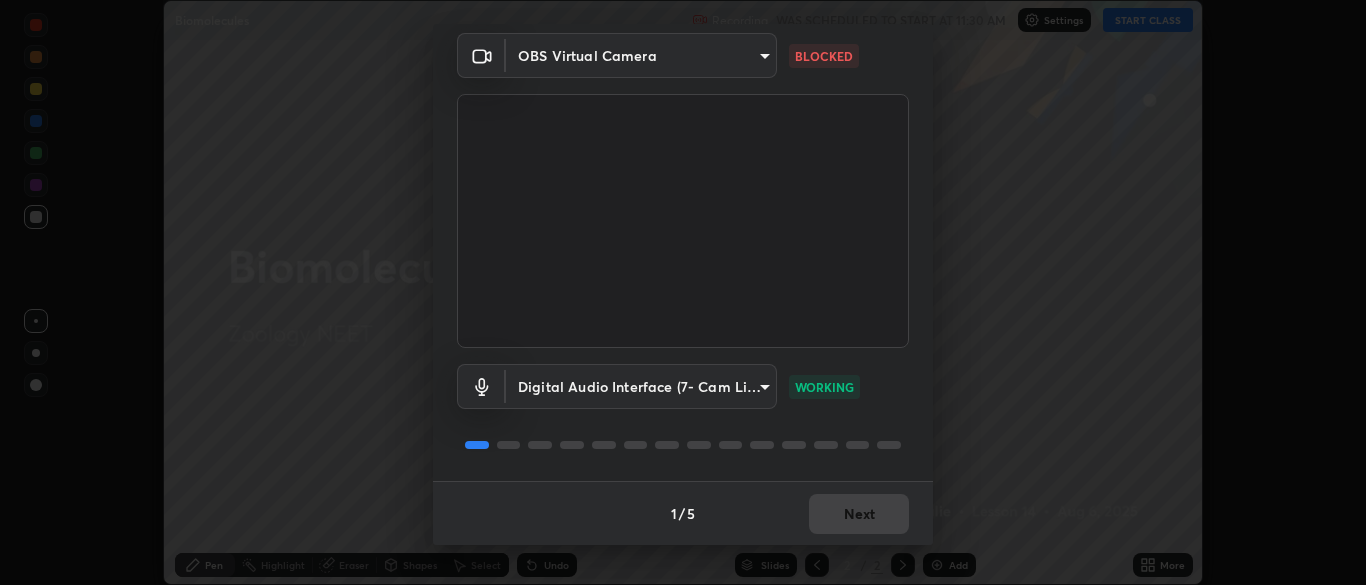 click on "Erase all Biomolecules Recording WAS SCHEDULED TO START AT  11:30 AM Settings START CLASS Setting up your live class Biomolecules • L14 of Zoology NEET Julie Pen Highlight Eraser Shapes Select Undo Slides 2 / 2 Add More No doubts shared Encourage your learners to ask a doubt for better clarity Report an issue Reason for reporting Buffering Chat not working Audio - Video sync issue Educator video quality low ​ Attach an image Report Media settings OBS Virtual Camera e4a02b19f591f96ec040730caf0a46d914e0fdc22f31afd06e57b65fbba2a6f1 BLOCKED Digital Audio Interface (7- Cam Link 4K) 6ba47fd4e8648a54bbb484391f99d0eaab699f3621558472b3d0253485d7f0e3 WORKING 1 / 5 Next" at bounding box center (683, 292) 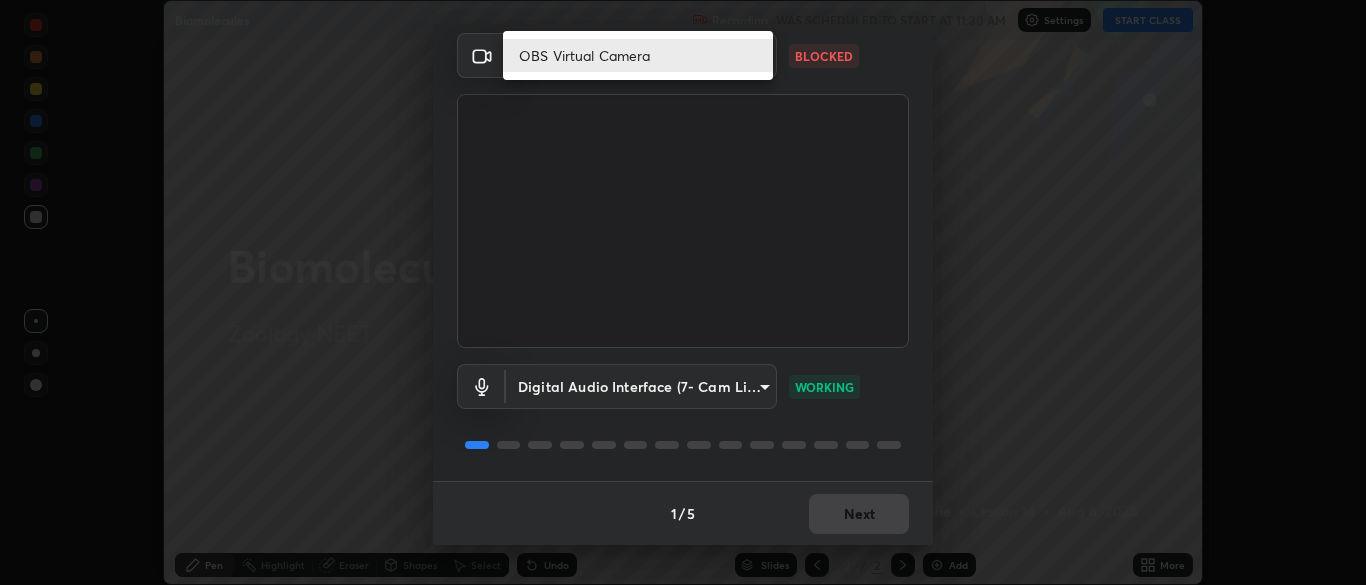 click on "OBS Virtual Camera" at bounding box center (638, 55) 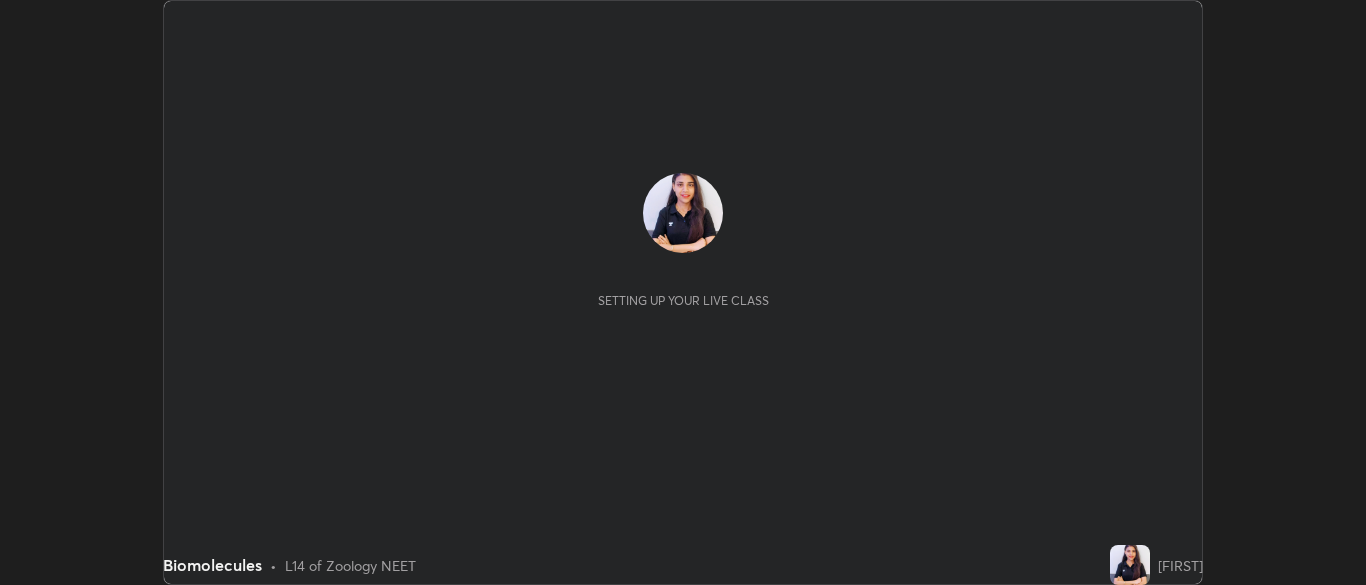 scroll, scrollTop: 0, scrollLeft: 0, axis: both 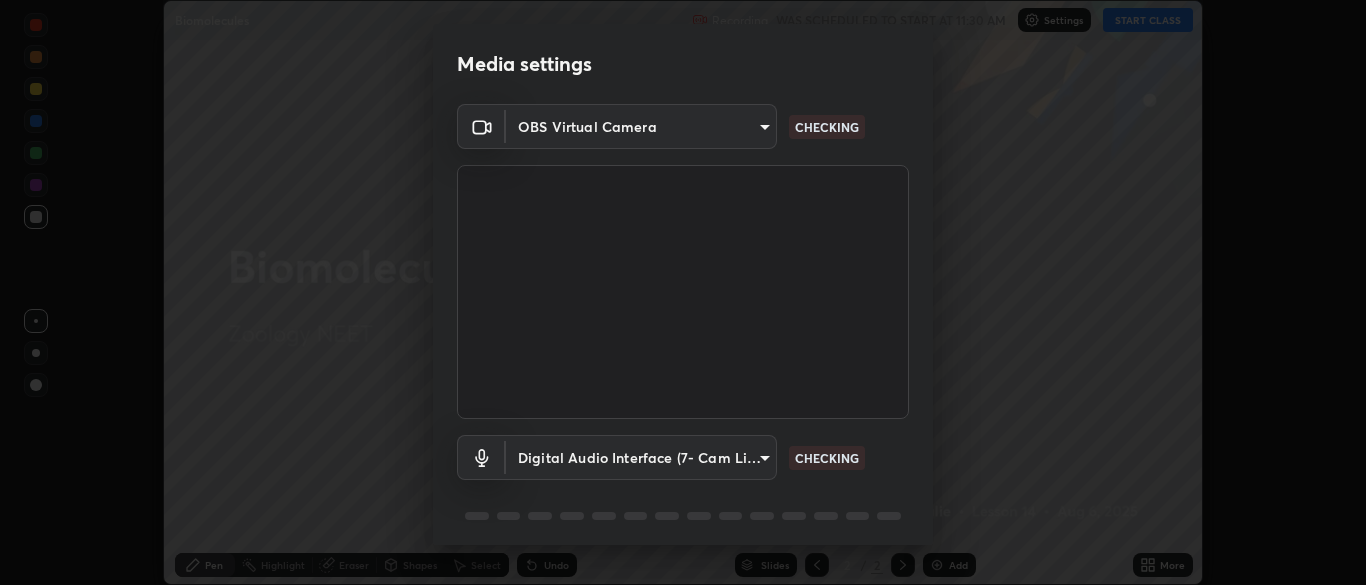 type on "e4a02b19f591f96ec040730caf0a46d914e0fdc22f31afd06e57b65fbba2a6f1" 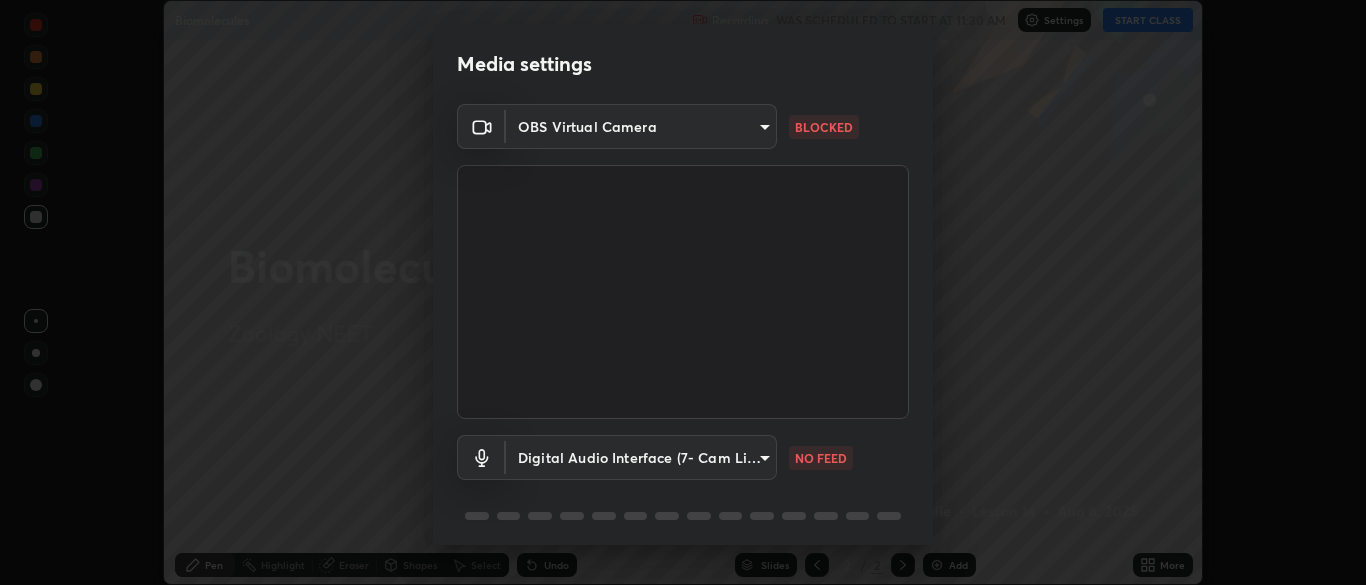 click on "Erase all Biomolecules Recording WAS SCHEDULED TO START AT  11:30 AM Settings START CLASS Setting up your live class Biomolecules • L14 of Zoology NEET [FIRST] Pen Highlight Eraser Shapes Select Undo Slides 2 / 2 Add More No doubts shared Encourage your learners to ask a doubt for better clarity Report an issue Reason for reporting Buffering Chat not working Audio - Video sync issue Educator video quality low ​ Attach an image Report Media settings OBS Virtual Camera e4a02b19f591f96ec040730caf0a46d914e0fdc22f31afd06e57b65fbba2a6f1 BLOCKED Digital Audio Interface (7- Cam Link 4K) 6ba47fd4e8648a54bbb484391f99d0eaab699f3621558472b3d0253485d7f0e3 NO FEED 1 / 5 Next" at bounding box center (683, 292) 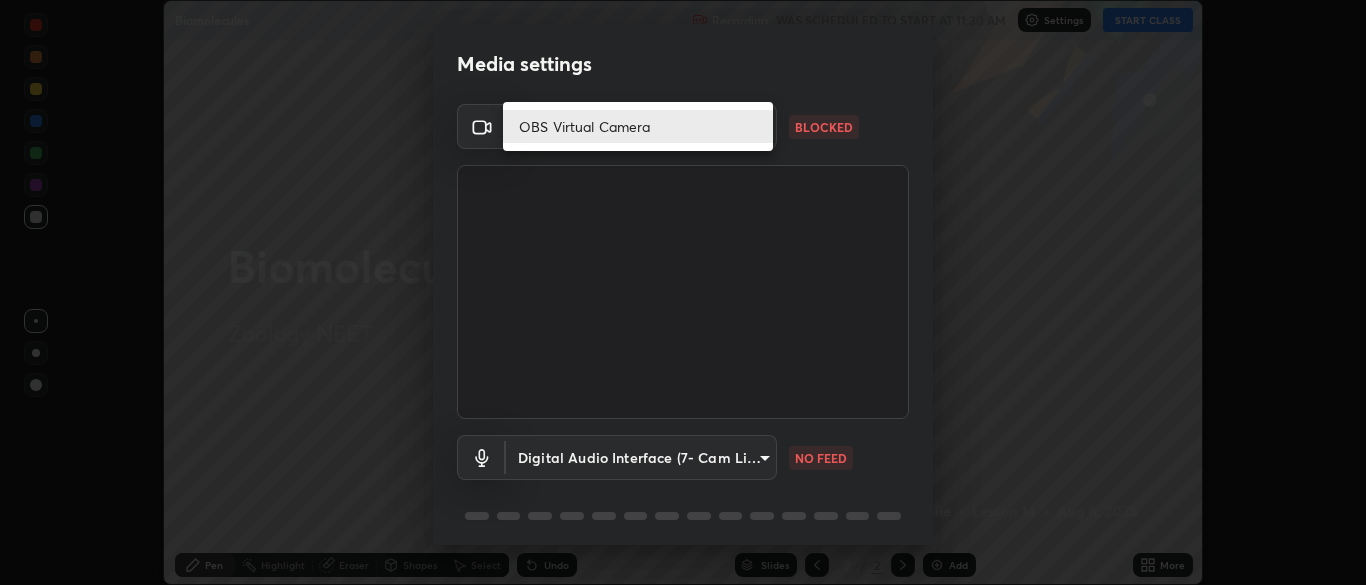 click on "OBS Virtual Camera" at bounding box center (638, 126) 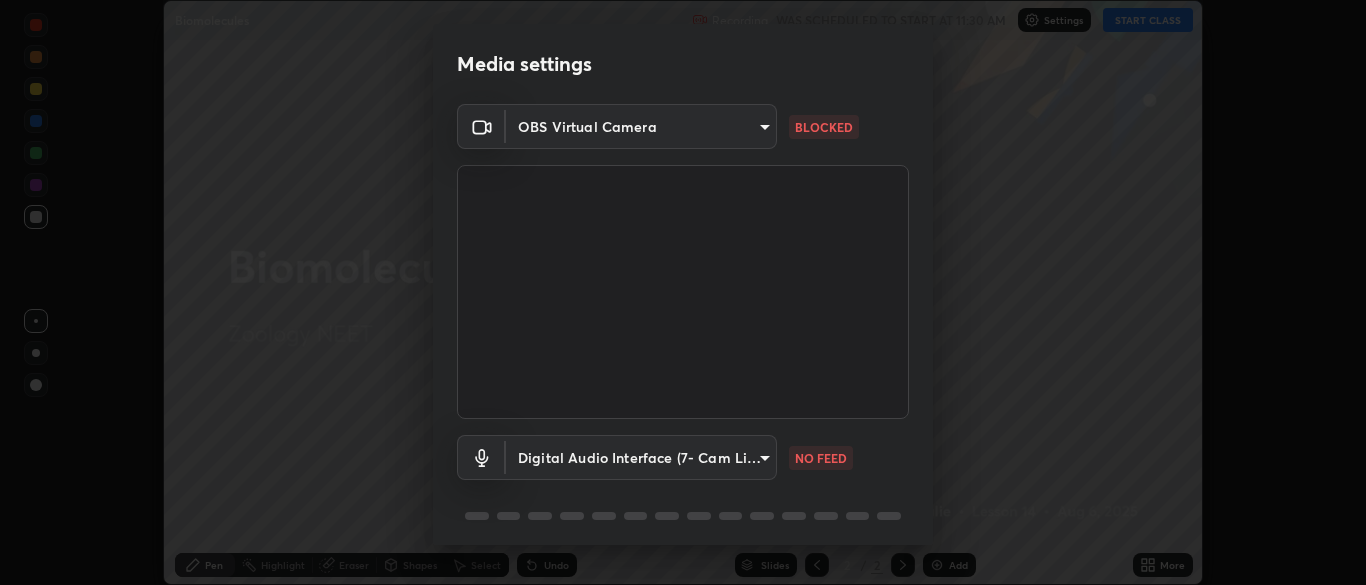 click at bounding box center [683, 292] 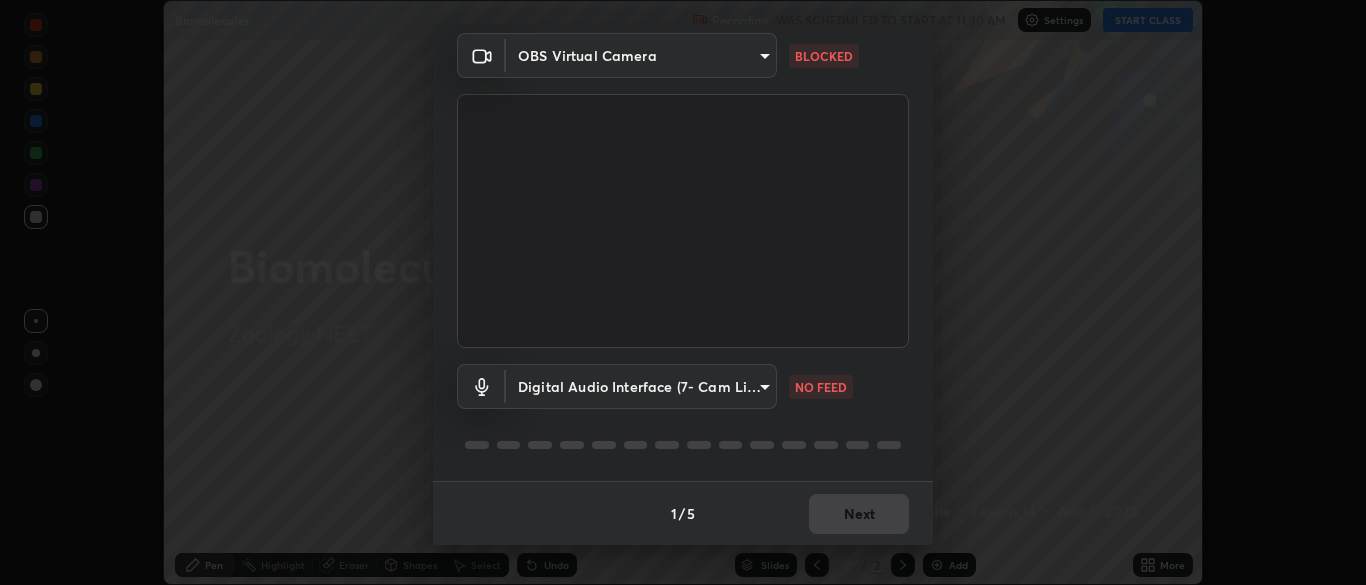 click on "Erase all Biomolecules Recording WAS SCHEDULED TO START AT  11:30 AM Settings START CLASS Setting up your live class Biomolecules • L14 of Zoology NEET [FIRST] Pen Highlight Eraser Shapes Select Undo Slides 2 / 2 Add More No doubts shared Encourage your learners to ask a doubt for better clarity Report an issue Reason for reporting Buffering Chat not working Audio - Video sync issue Educator video quality low ​ Attach an image Report Media settings OBS Virtual Camera e4a02b19f591f96ec040730caf0a46d914e0fdc22f31afd06e57b65fbba2a6f1 BLOCKED Digital Audio Interface (7- Cam Link 4K) 6ba47fd4e8648a54bbb484391f99d0eaab699f3621558472b3d0253485d7f0e3 NO FEED 1 / 5 Next" at bounding box center (683, 292) 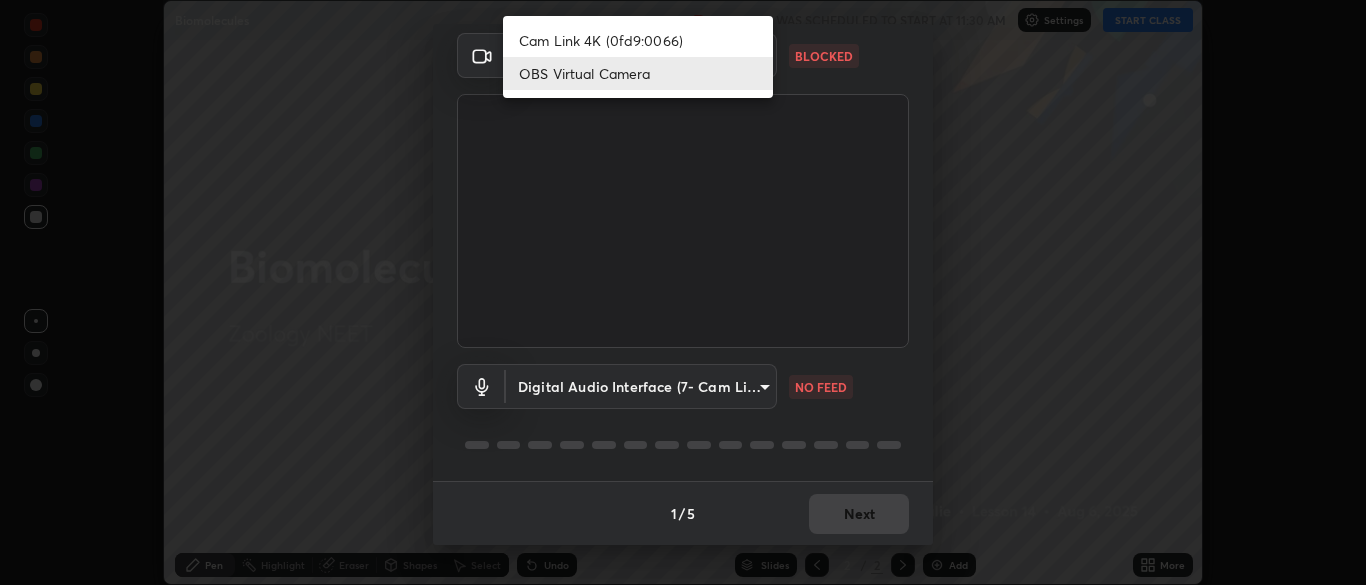click on "Cam Link 4K (0fd9:0066)" at bounding box center (638, 40) 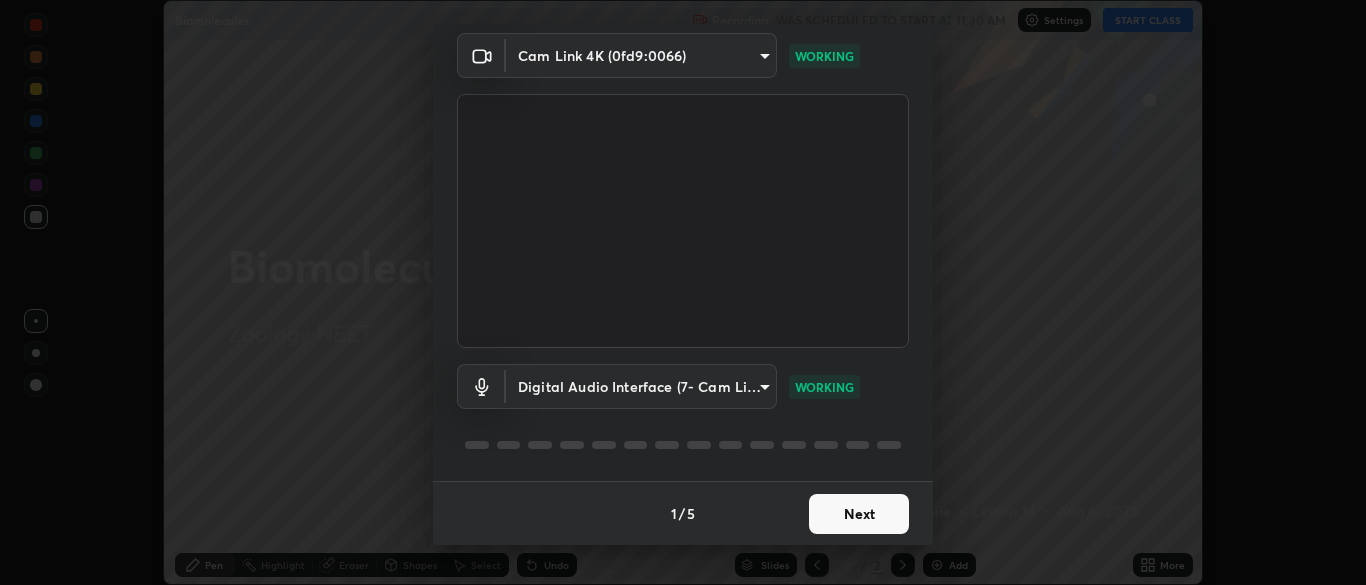 click on "Next" at bounding box center [859, 514] 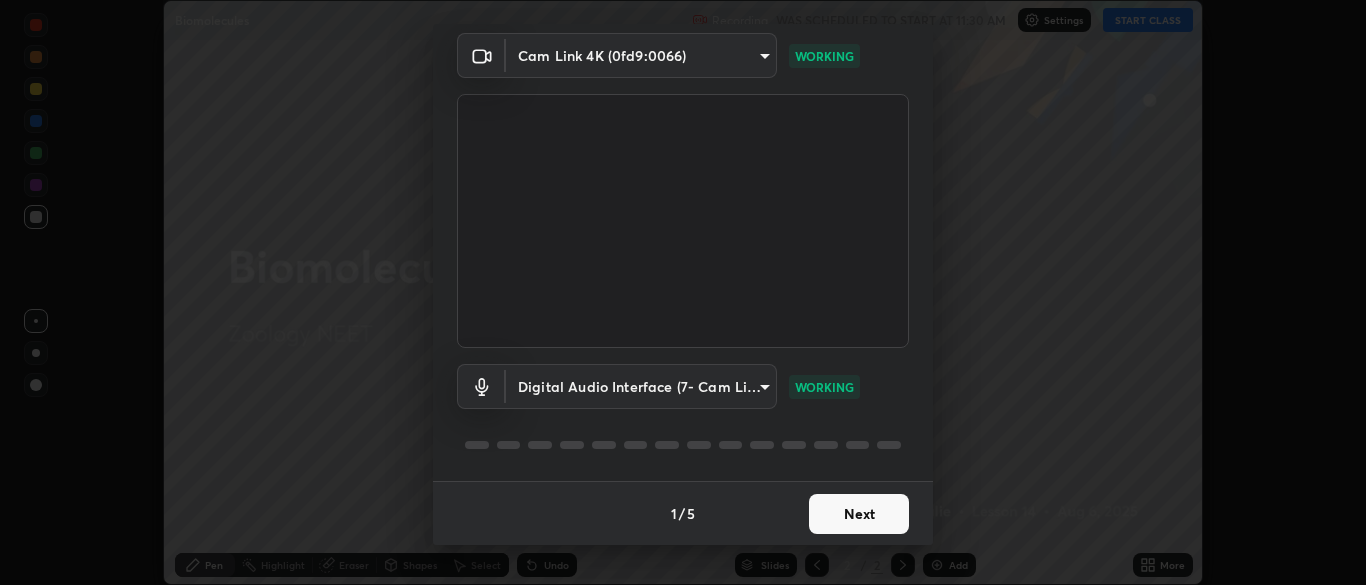scroll, scrollTop: 0, scrollLeft: 0, axis: both 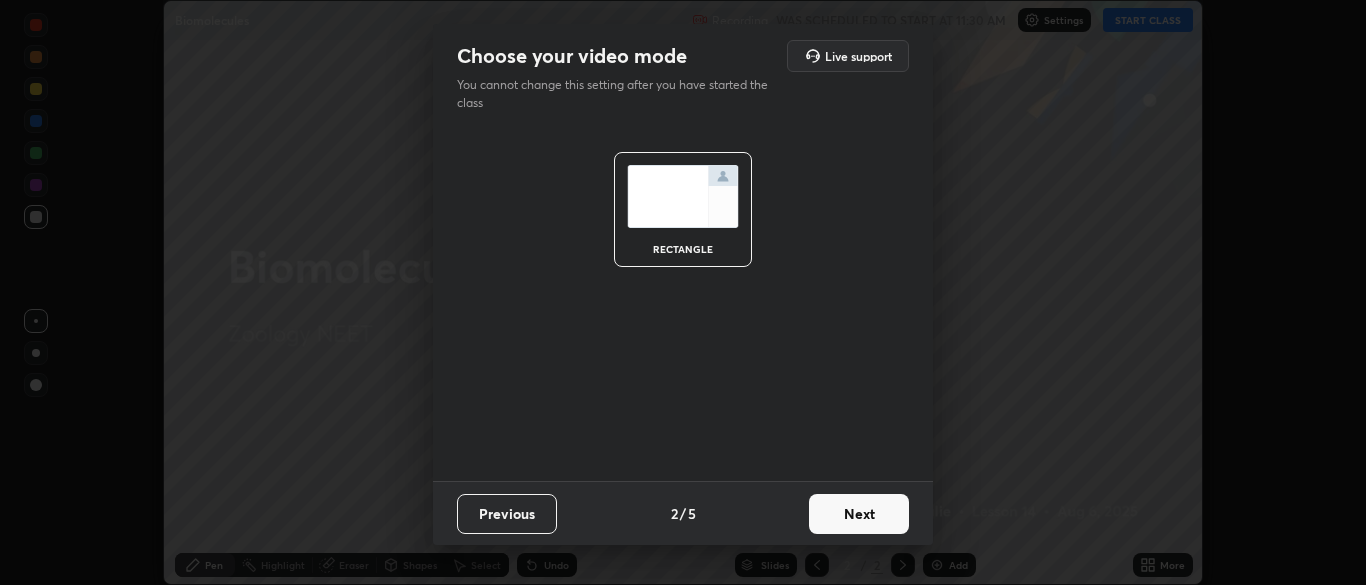 click on "Next" at bounding box center [859, 514] 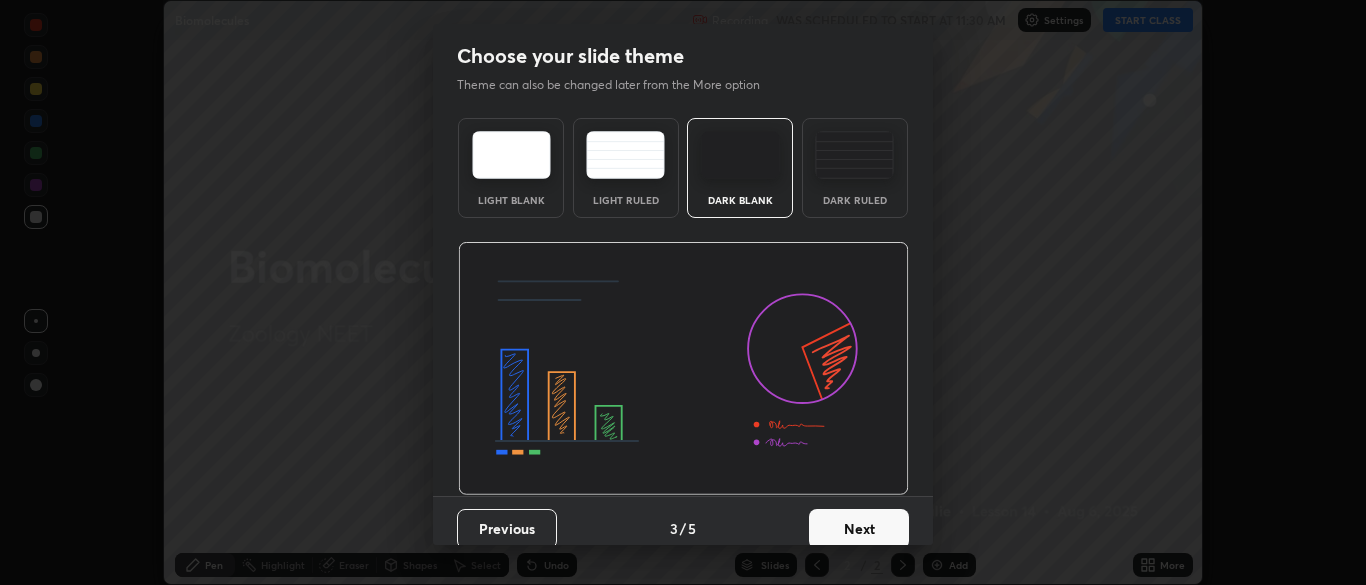 scroll, scrollTop: 15, scrollLeft: 0, axis: vertical 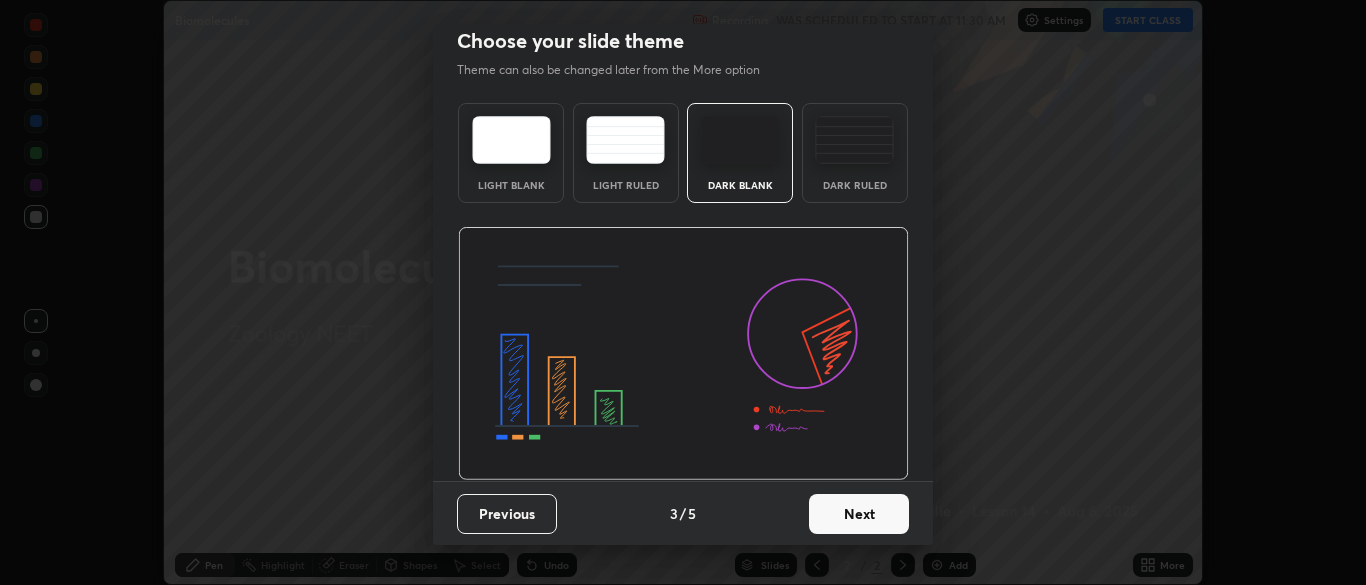 click on "Next" at bounding box center (859, 514) 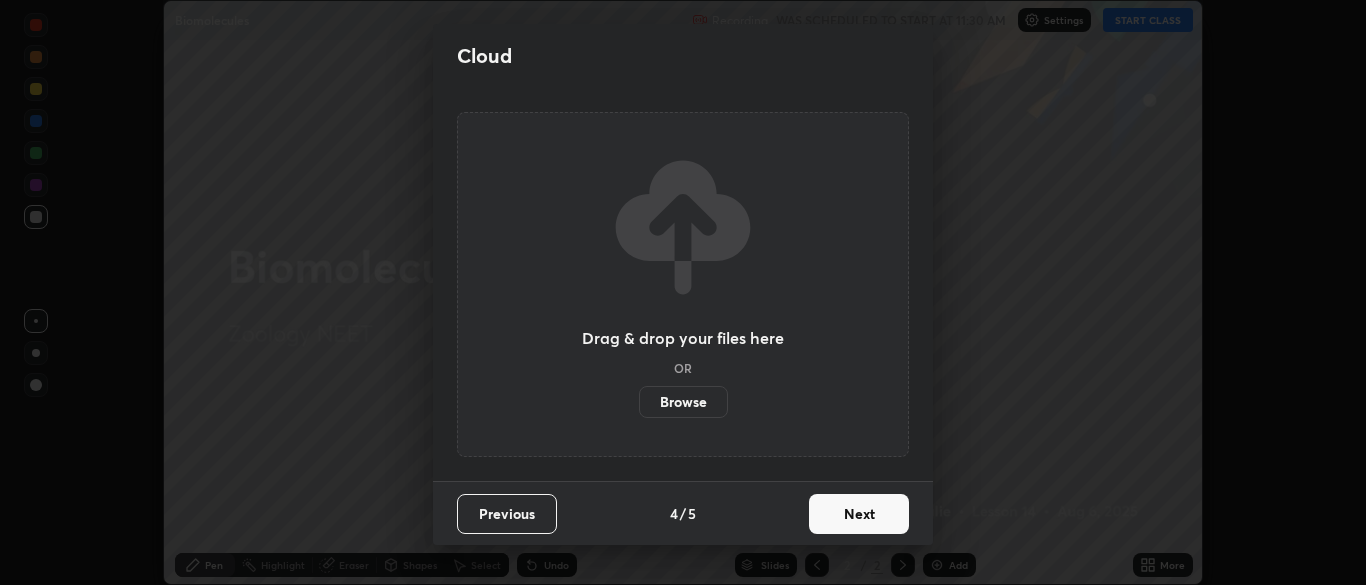 click on "Next" at bounding box center [859, 514] 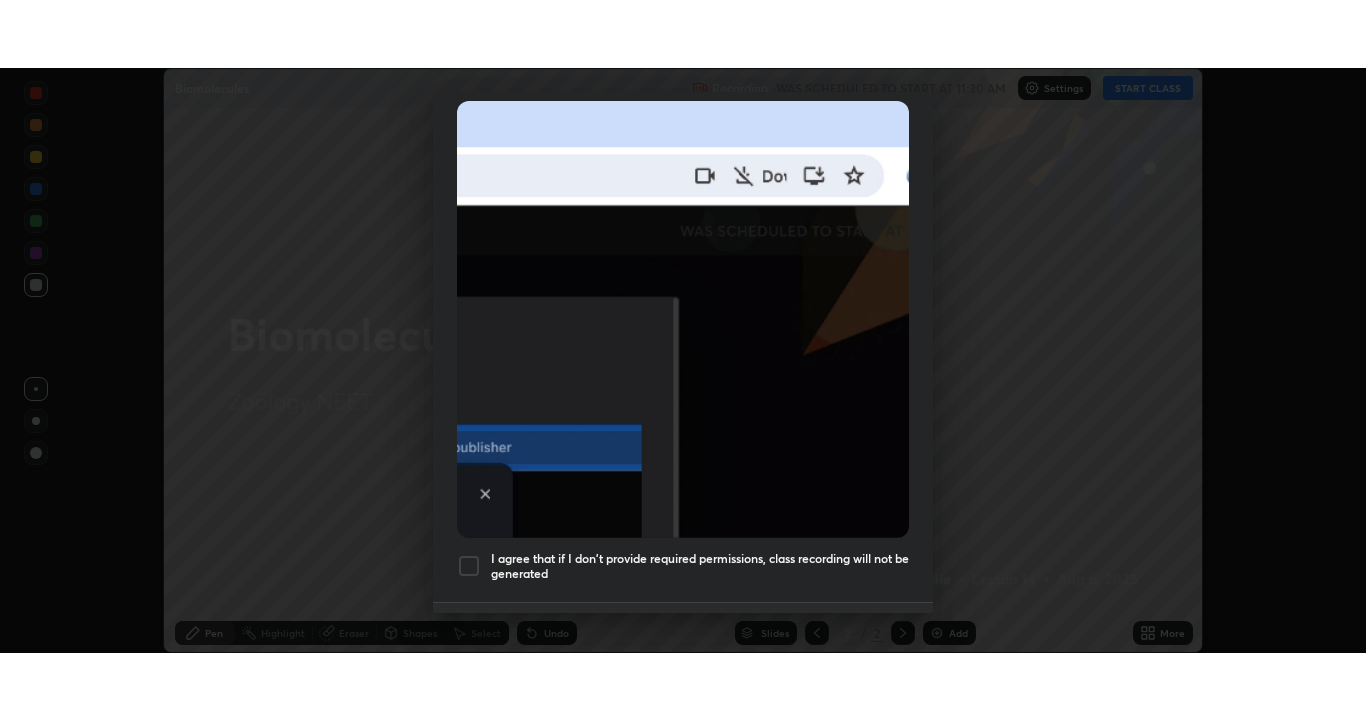 scroll, scrollTop: 479, scrollLeft: 0, axis: vertical 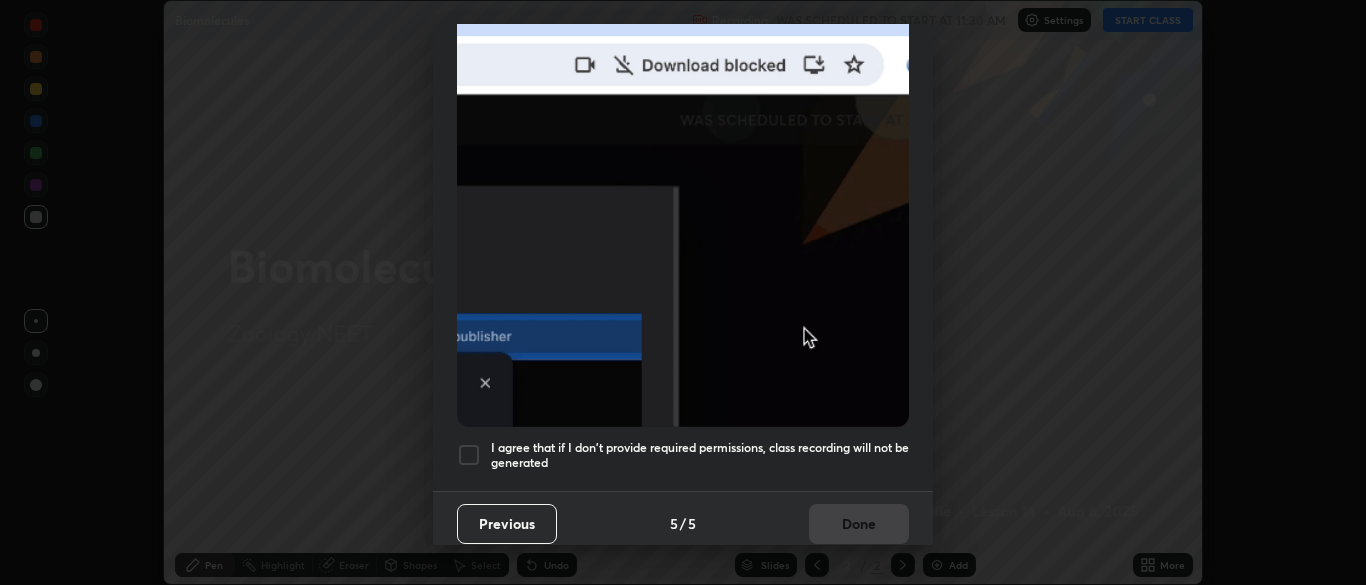 click at bounding box center [469, 455] 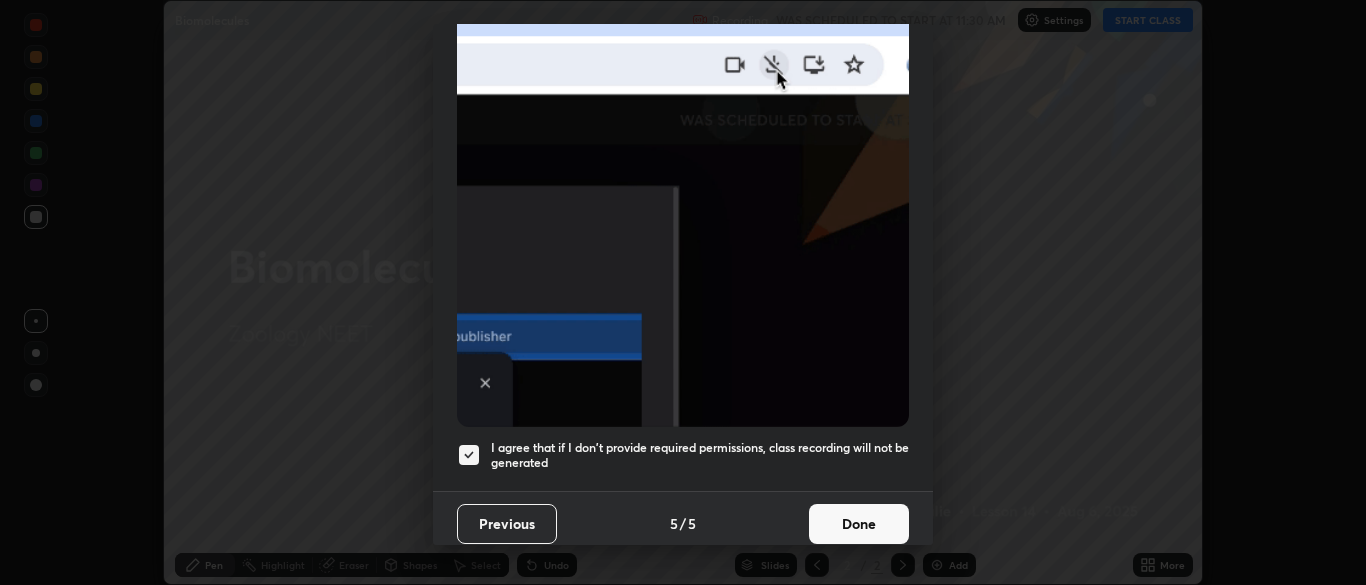 click on "Done" at bounding box center (859, 524) 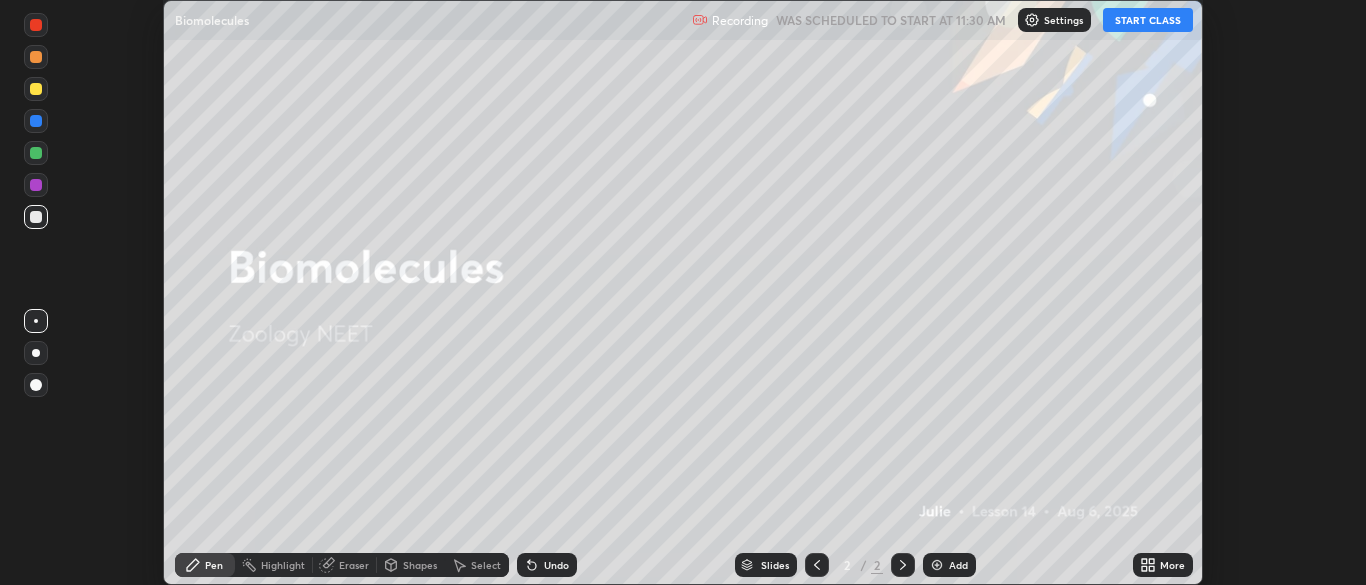 click on "More" at bounding box center [1163, 565] 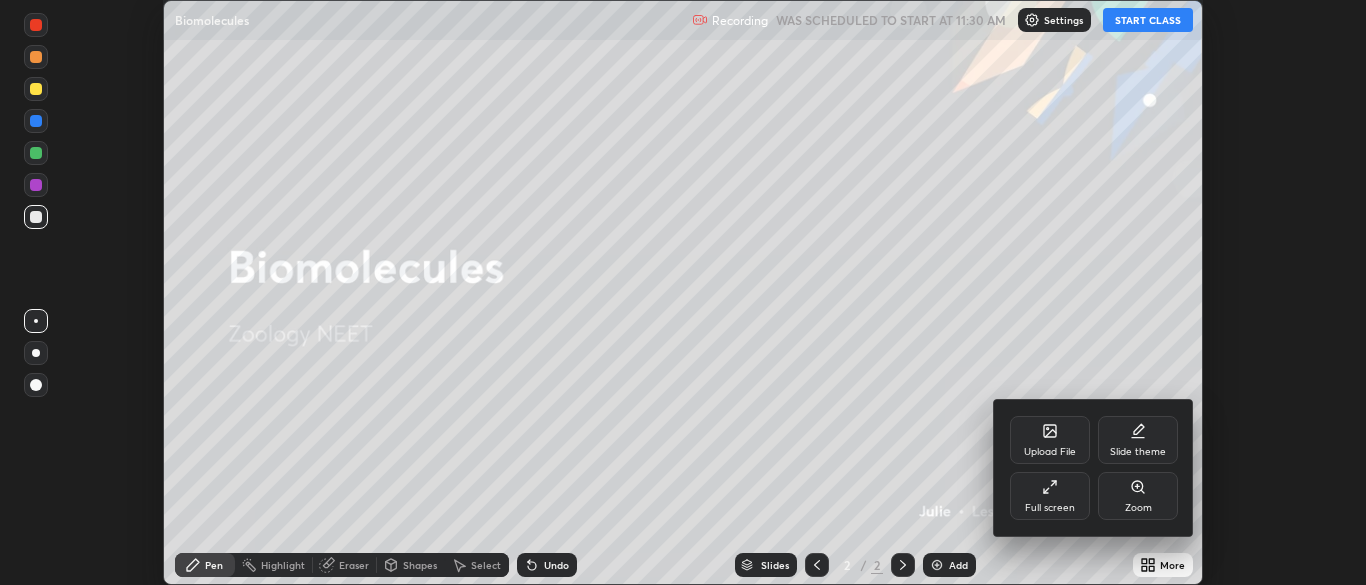 click on "Full screen" at bounding box center [1050, 496] 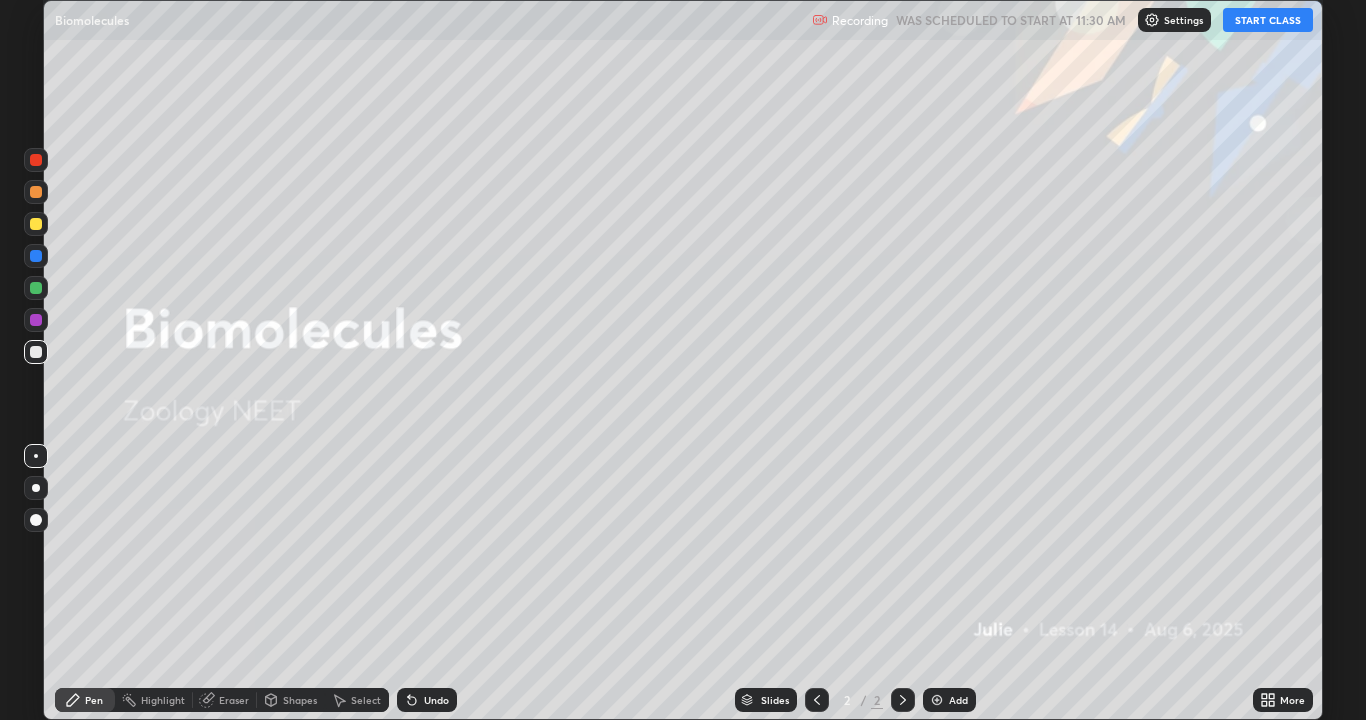 scroll, scrollTop: 99280, scrollLeft: 98634, axis: both 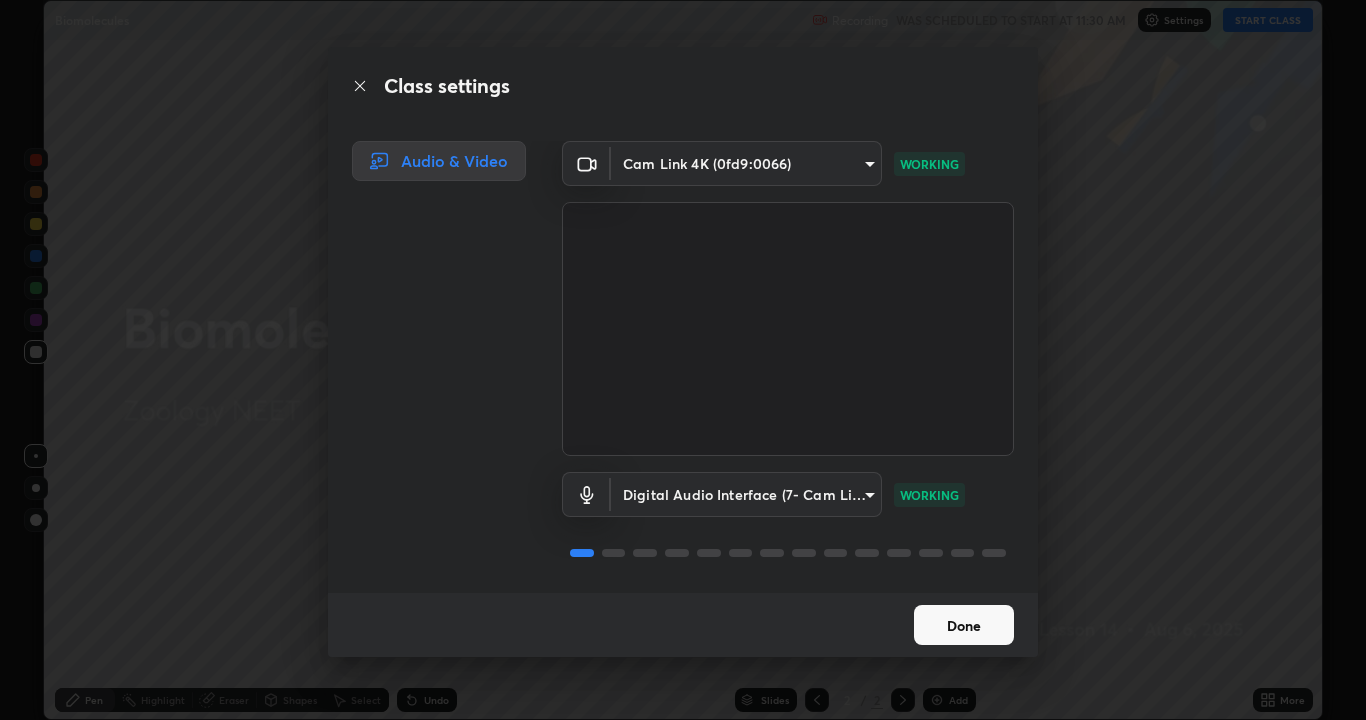 click on "Done" at bounding box center (964, 625) 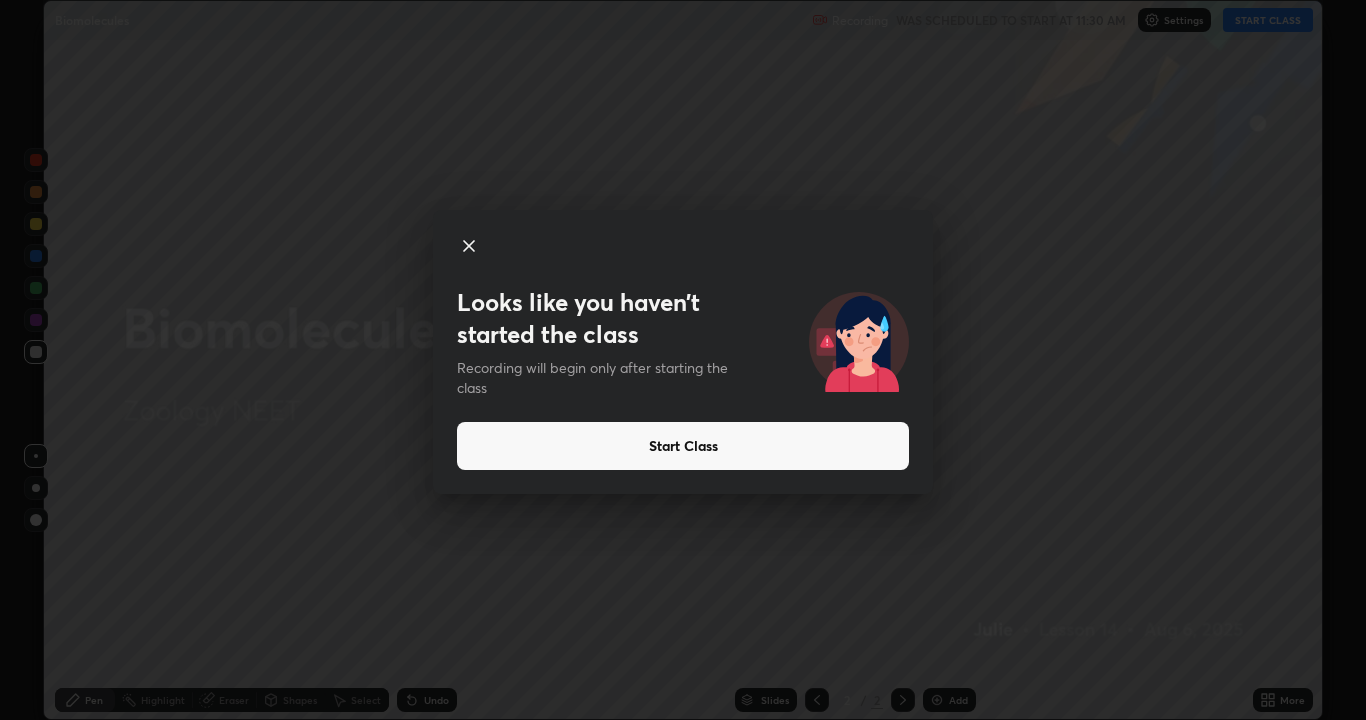 click on "Start Class" at bounding box center [683, 446] 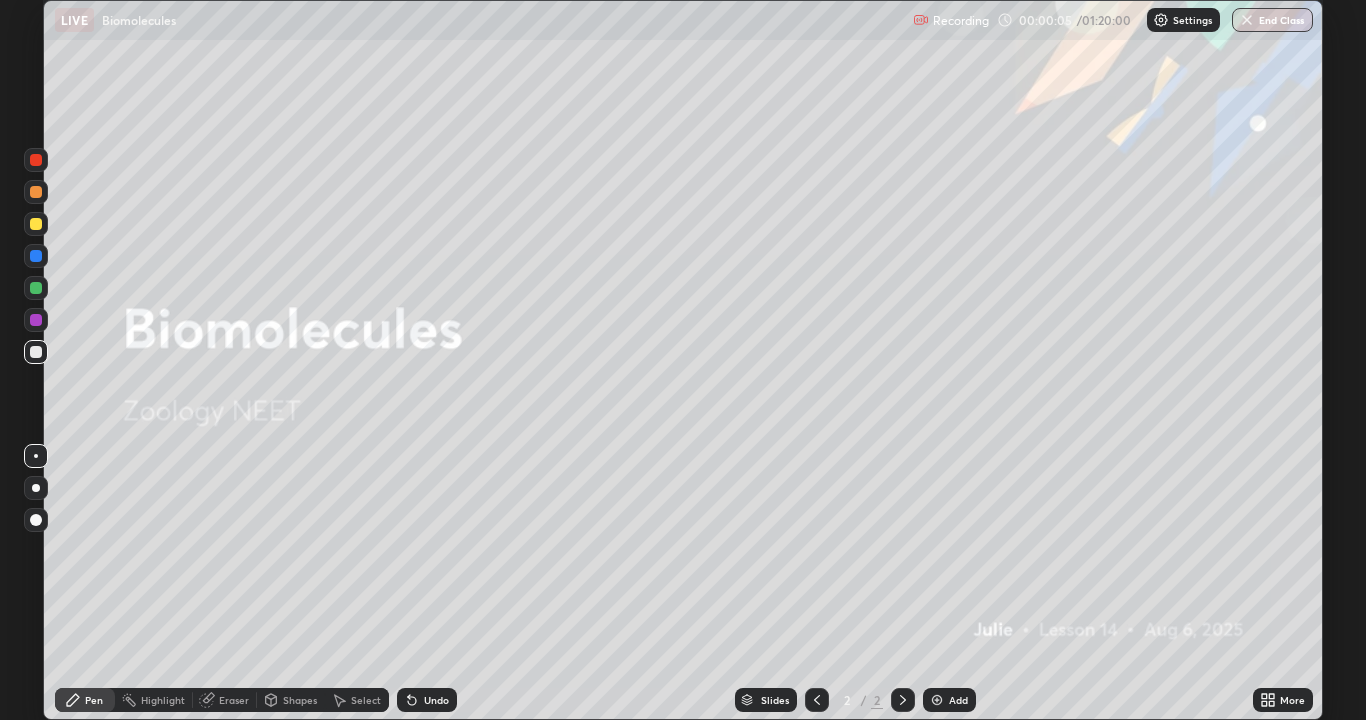 click at bounding box center (937, 700) 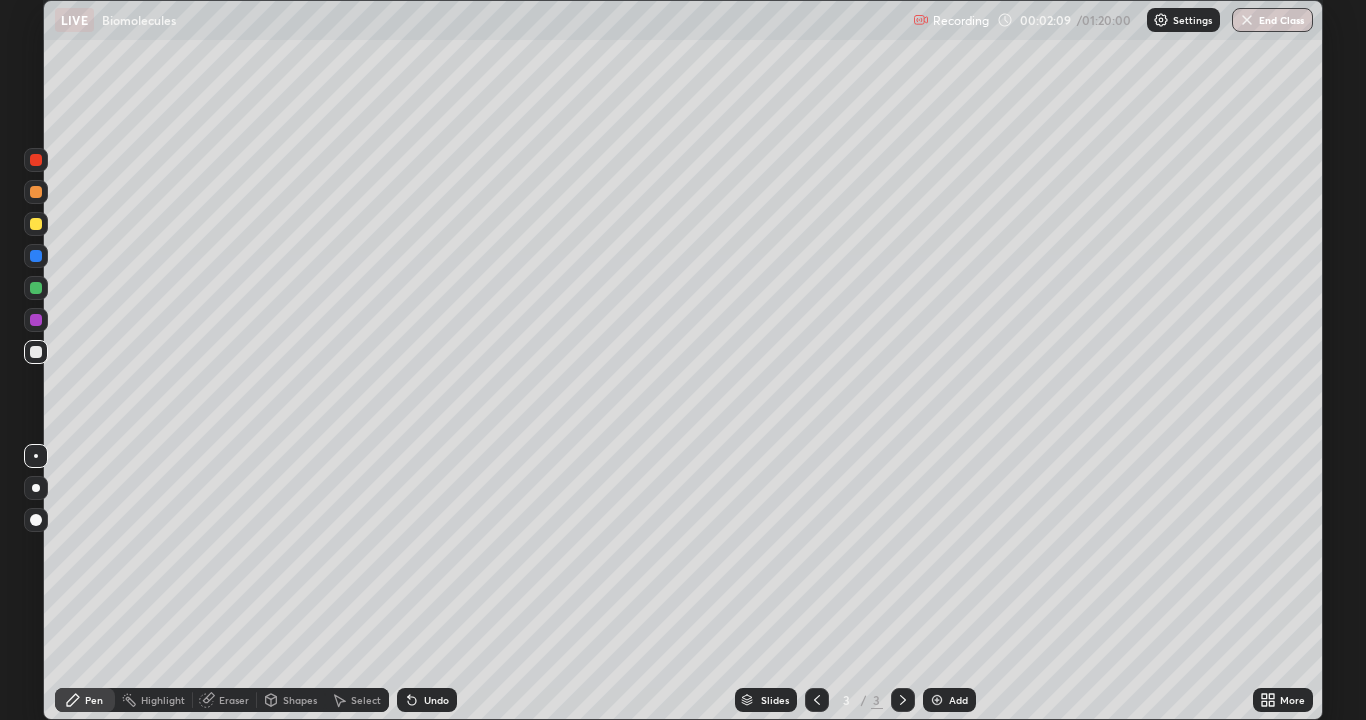 click at bounding box center [36, 288] 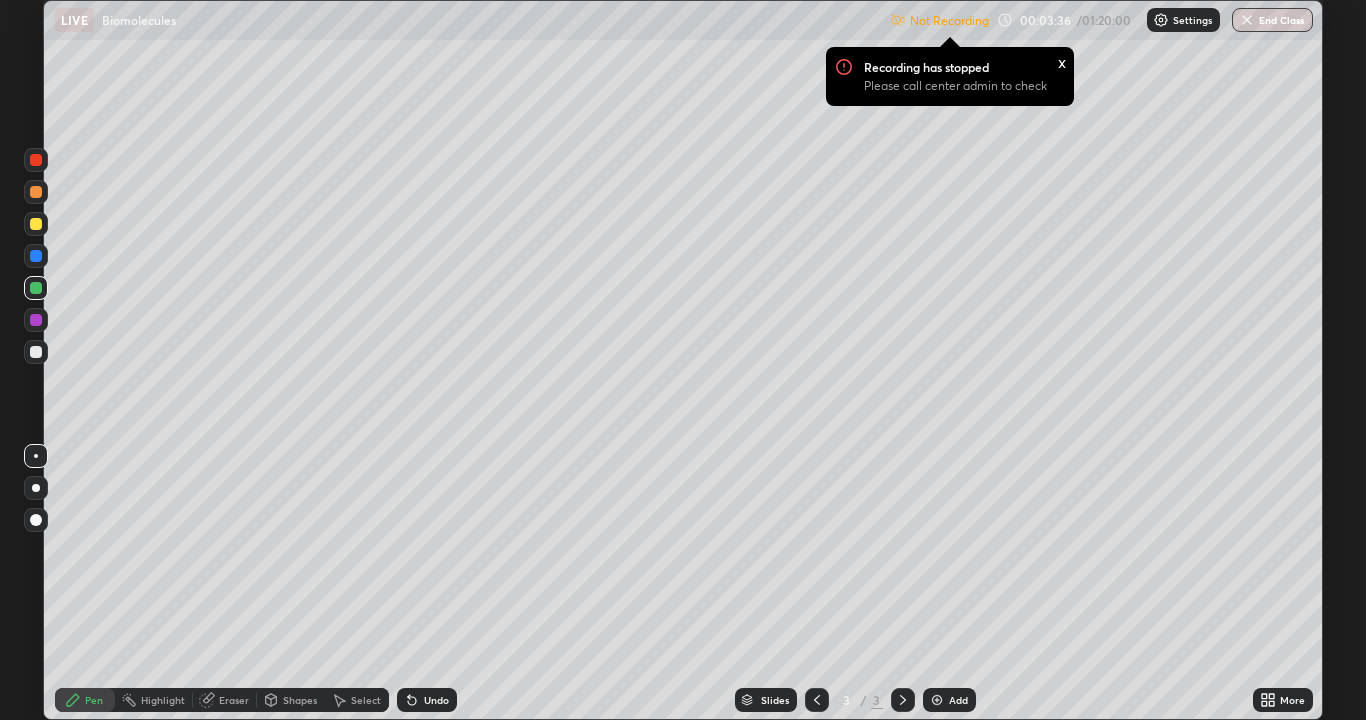 click on "x" at bounding box center (1062, 61) 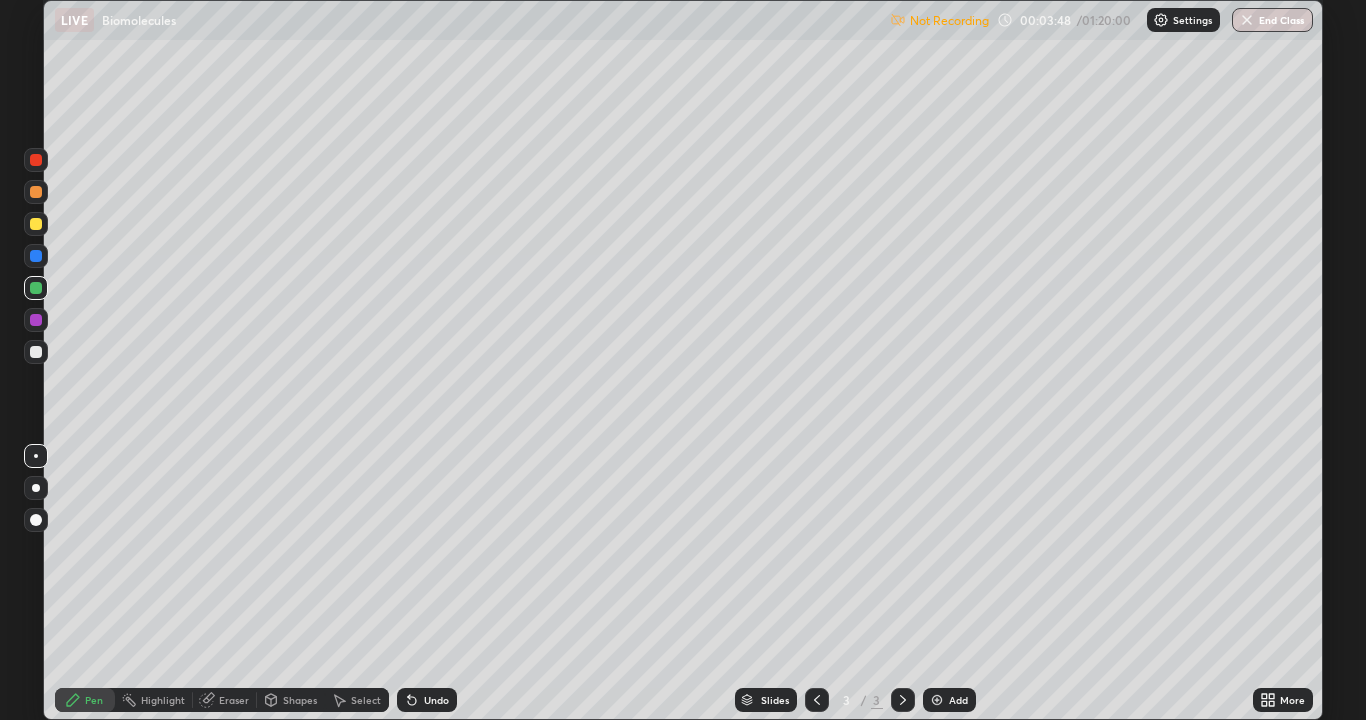 click at bounding box center (36, 352) 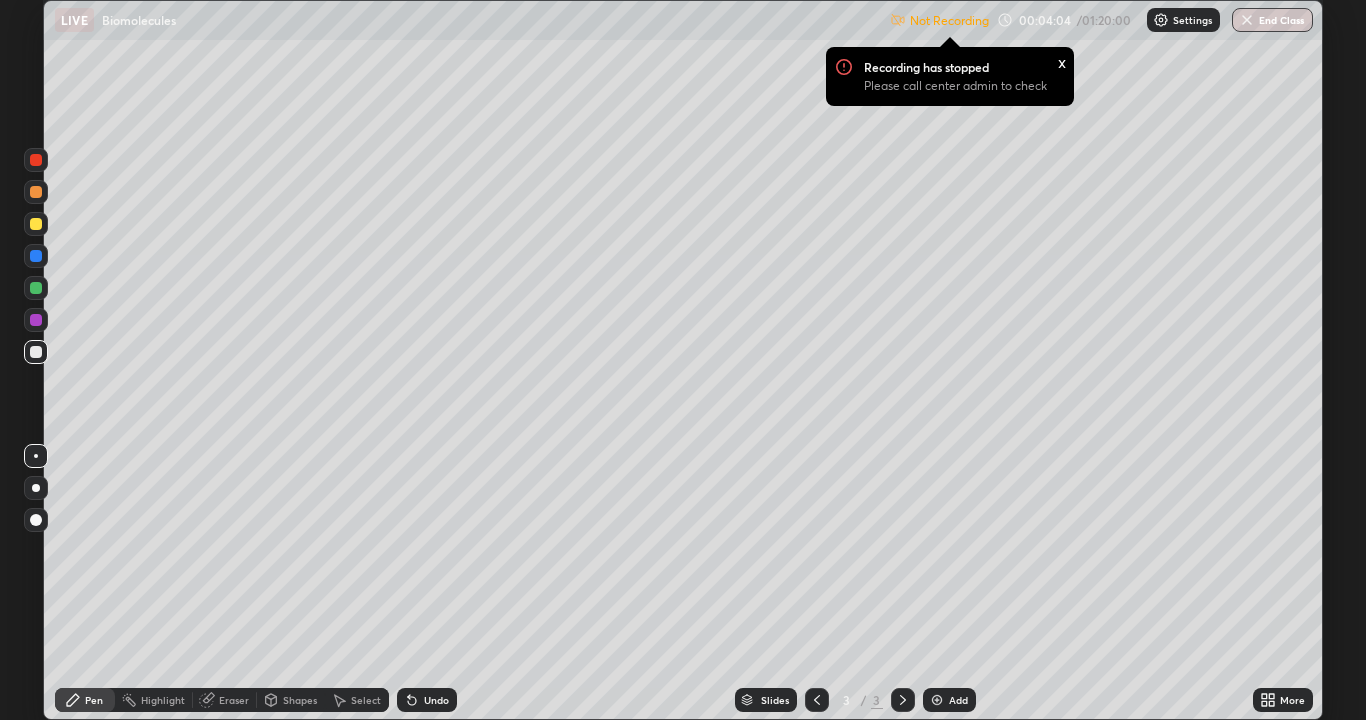 click on "x" at bounding box center (1062, 61) 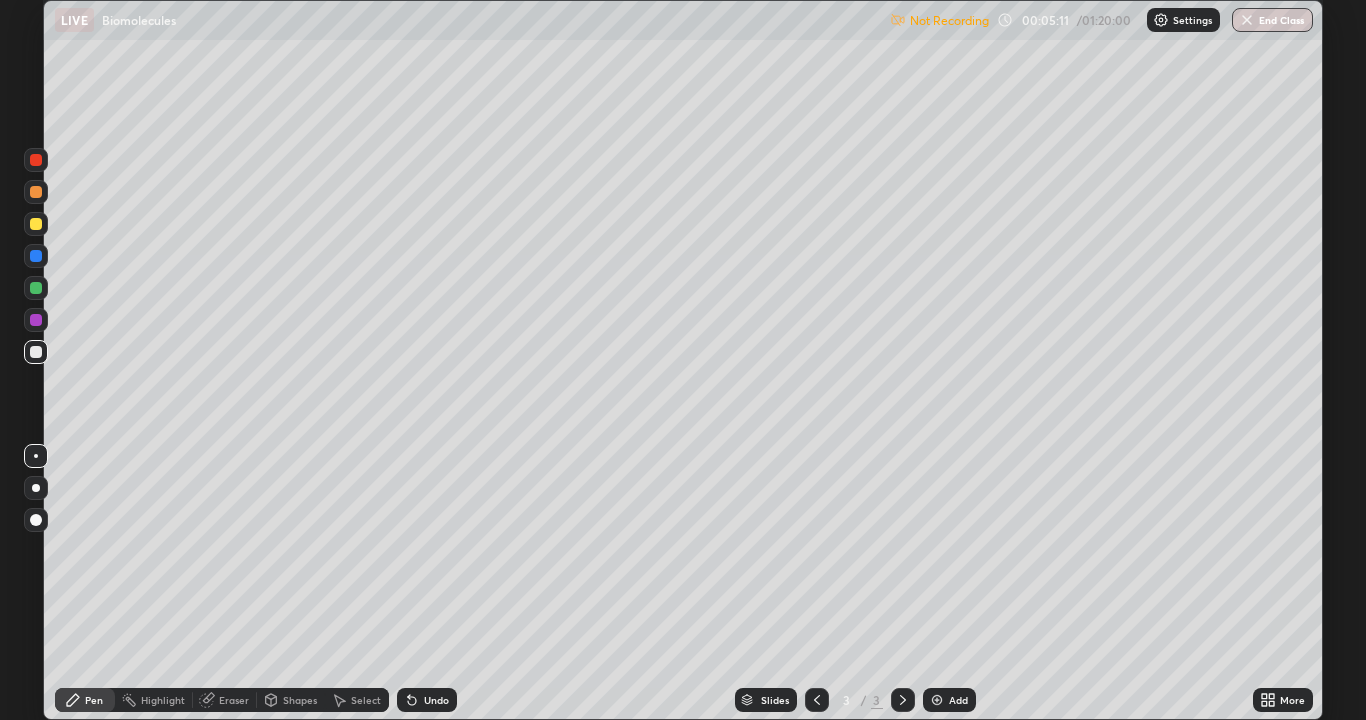 click at bounding box center (36, 256) 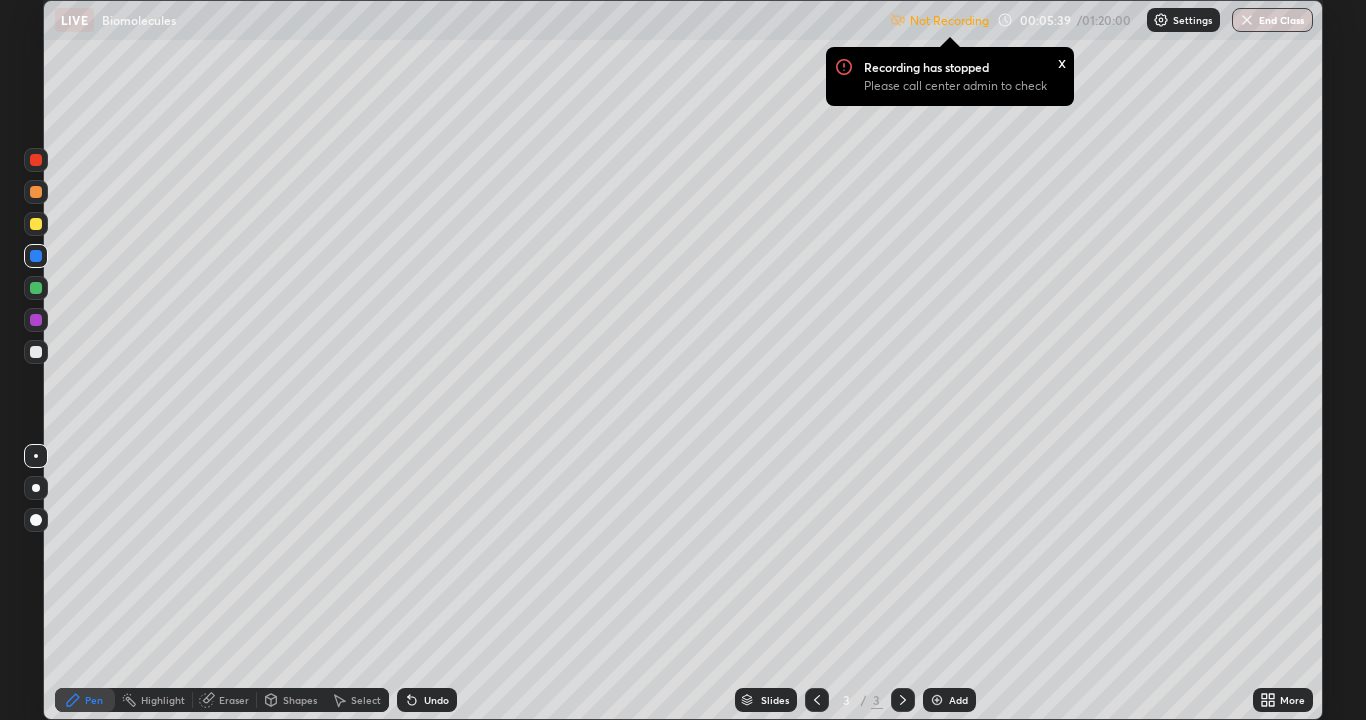 click at bounding box center (36, 224) 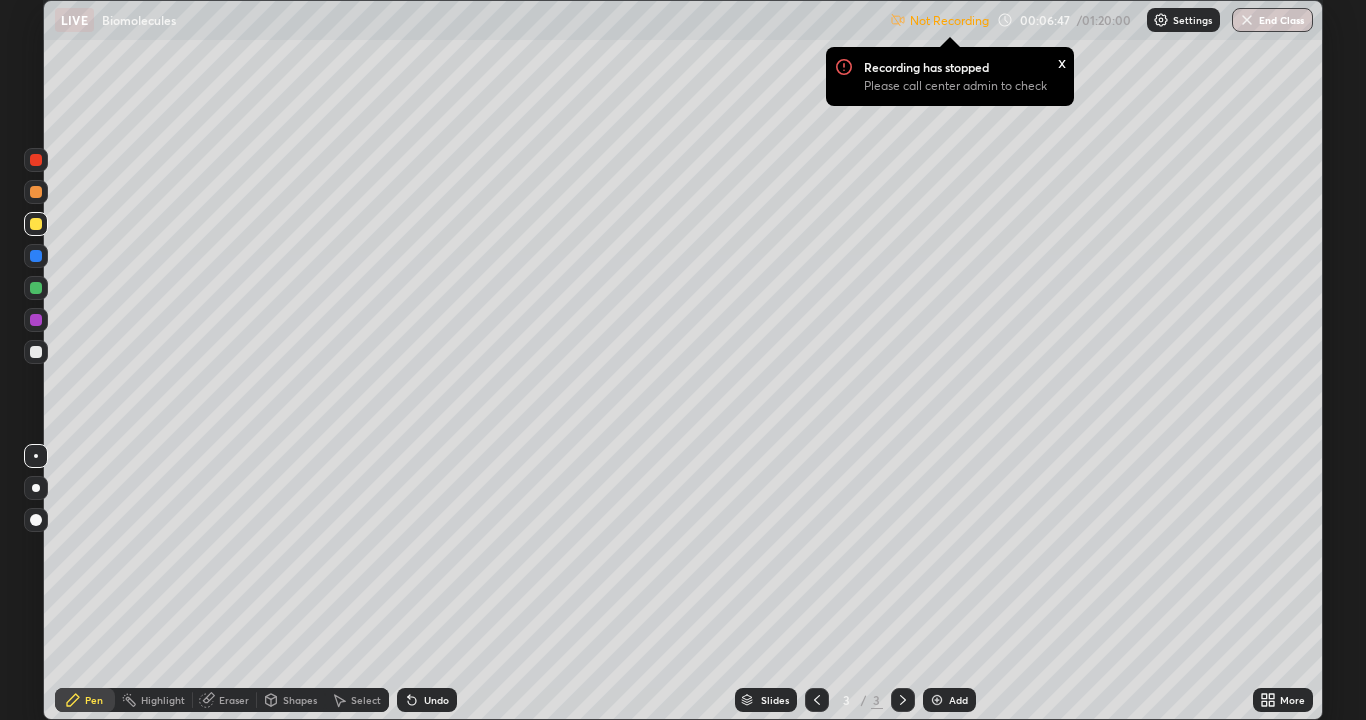 click on "Eraser" at bounding box center [225, 700] 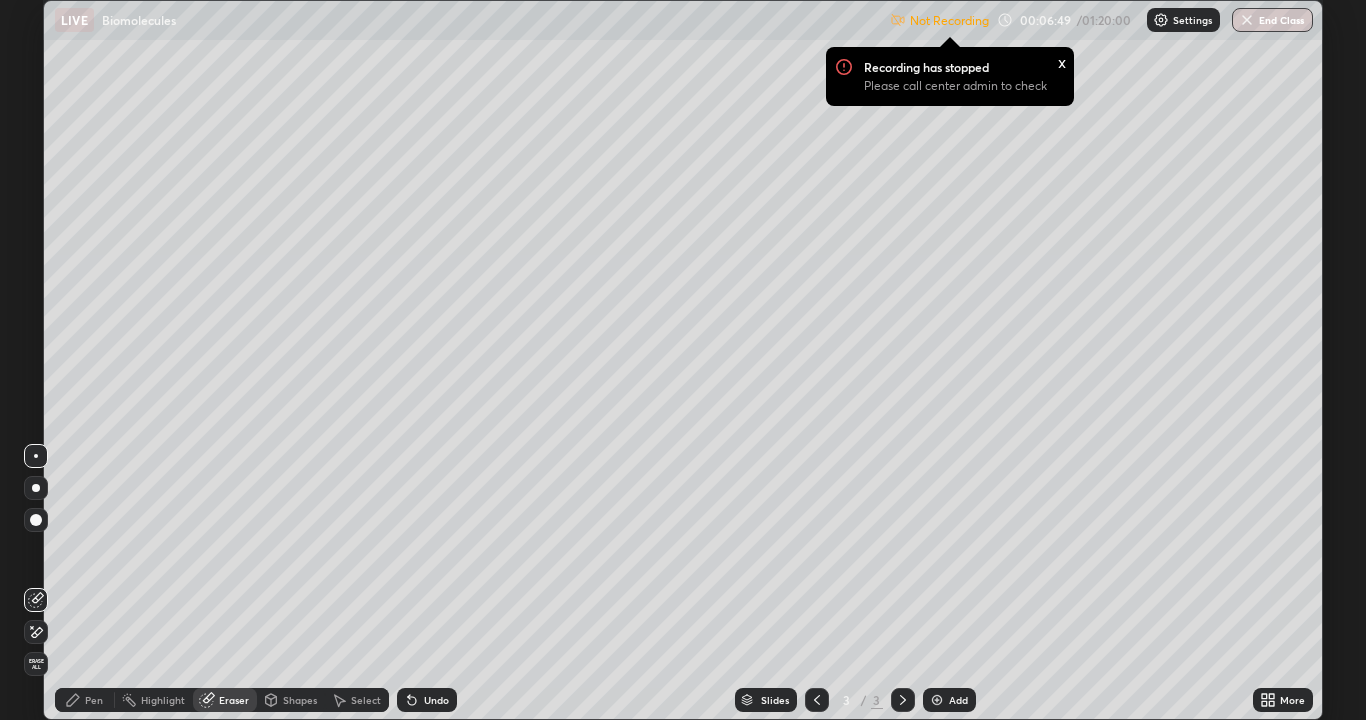 click at bounding box center (36, 520) 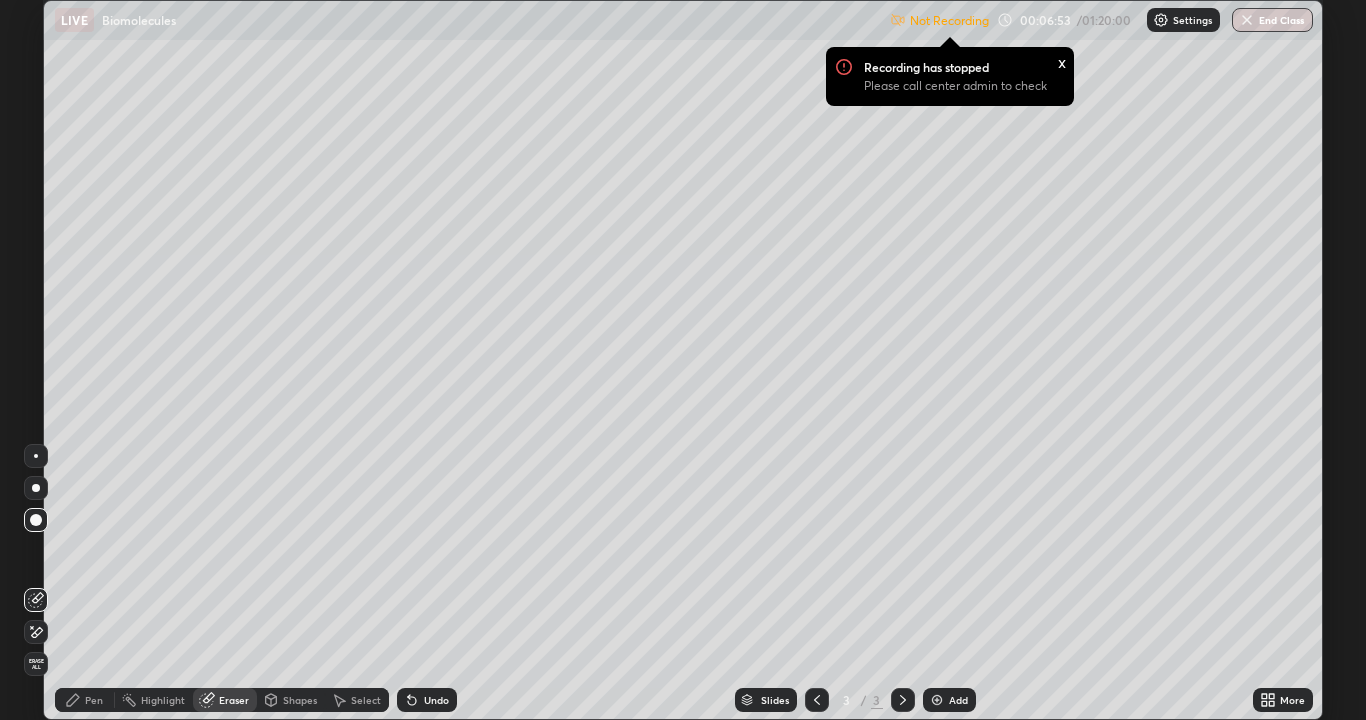 click 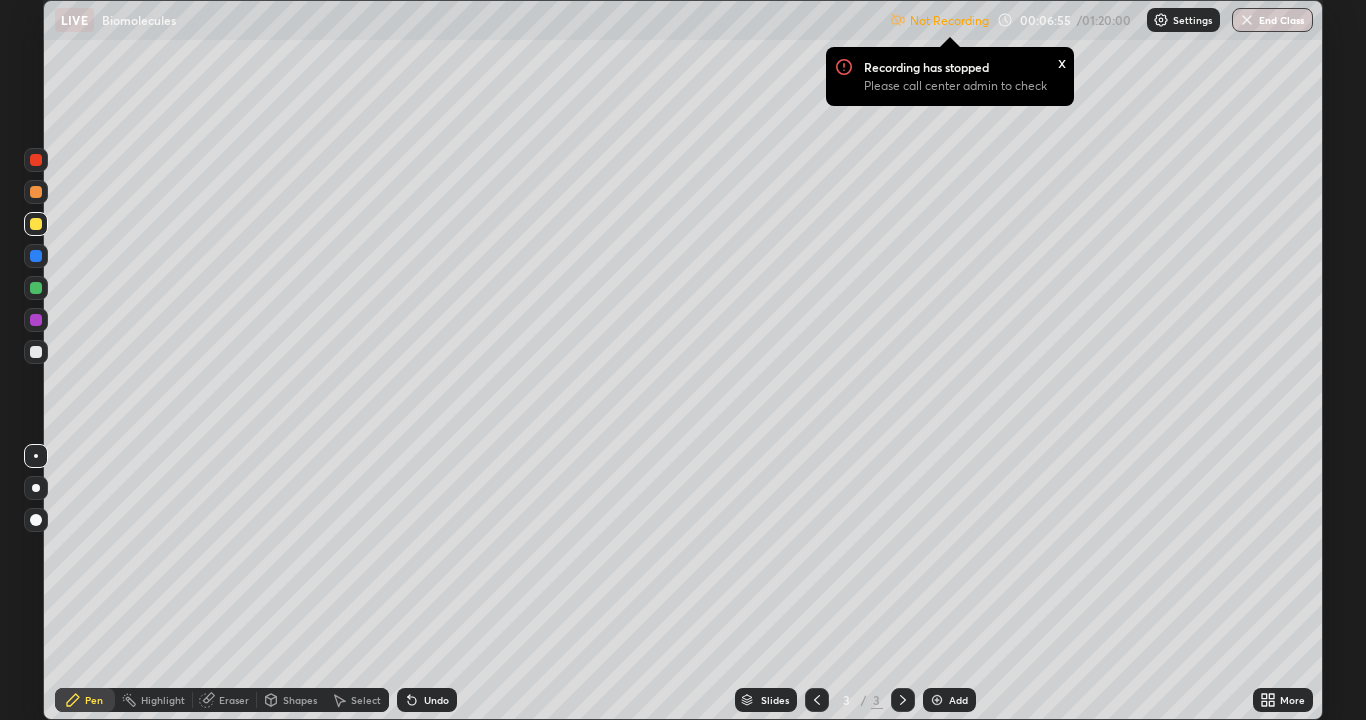 click at bounding box center [36, 352] 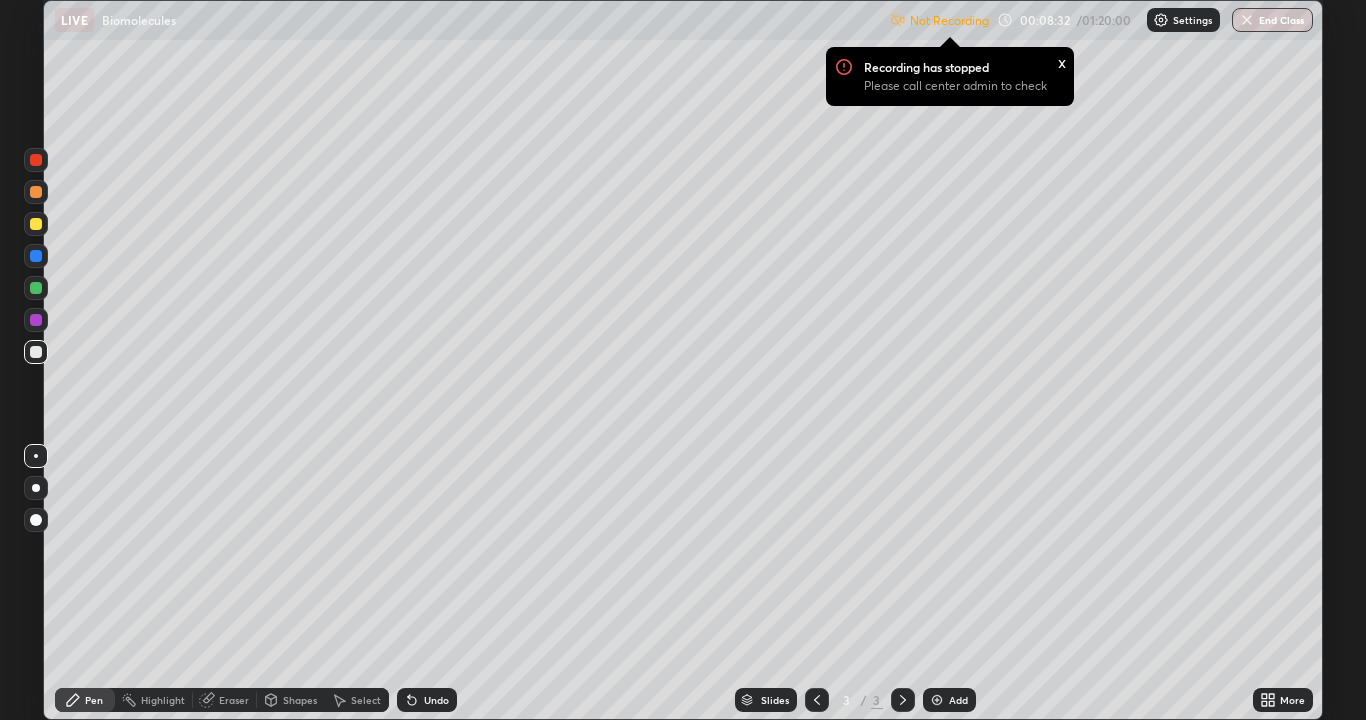 click at bounding box center (36, 256) 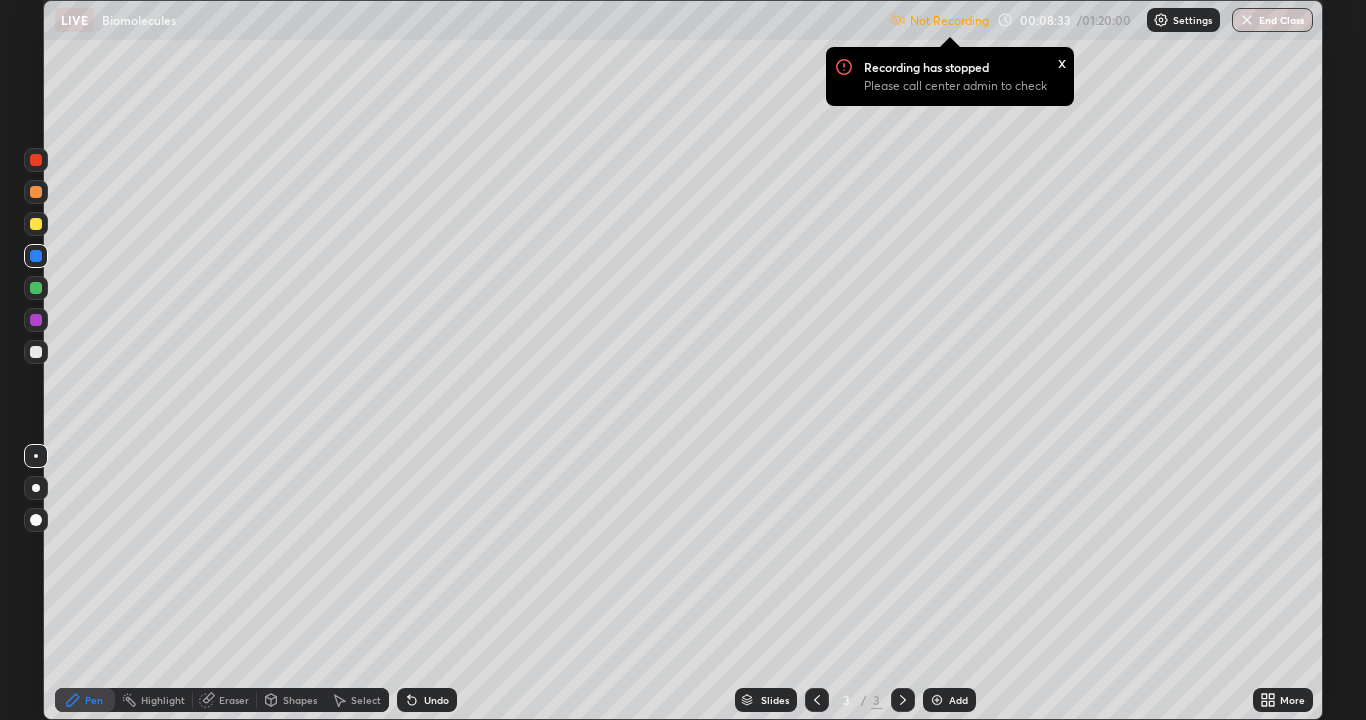 click at bounding box center [36, 224] 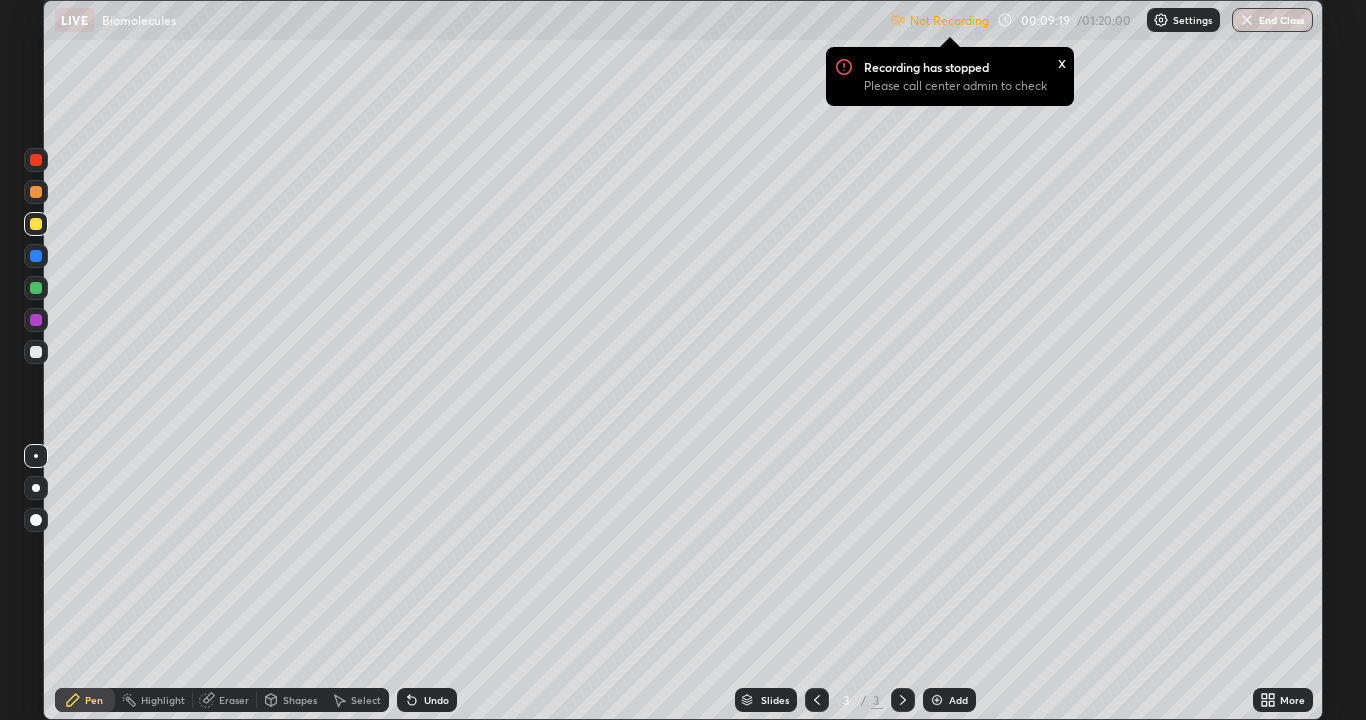click on "Eraser" at bounding box center (225, 700) 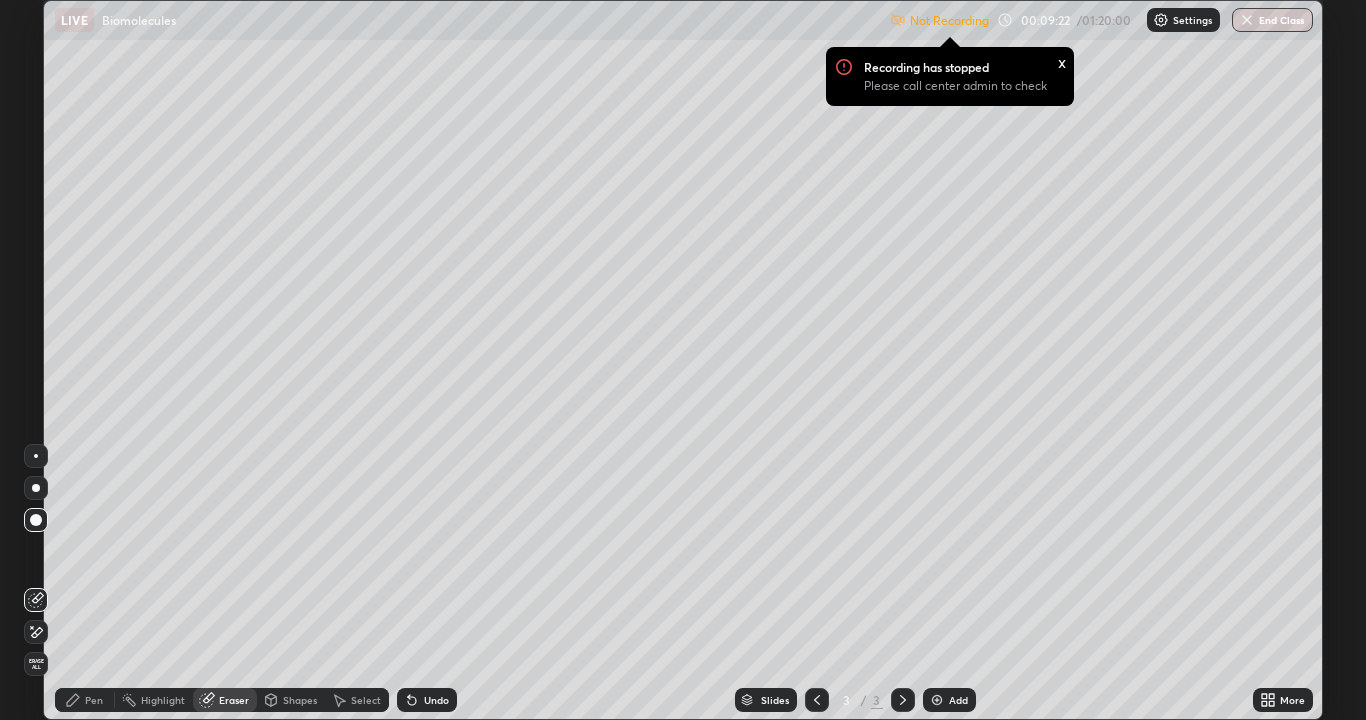 click on "Pen" at bounding box center (94, 700) 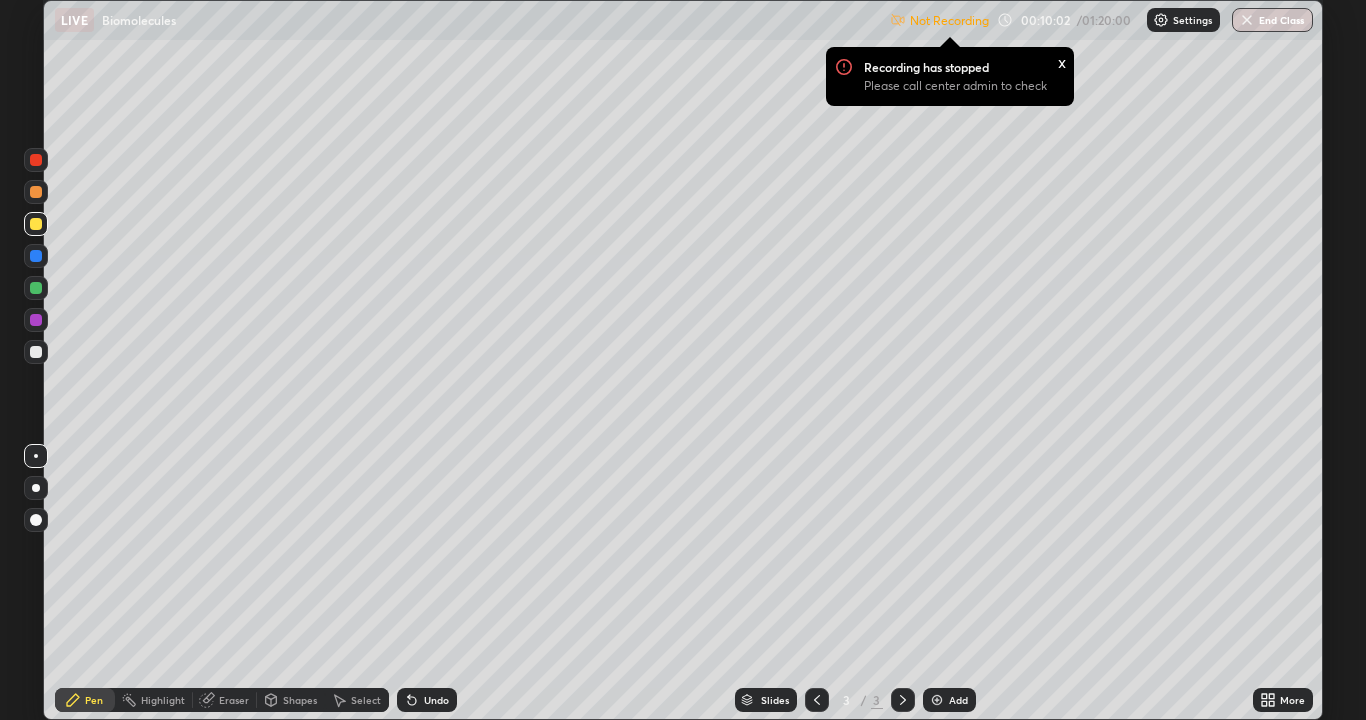 click on "Eraser" at bounding box center (234, 700) 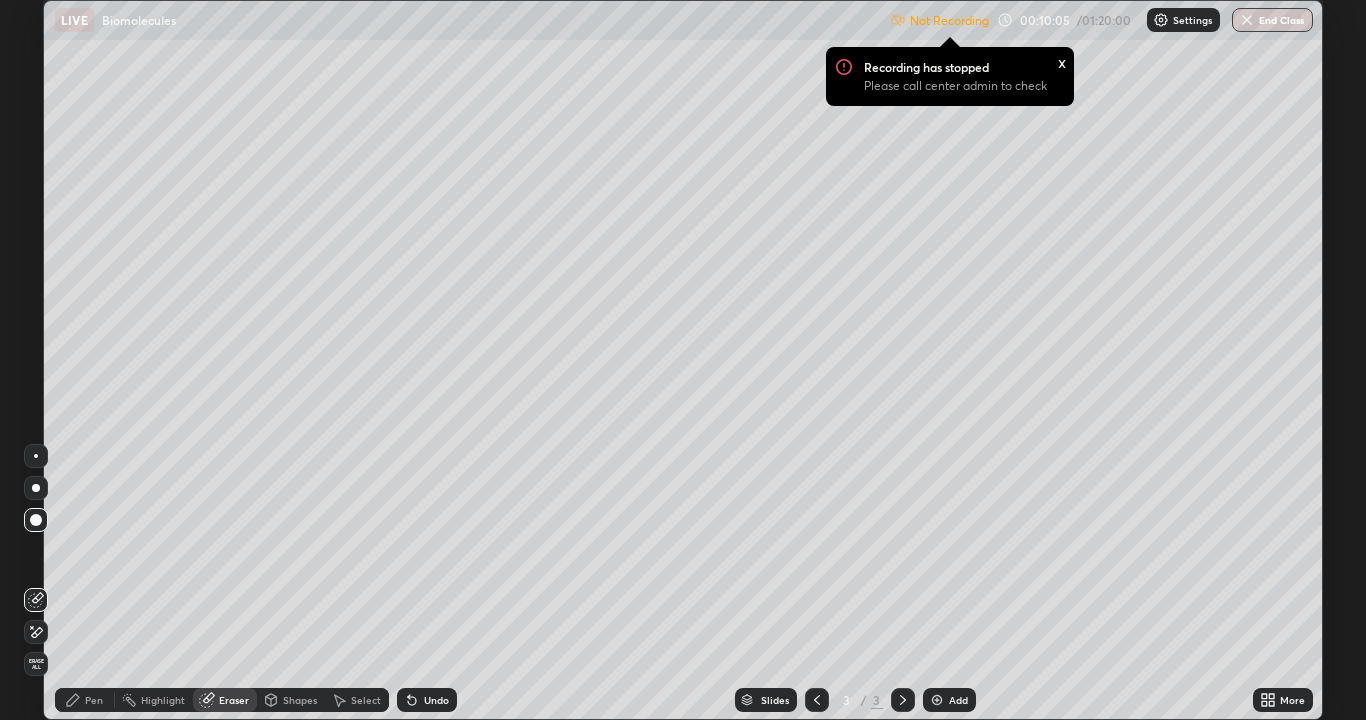 click on "Pen" at bounding box center (94, 700) 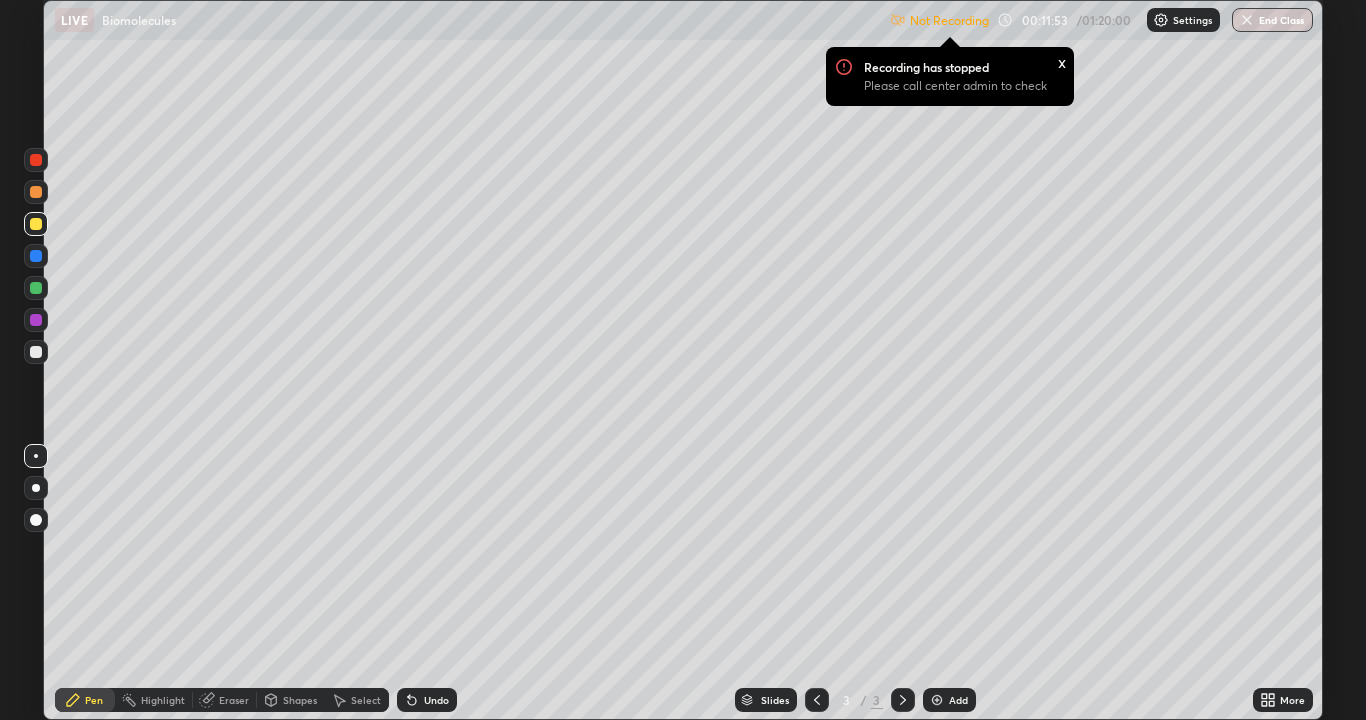 click on "Eraser" at bounding box center [234, 700] 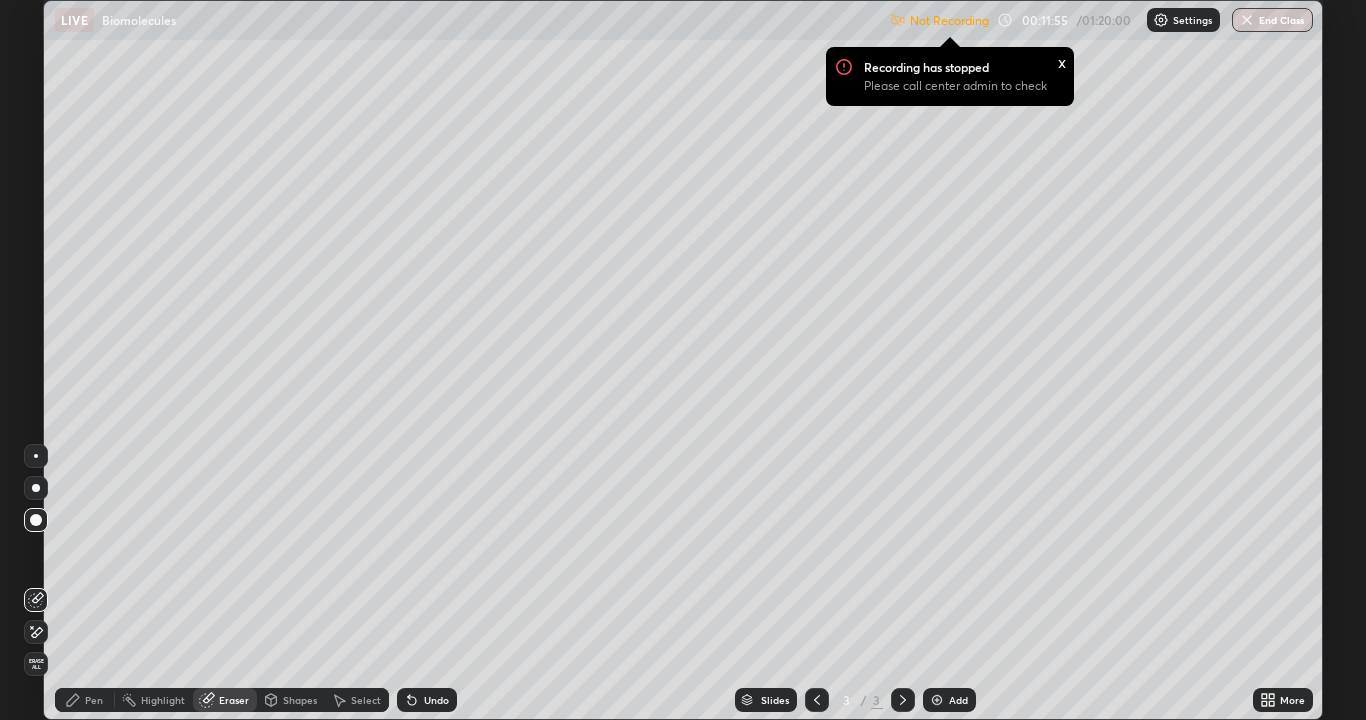 click on "Pen" at bounding box center (94, 700) 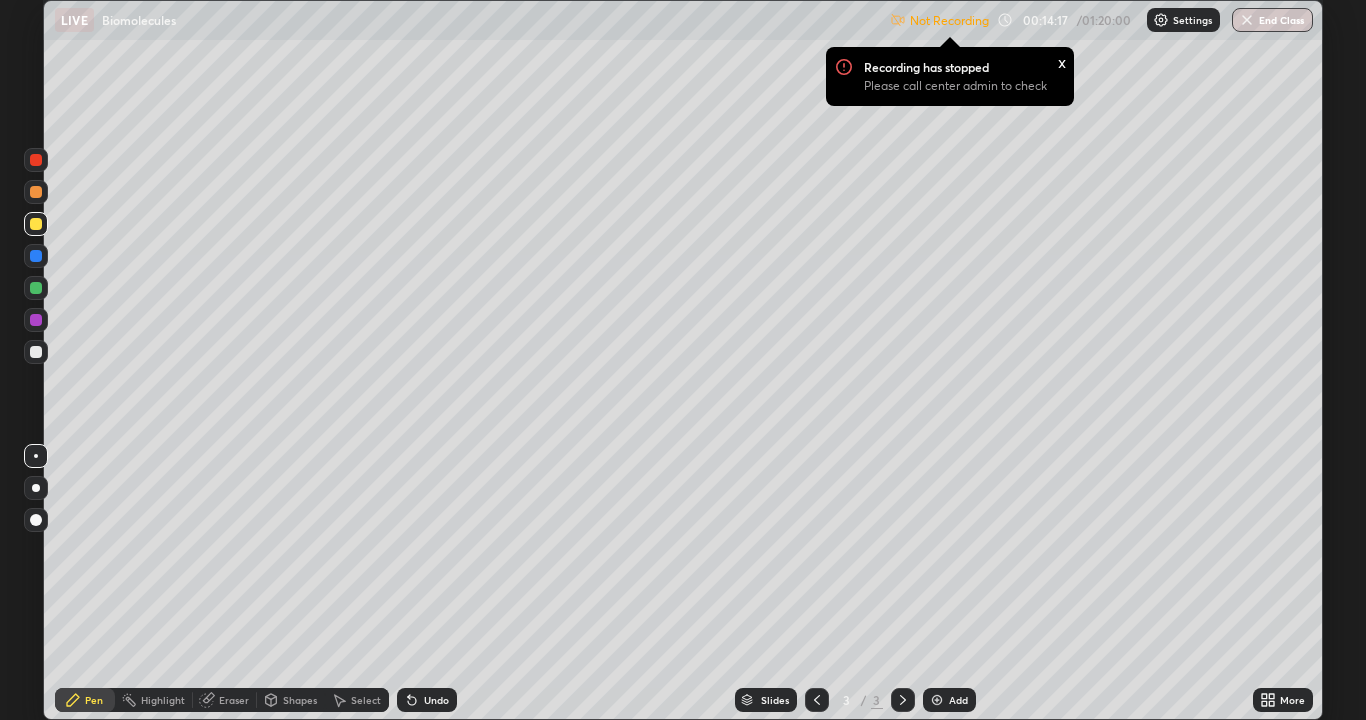 click at bounding box center (36, 352) 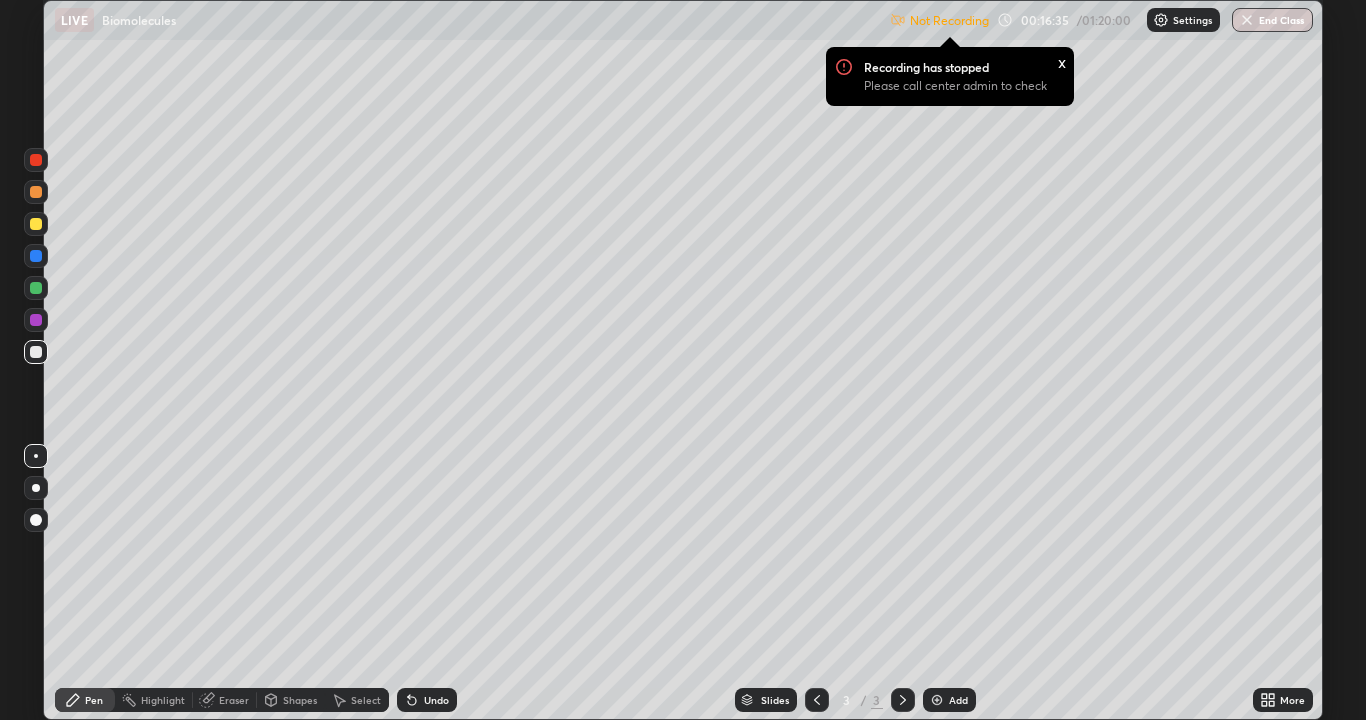 click at bounding box center [937, 700] 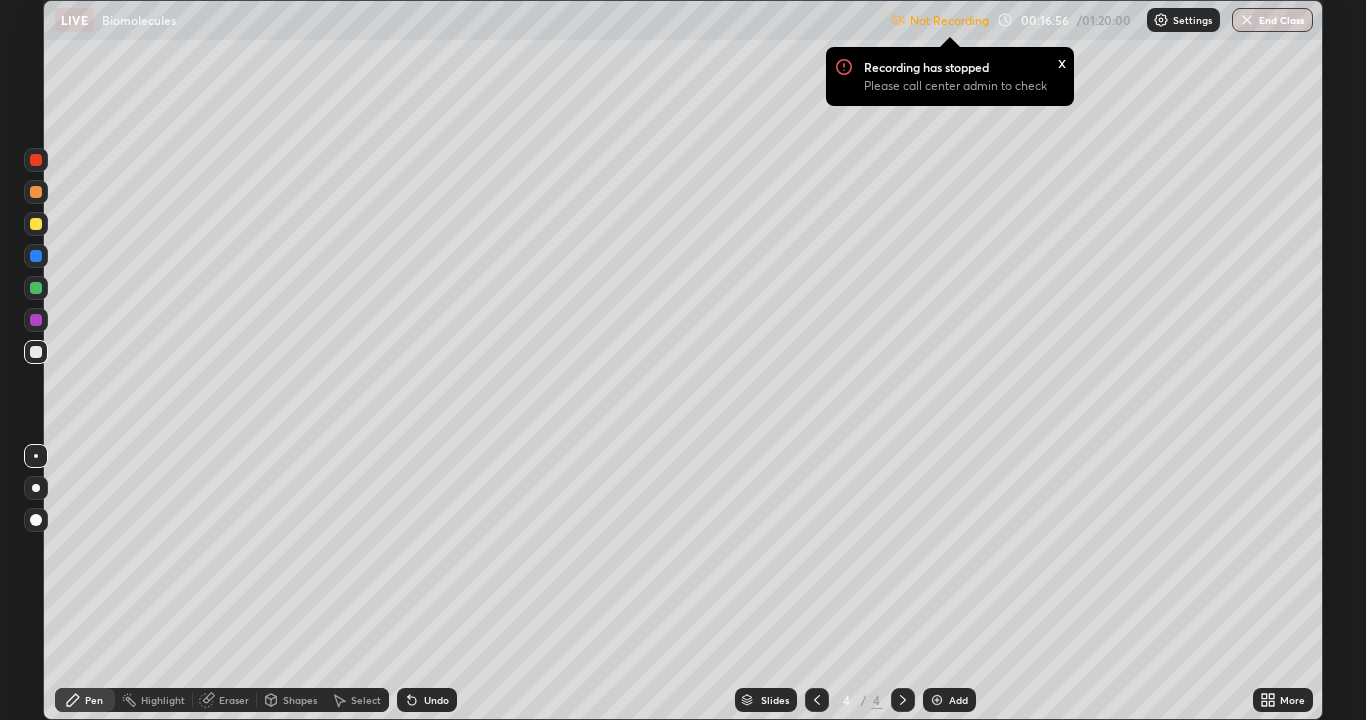click at bounding box center (36, 224) 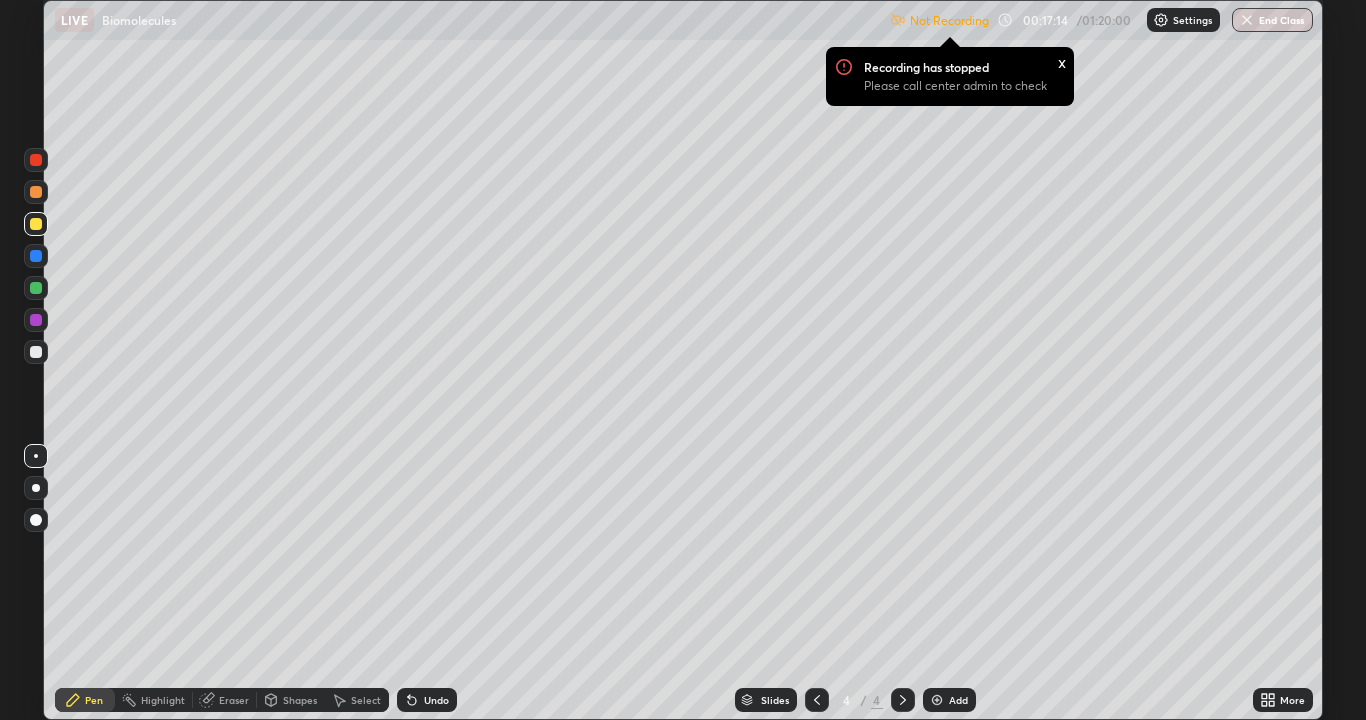 click at bounding box center (36, 256) 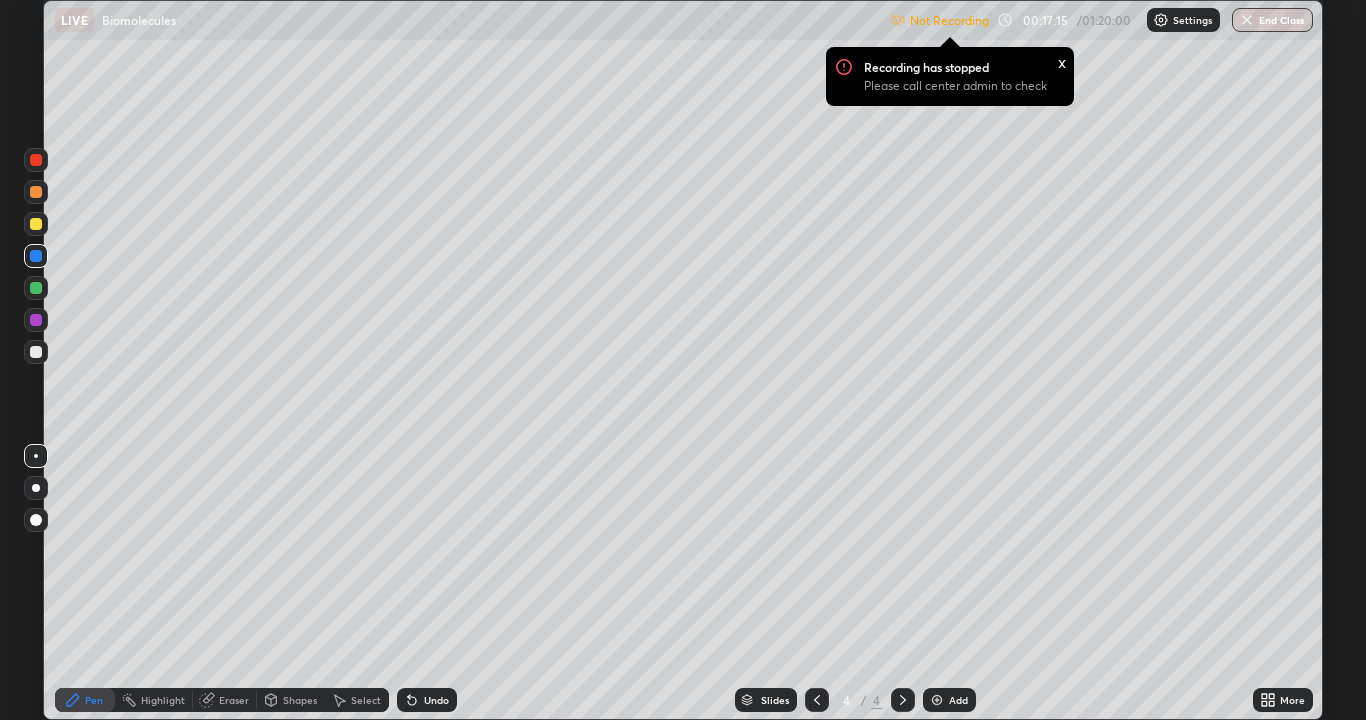 click at bounding box center (36, 288) 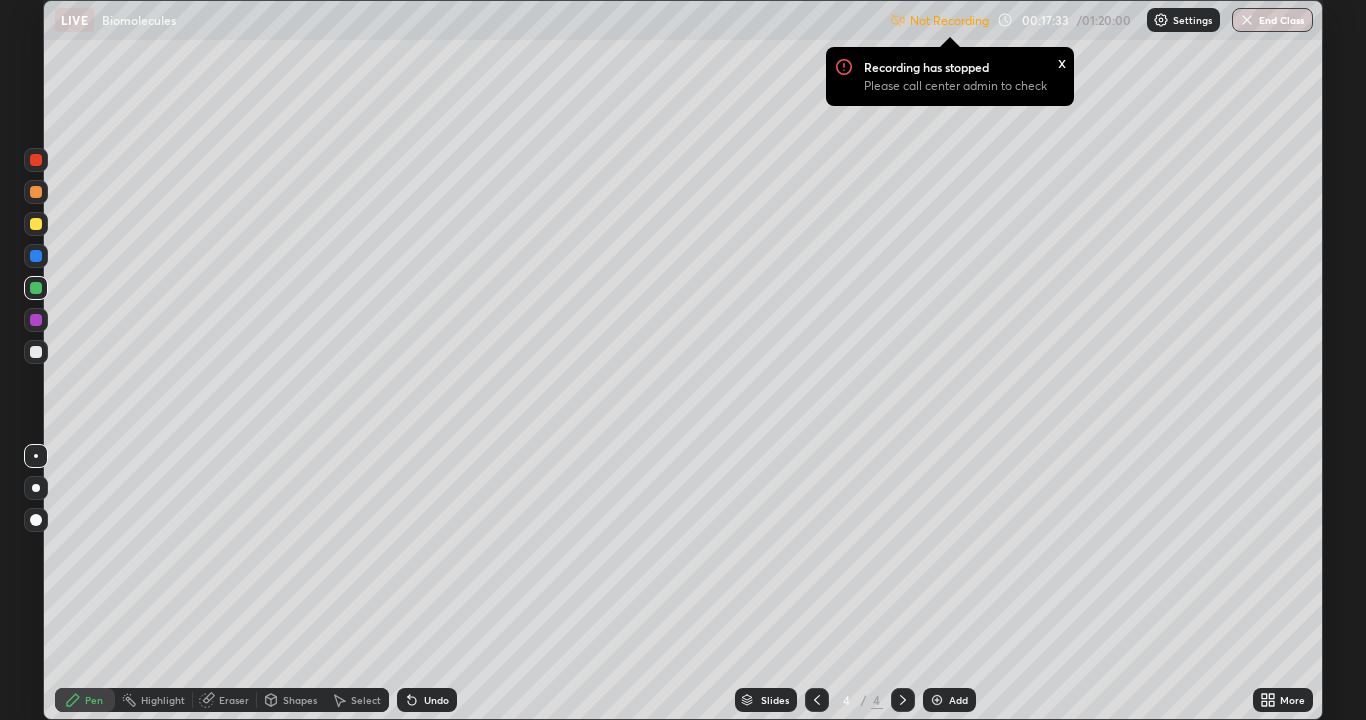click at bounding box center (36, 352) 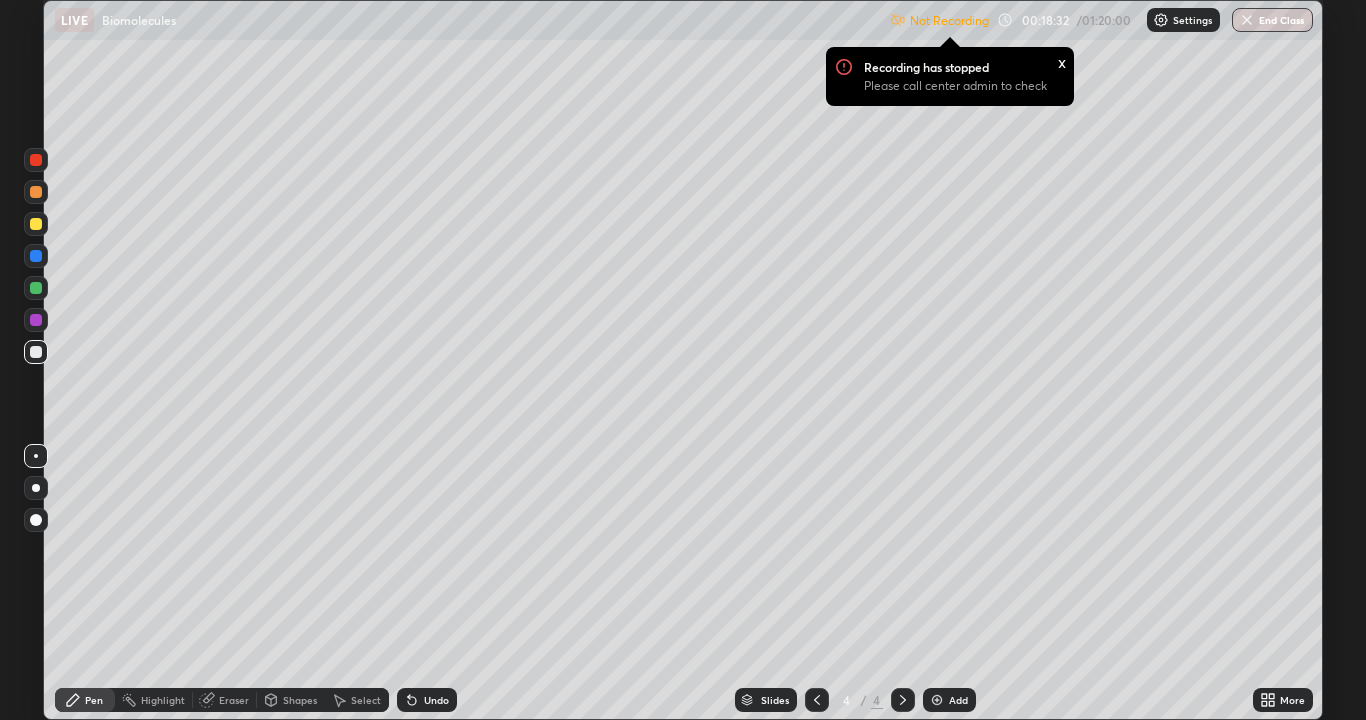 click on "Recording has stopped Please call center admin to check x" at bounding box center (950, 76) 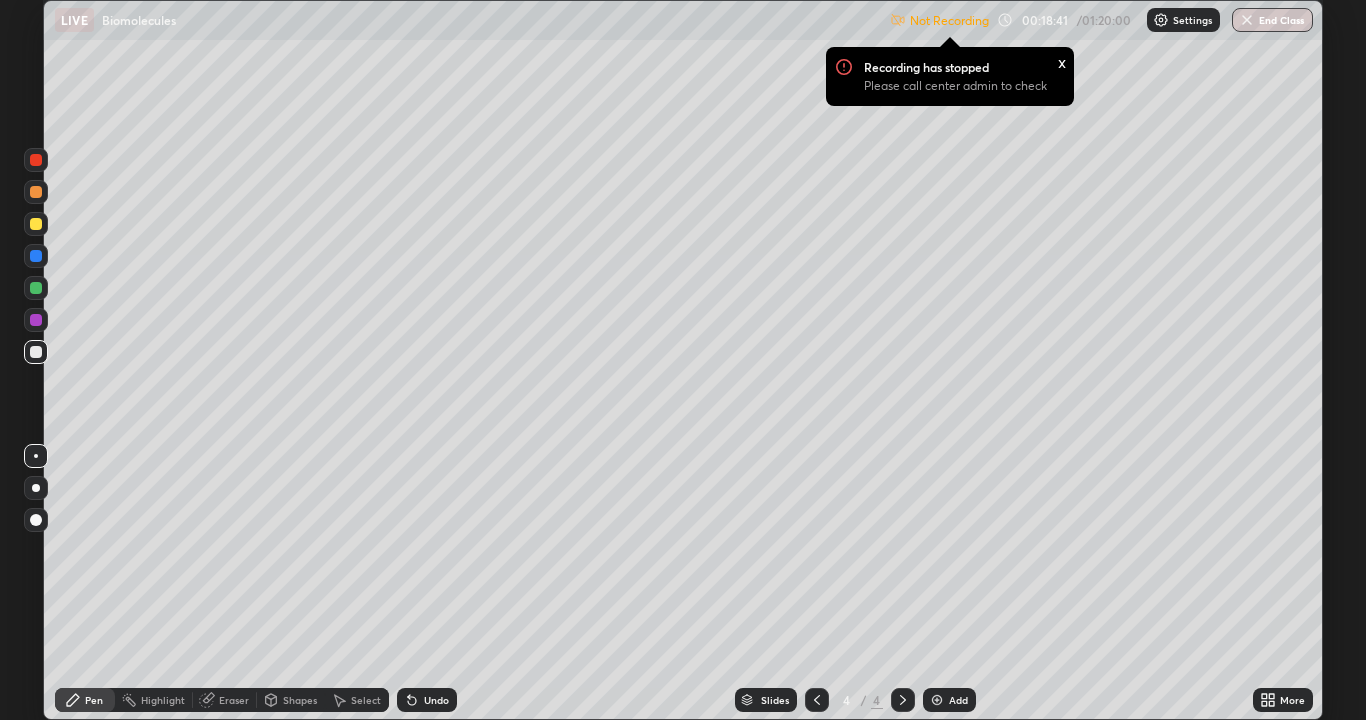 click on "x" at bounding box center [1062, 61] 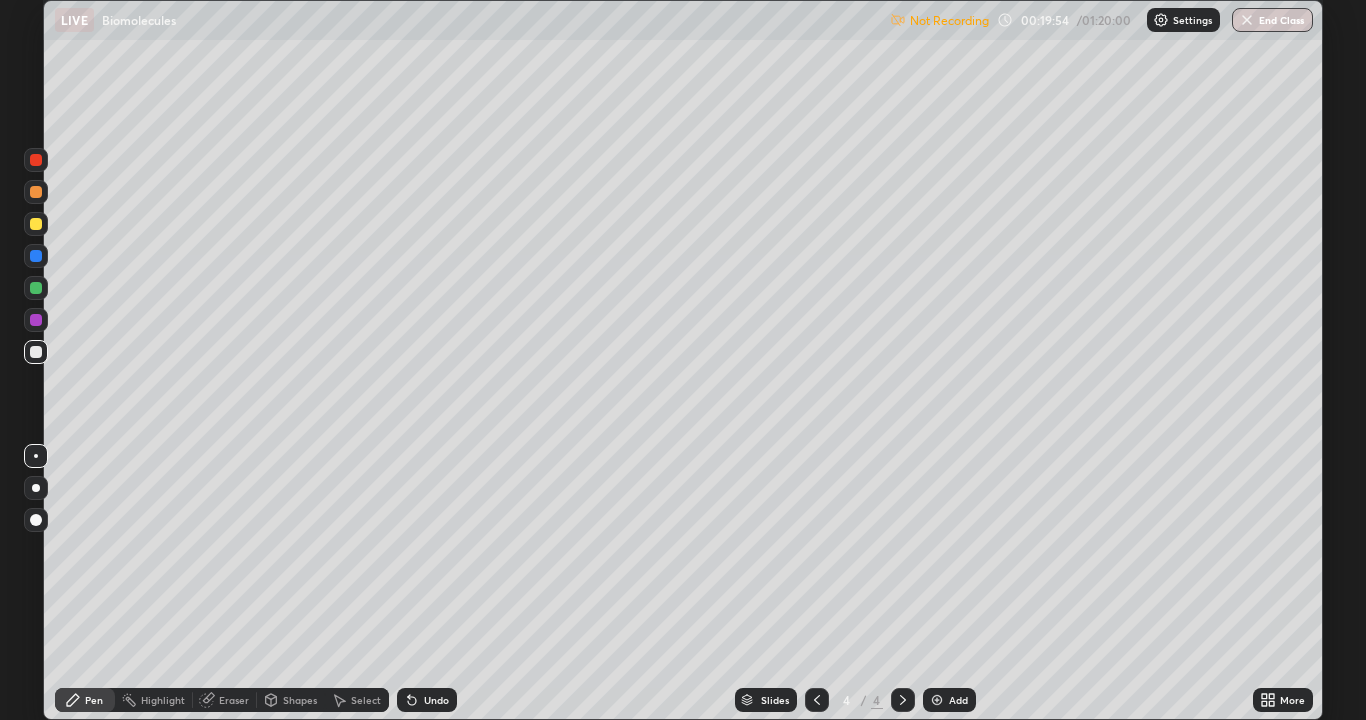 click at bounding box center [36, 224] 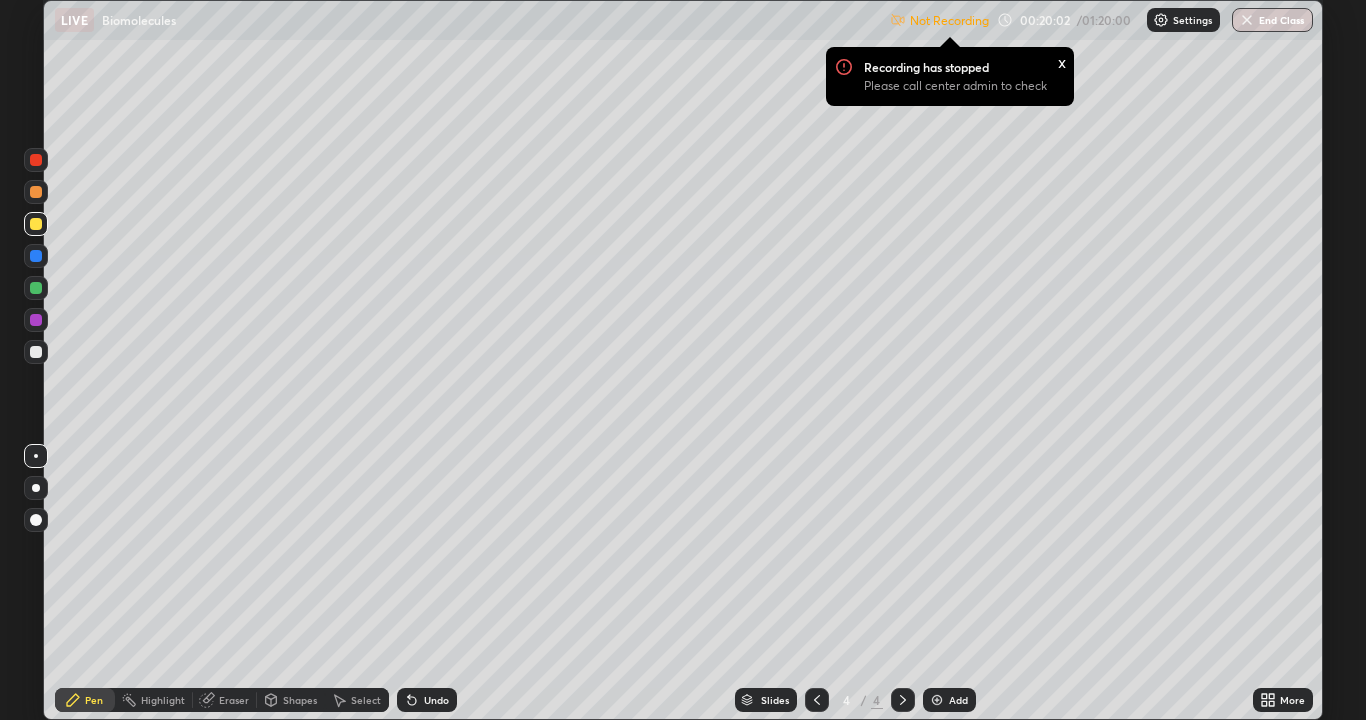 click at bounding box center [36, 288] 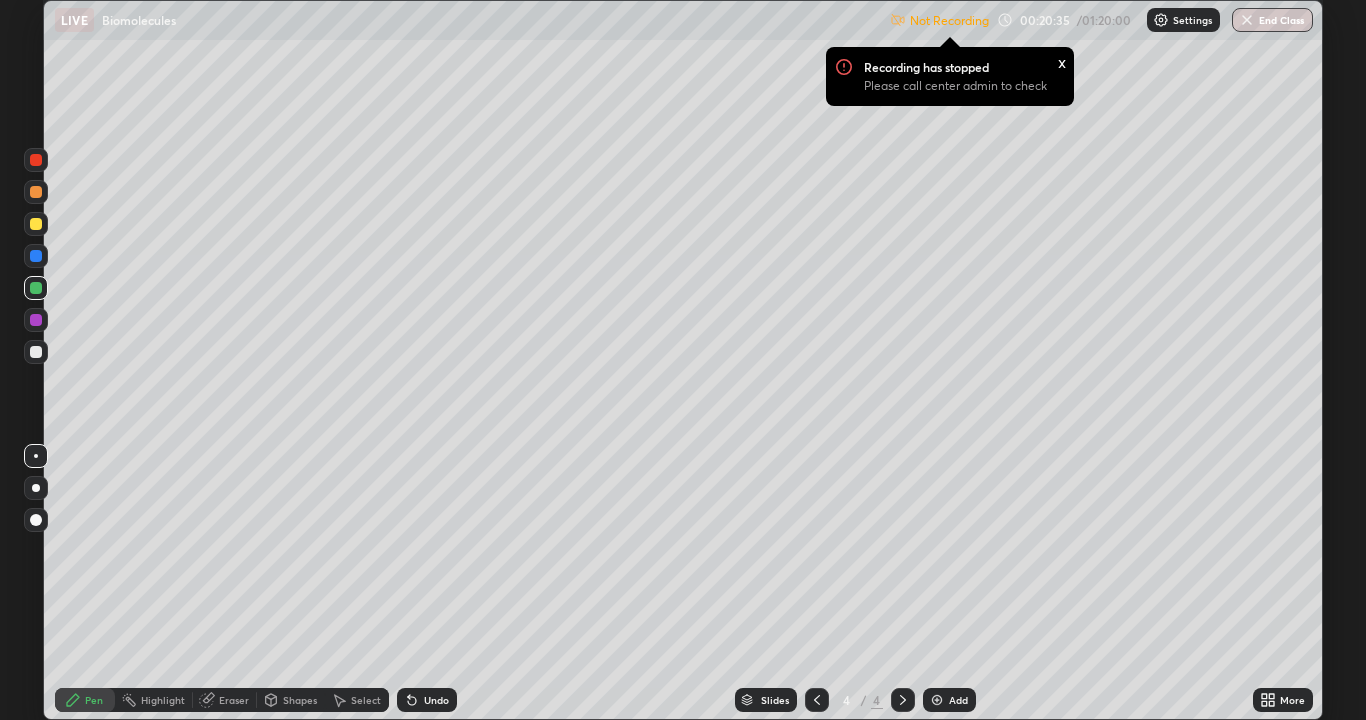 click at bounding box center (36, 456) 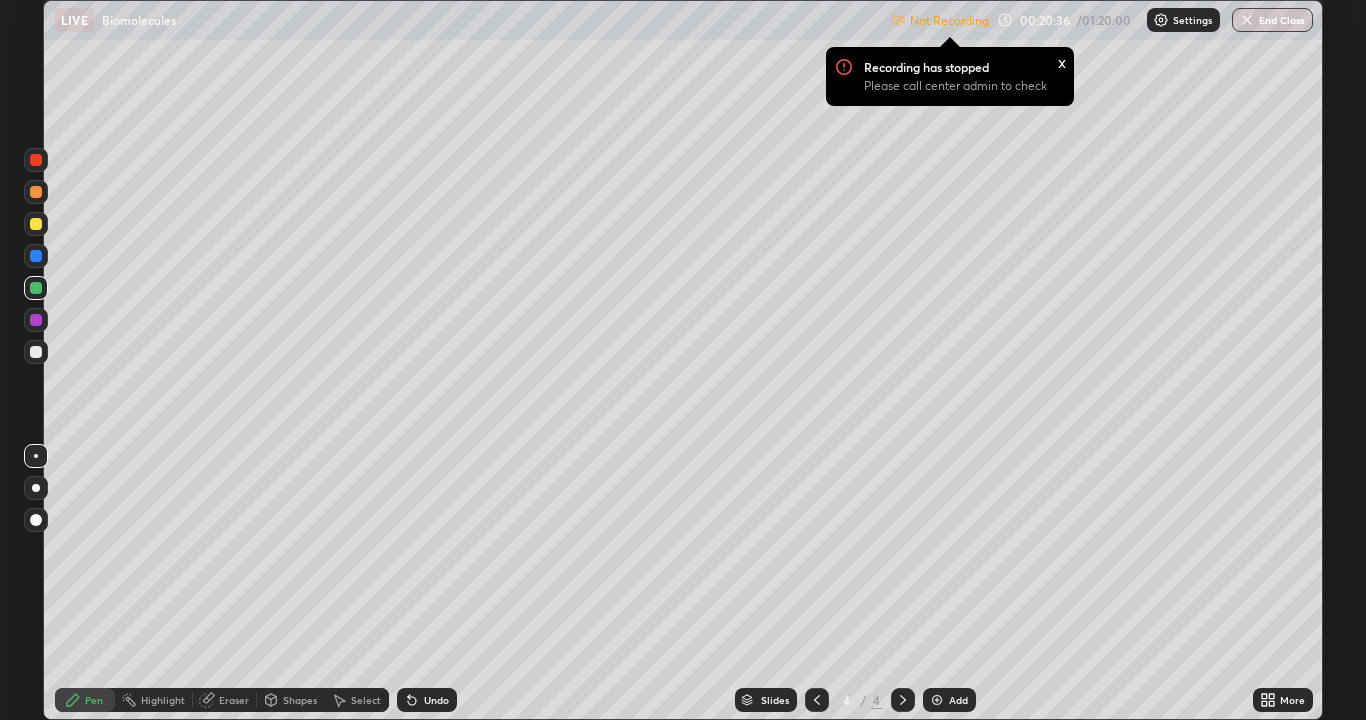 click at bounding box center [36, 352] 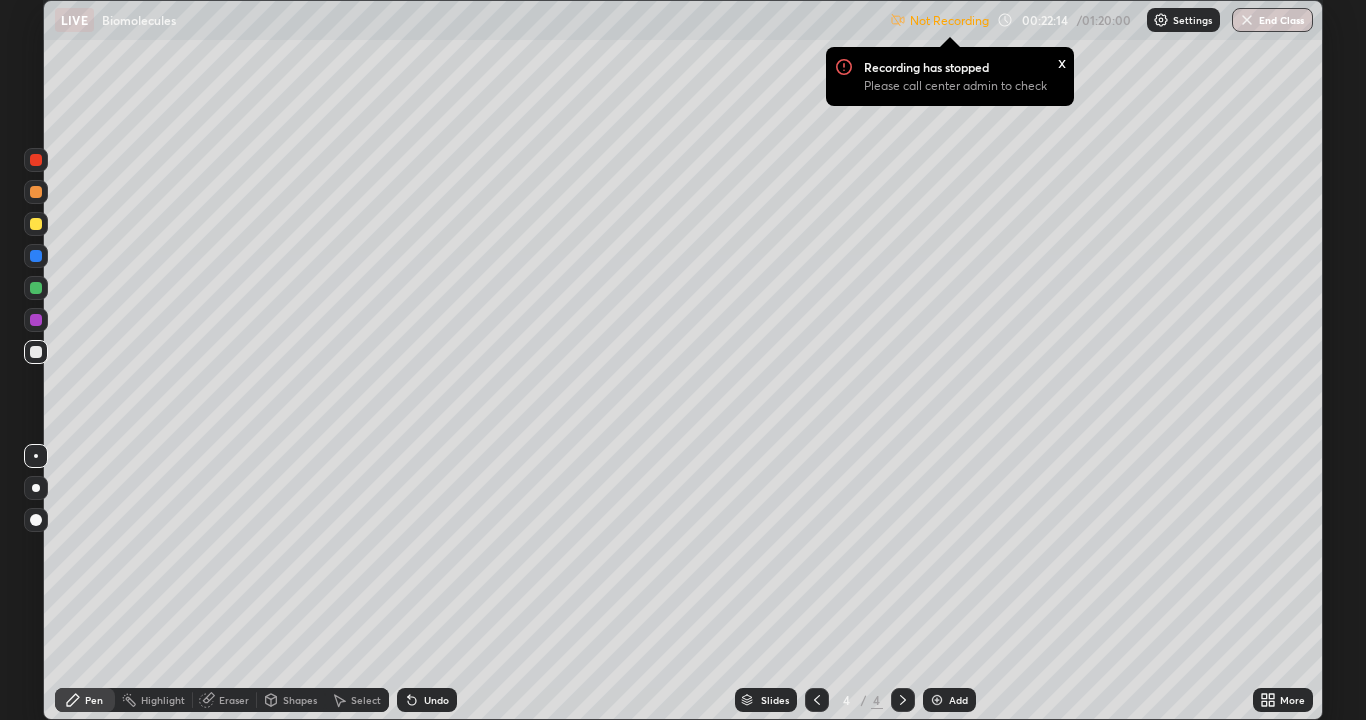 click at bounding box center [36, 224] 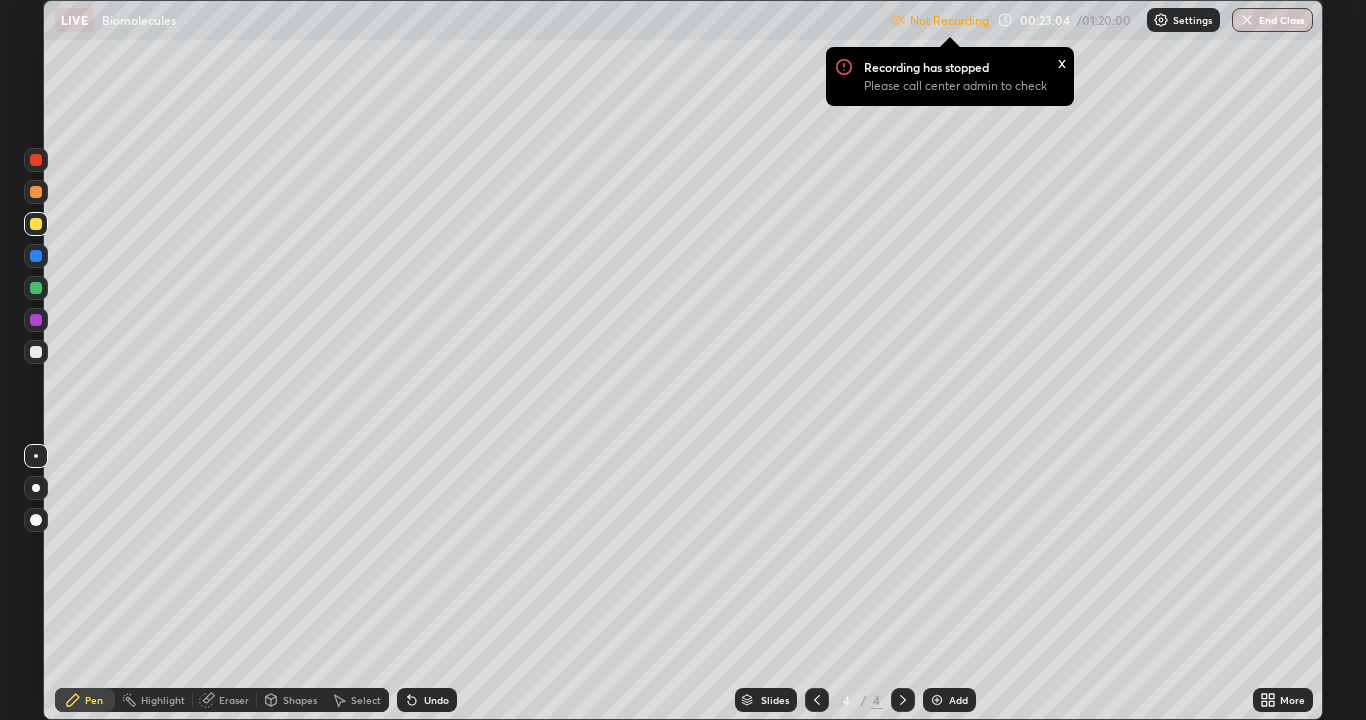 click at bounding box center [36, 288] 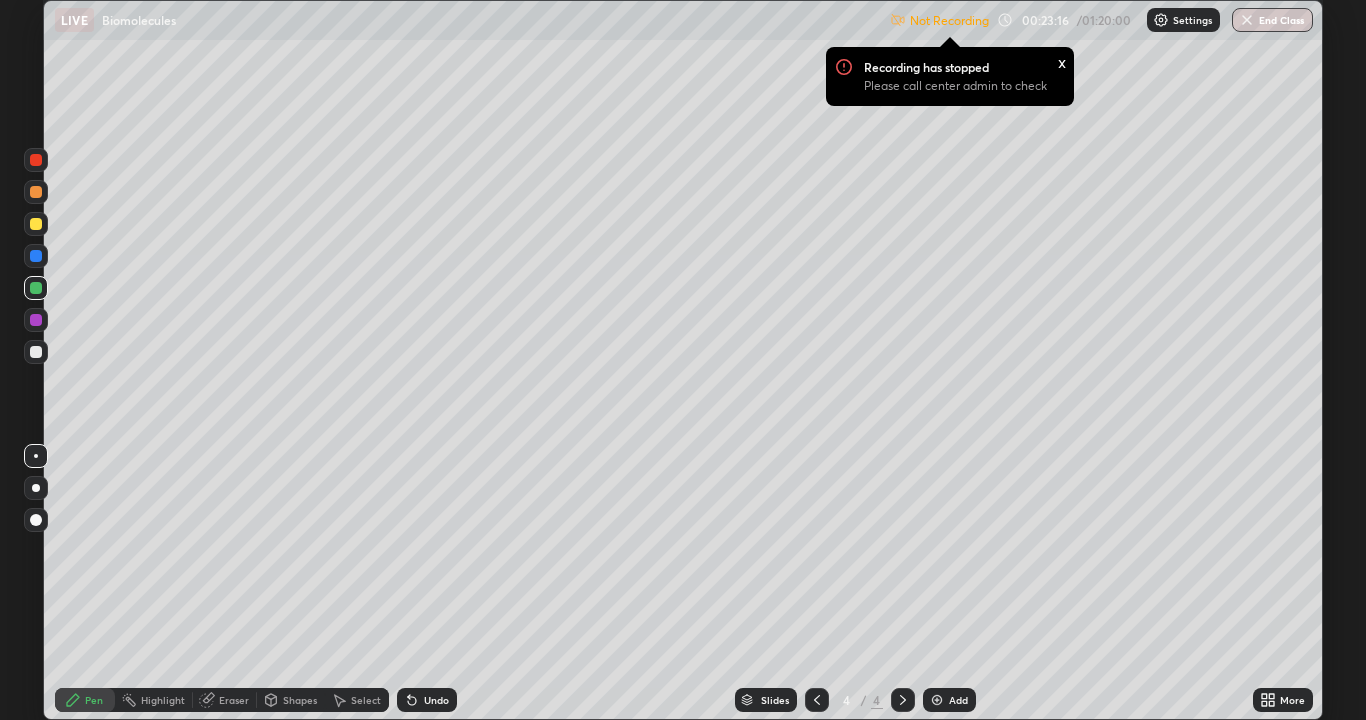 click at bounding box center (36, 352) 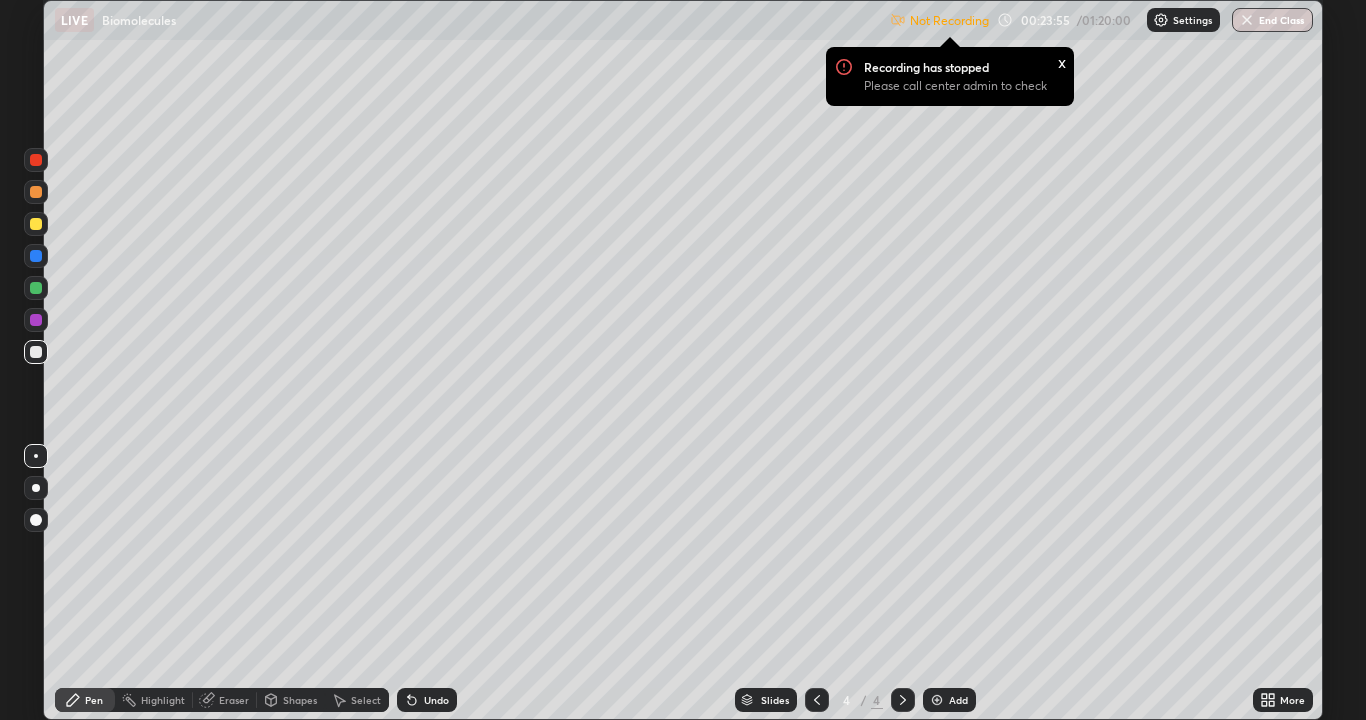 click at bounding box center [36, 224] 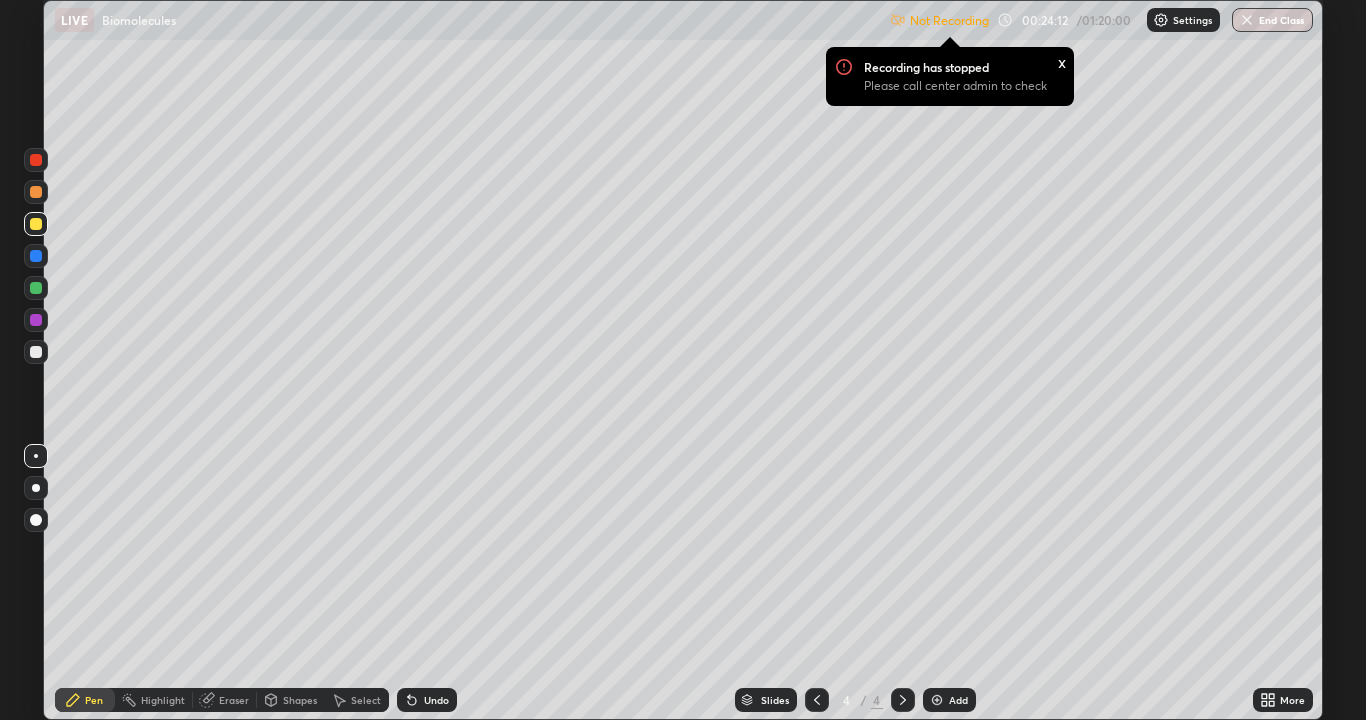 click at bounding box center (36, 288) 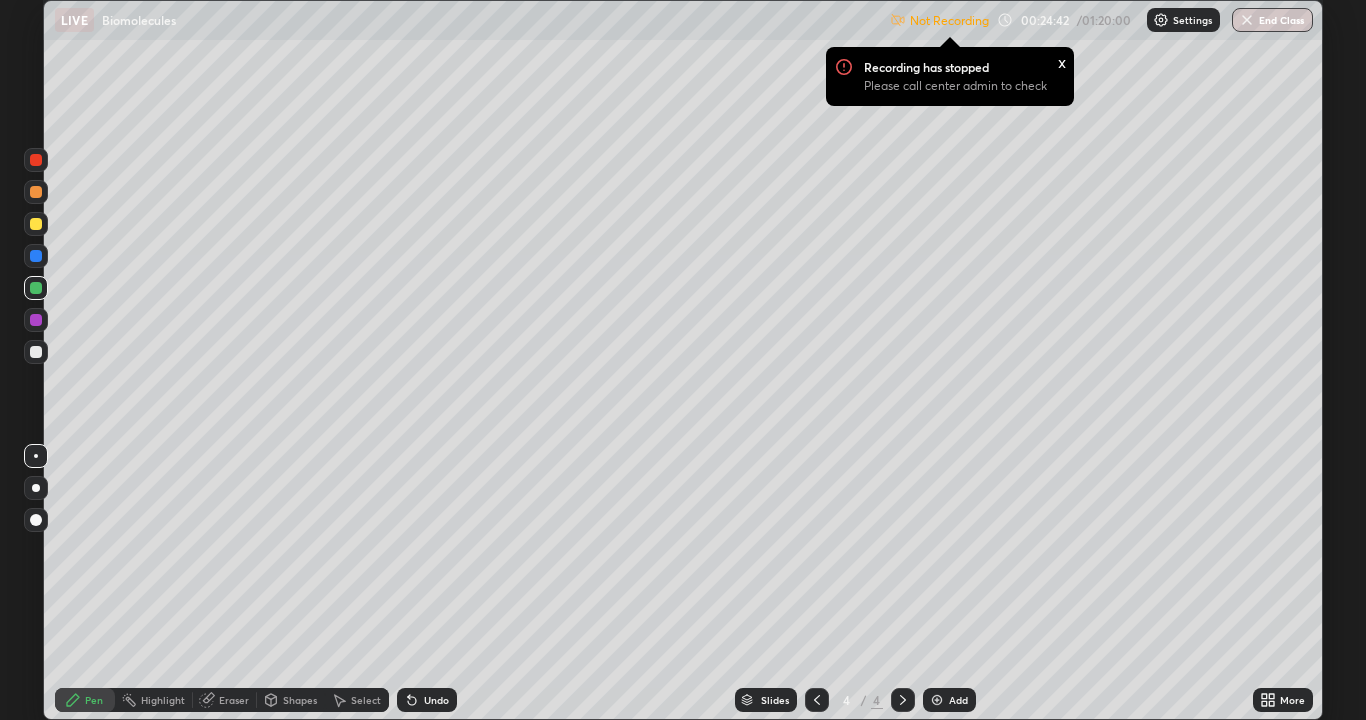 click at bounding box center [36, 352] 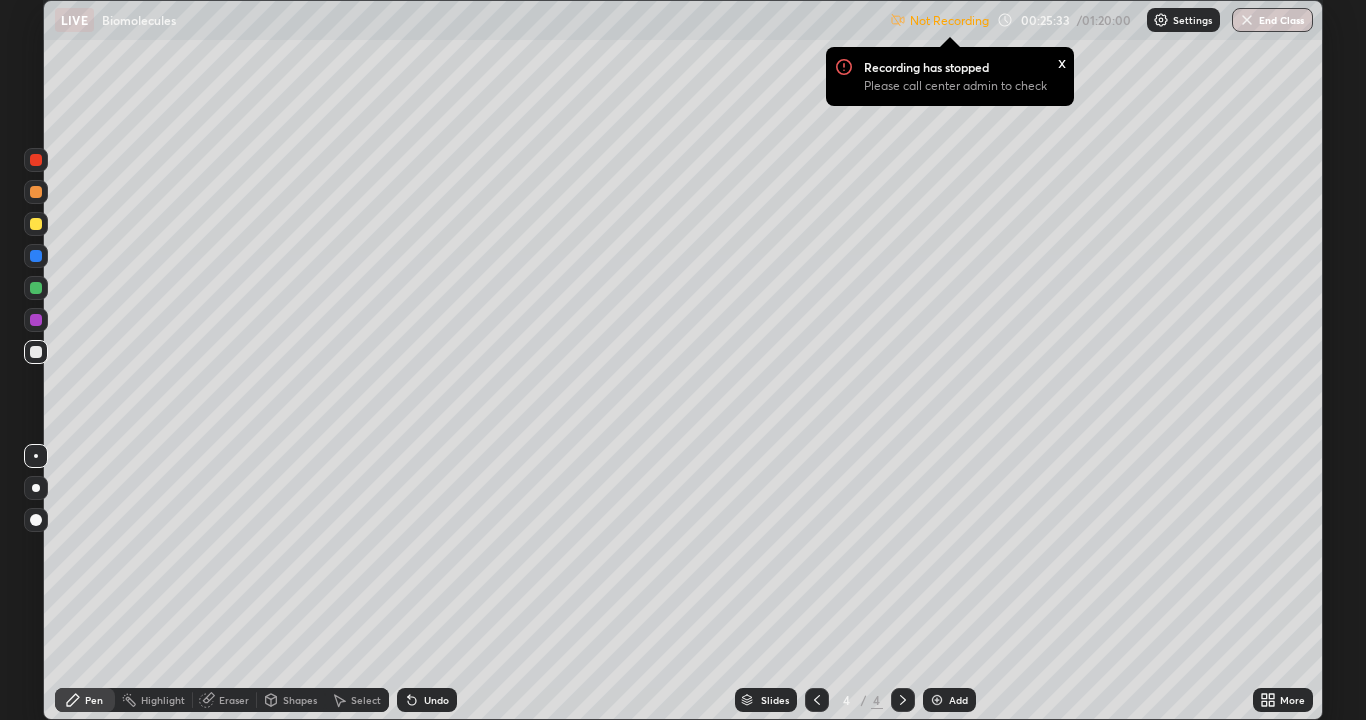click at bounding box center (36, 288) 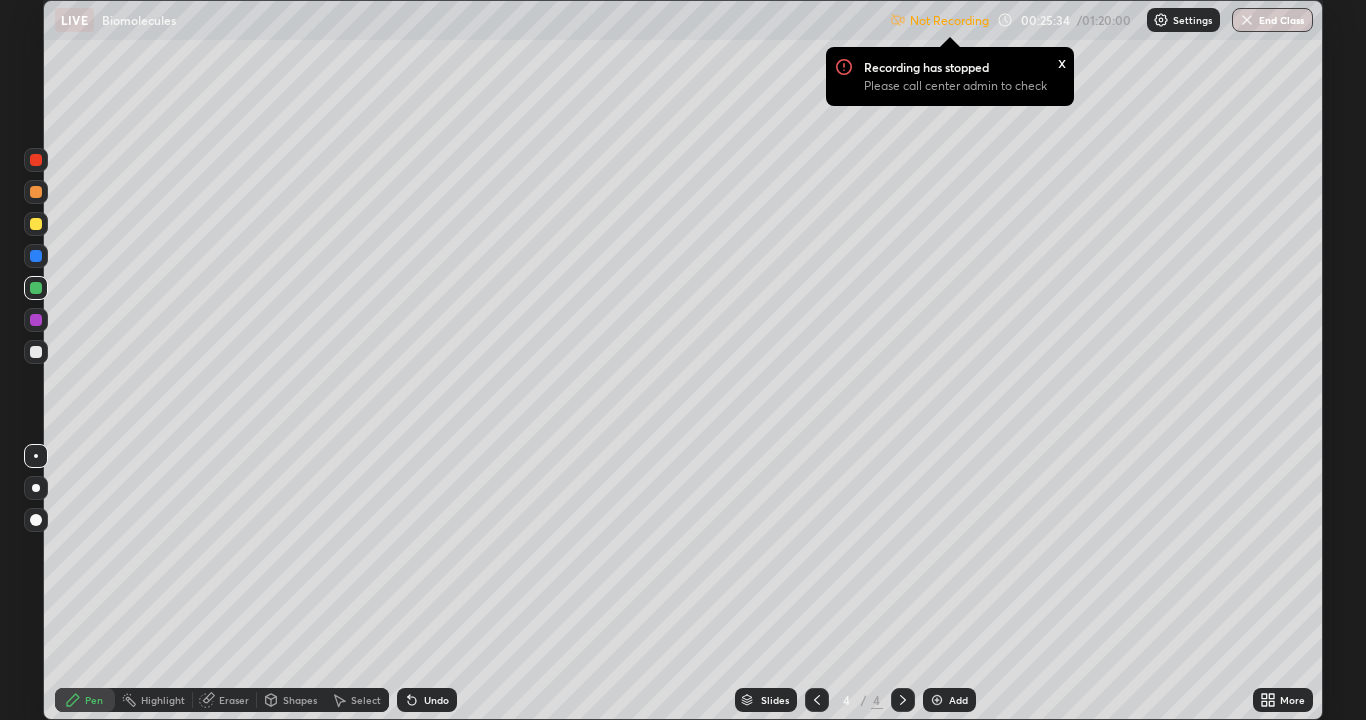 click at bounding box center [36, 224] 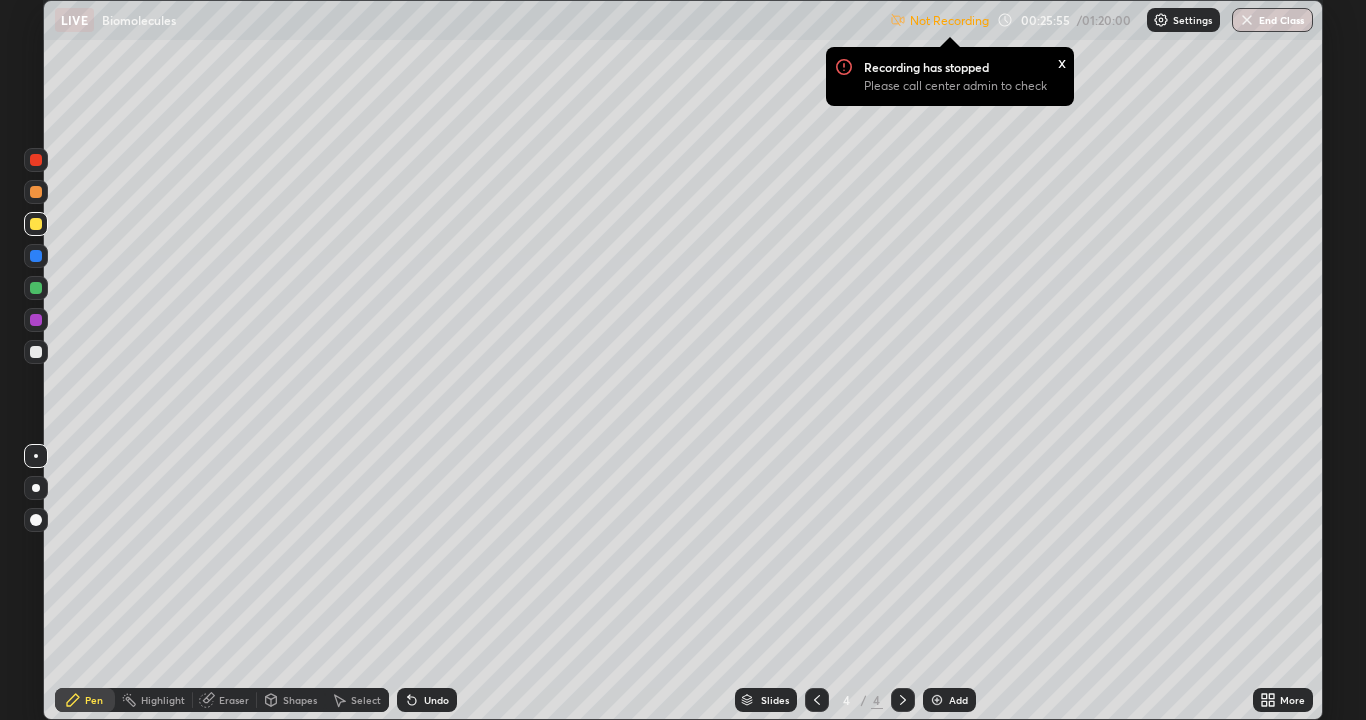 click at bounding box center [36, 288] 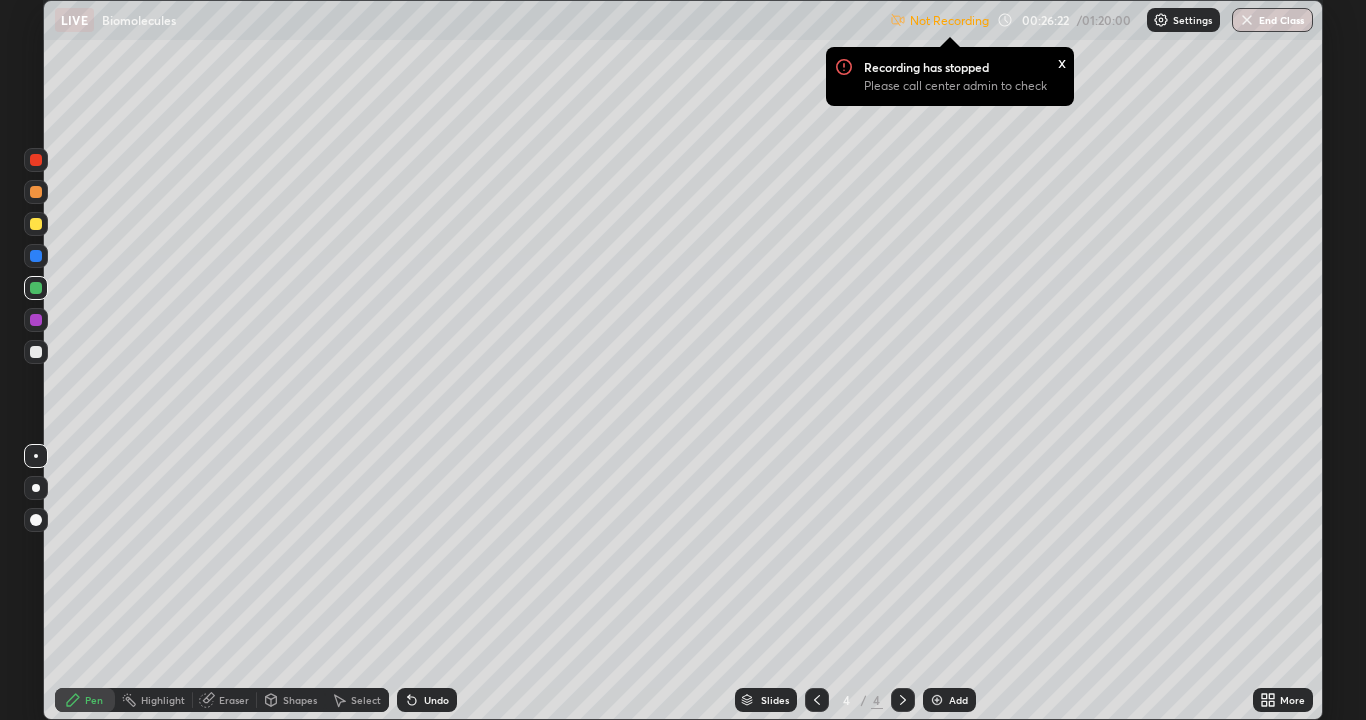 click at bounding box center (36, 352) 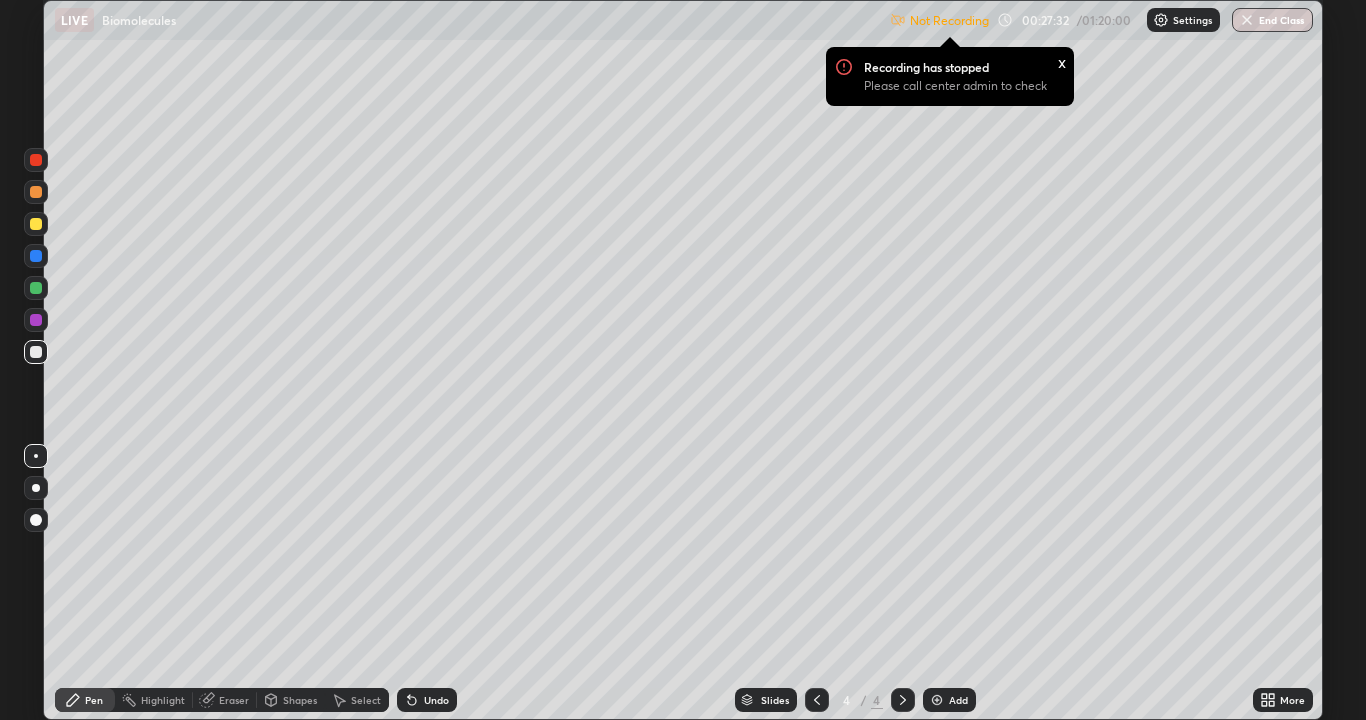 click at bounding box center [36, 224] 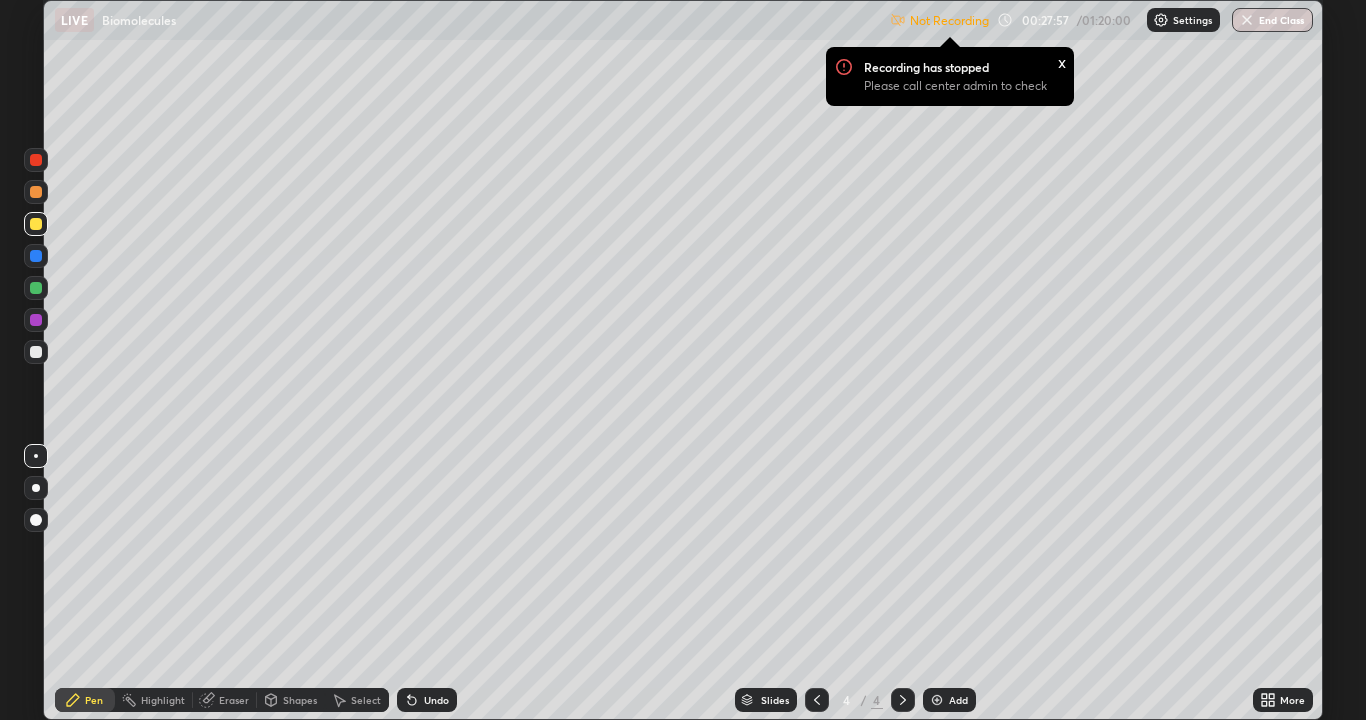 click at bounding box center (36, 288) 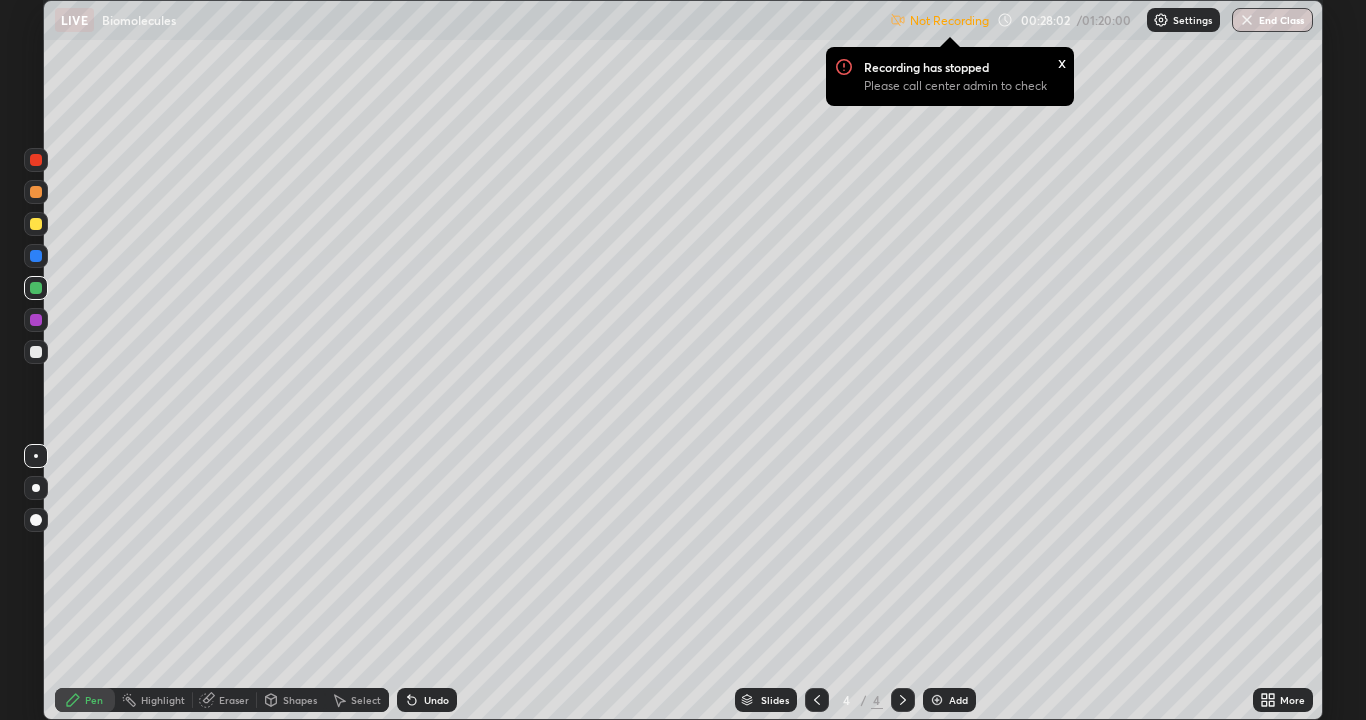 click on "Eraser" at bounding box center [234, 700] 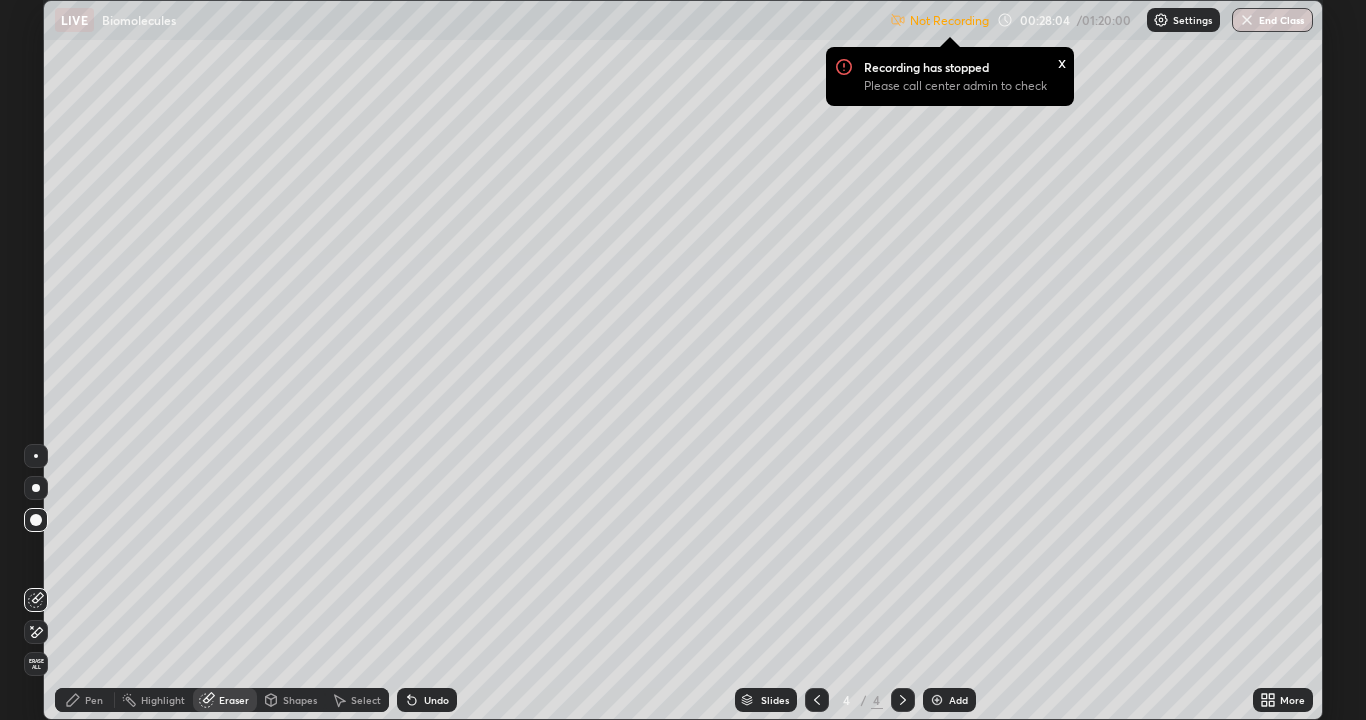 click on "Pen" at bounding box center [85, 700] 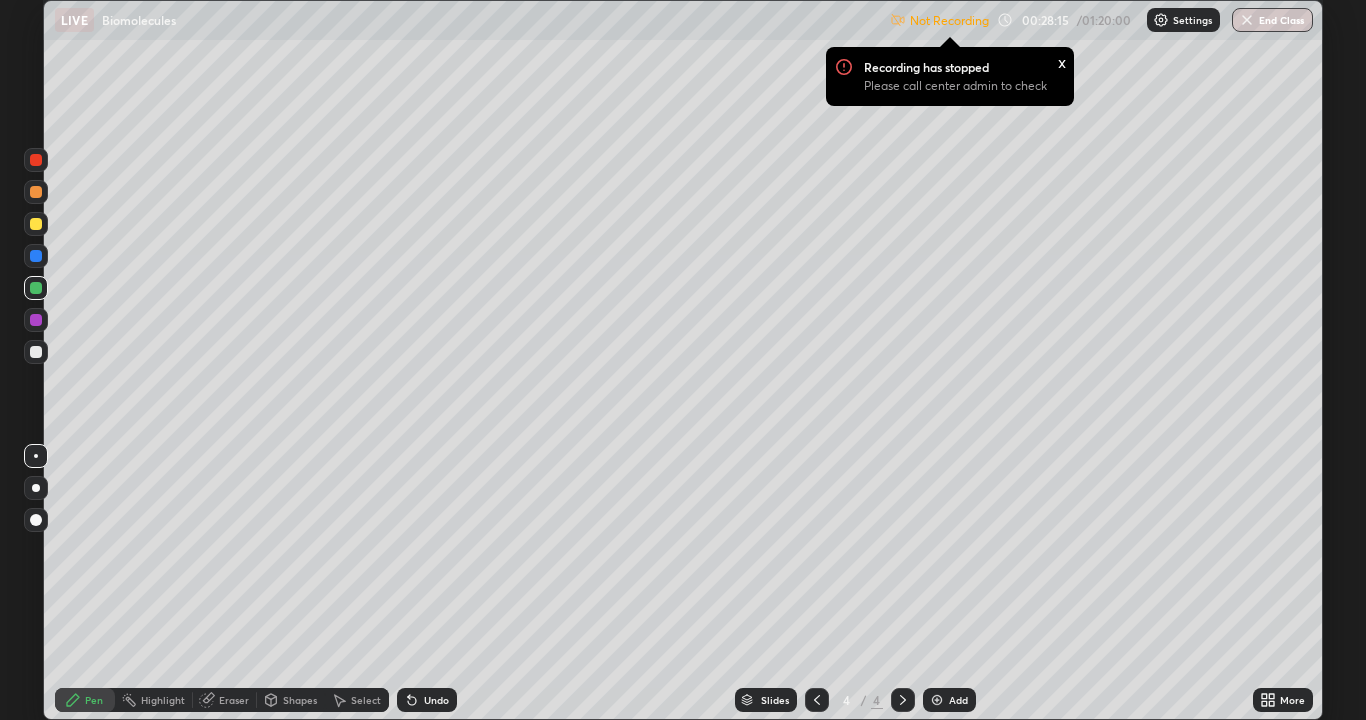 click at bounding box center (36, 352) 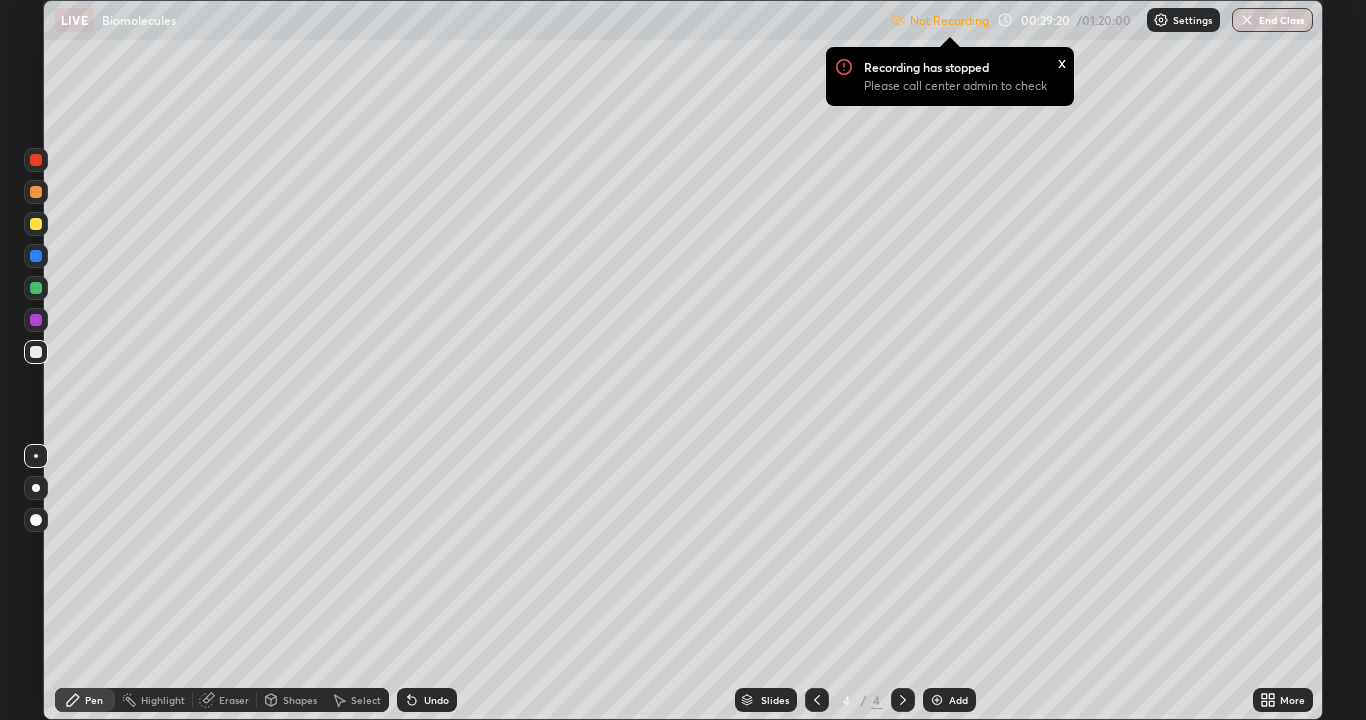 click at bounding box center [36, 224] 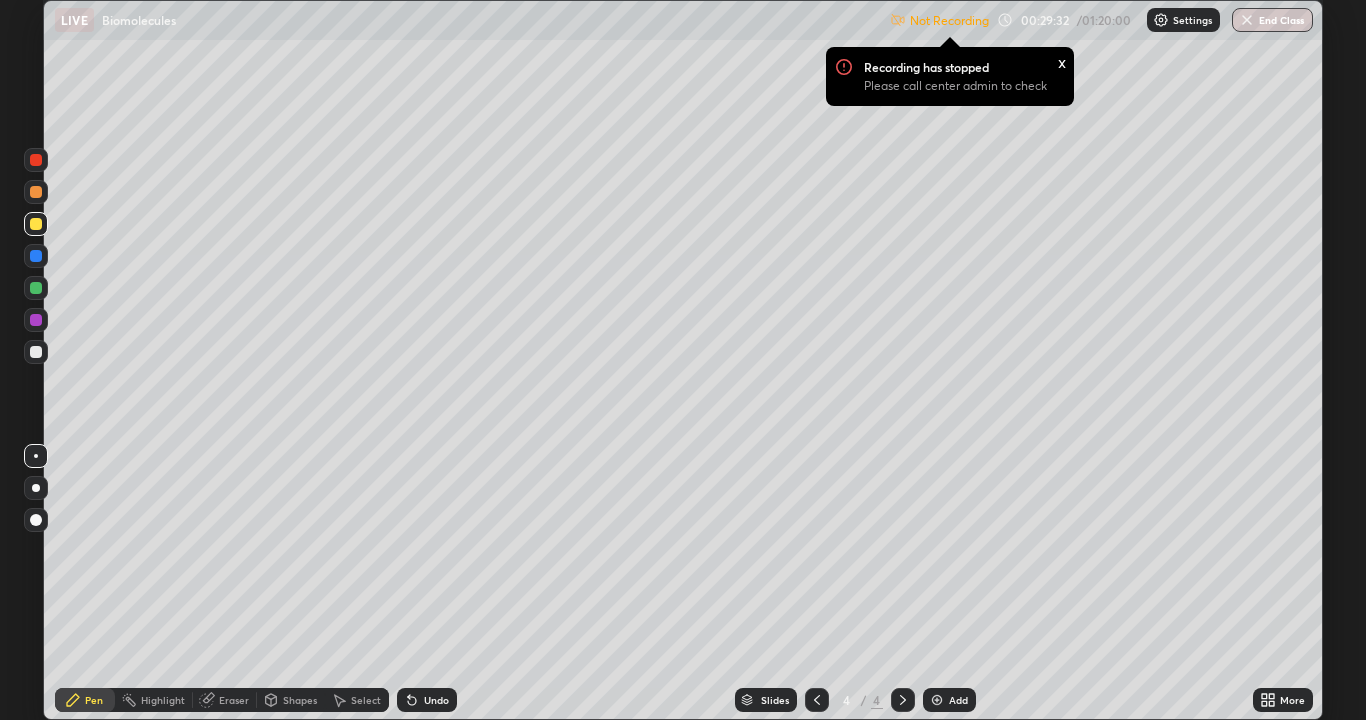click on "Eraser" at bounding box center (234, 700) 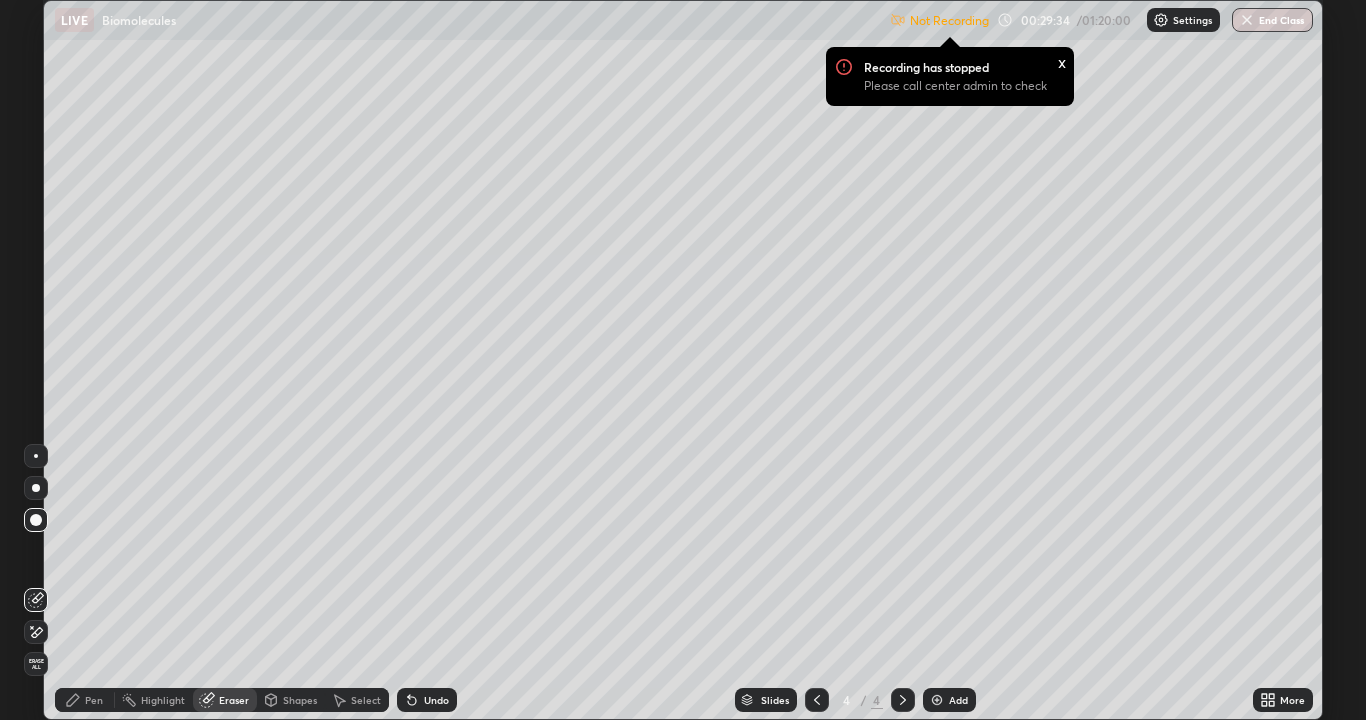 click 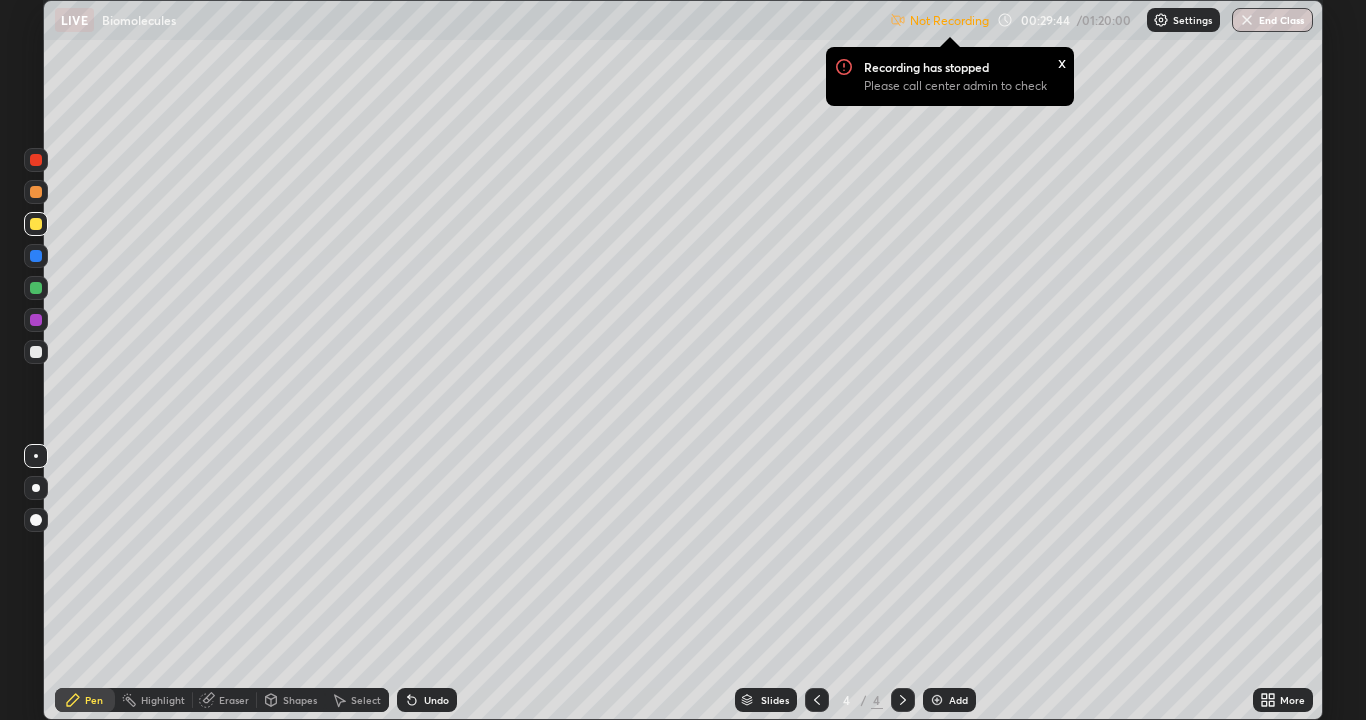 click on "Eraser" at bounding box center [234, 700] 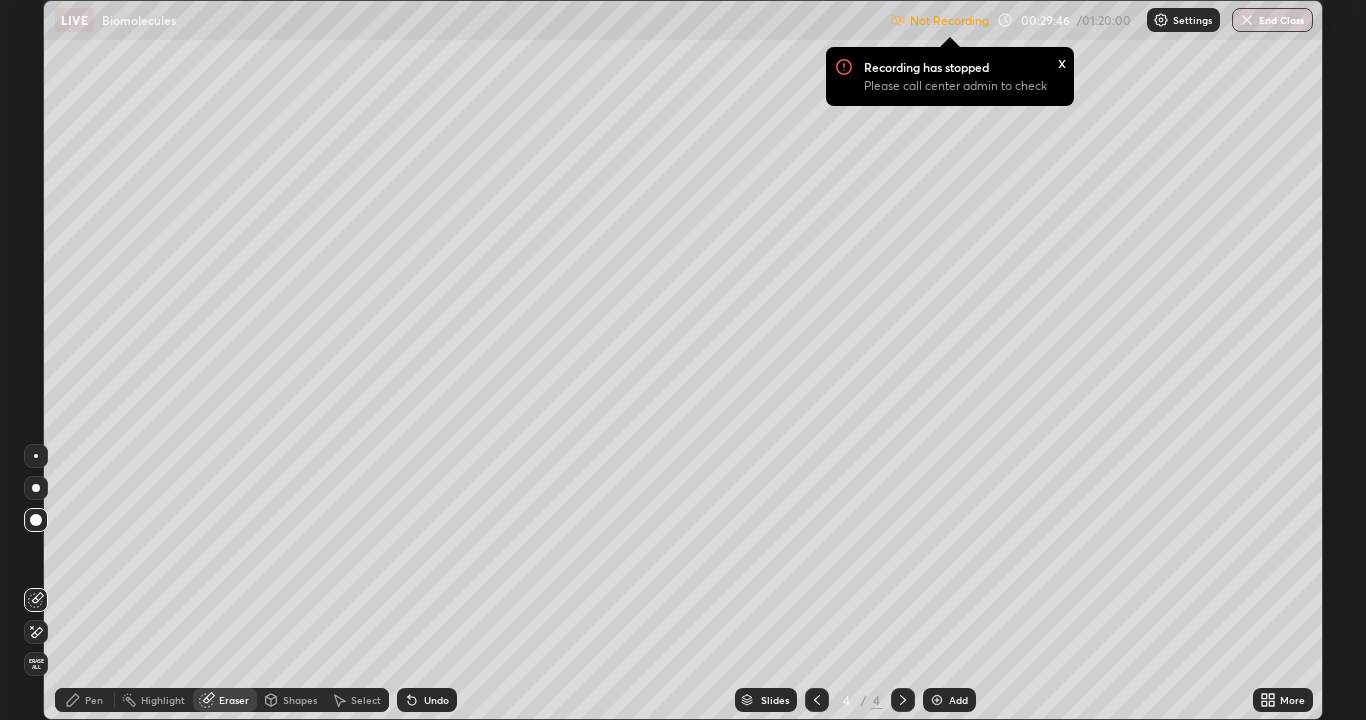 click on "Pen" at bounding box center [85, 700] 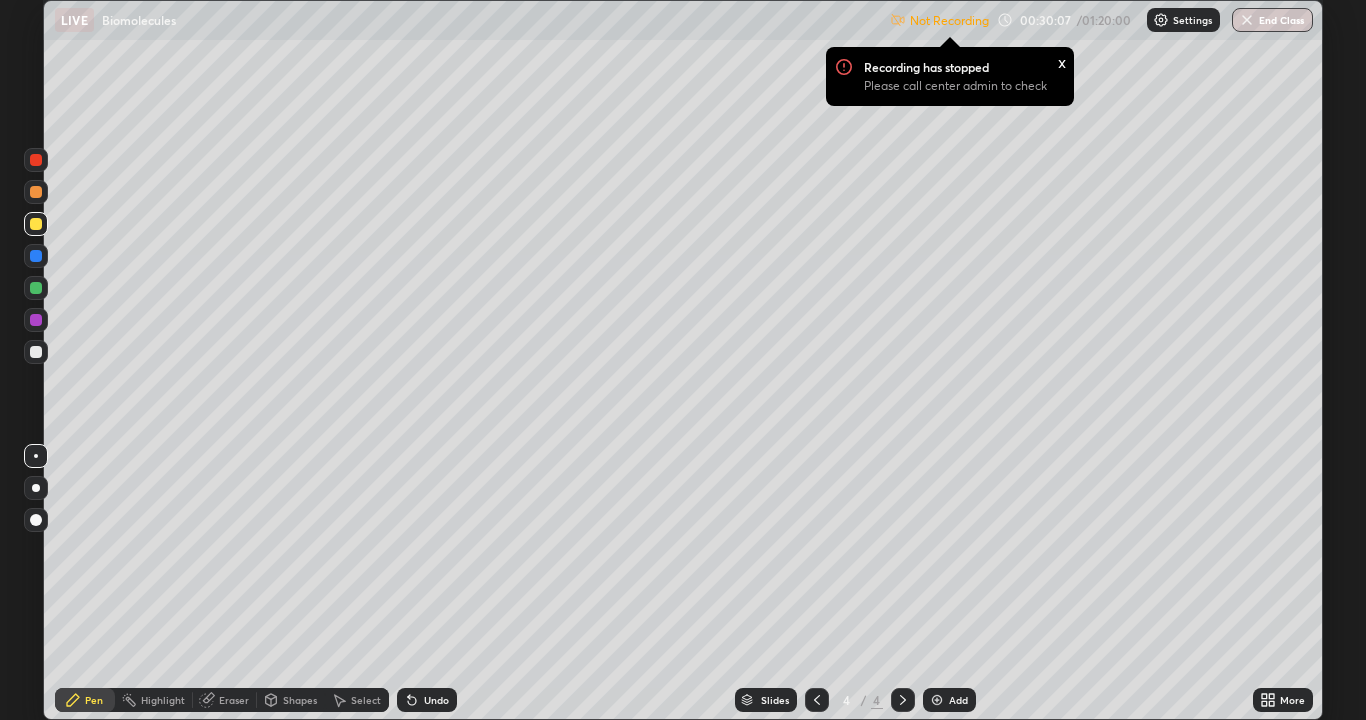 click at bounding box center [36, 352] 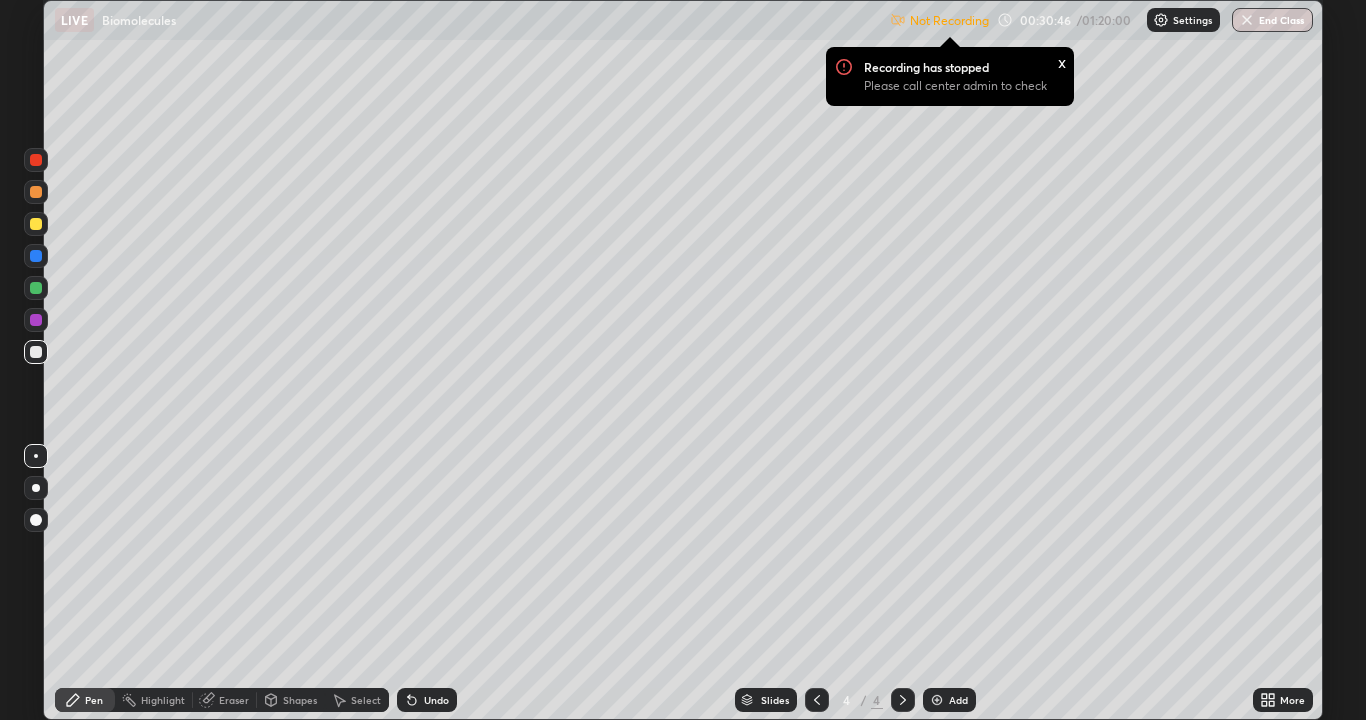 click at bounding box center [36, 224] 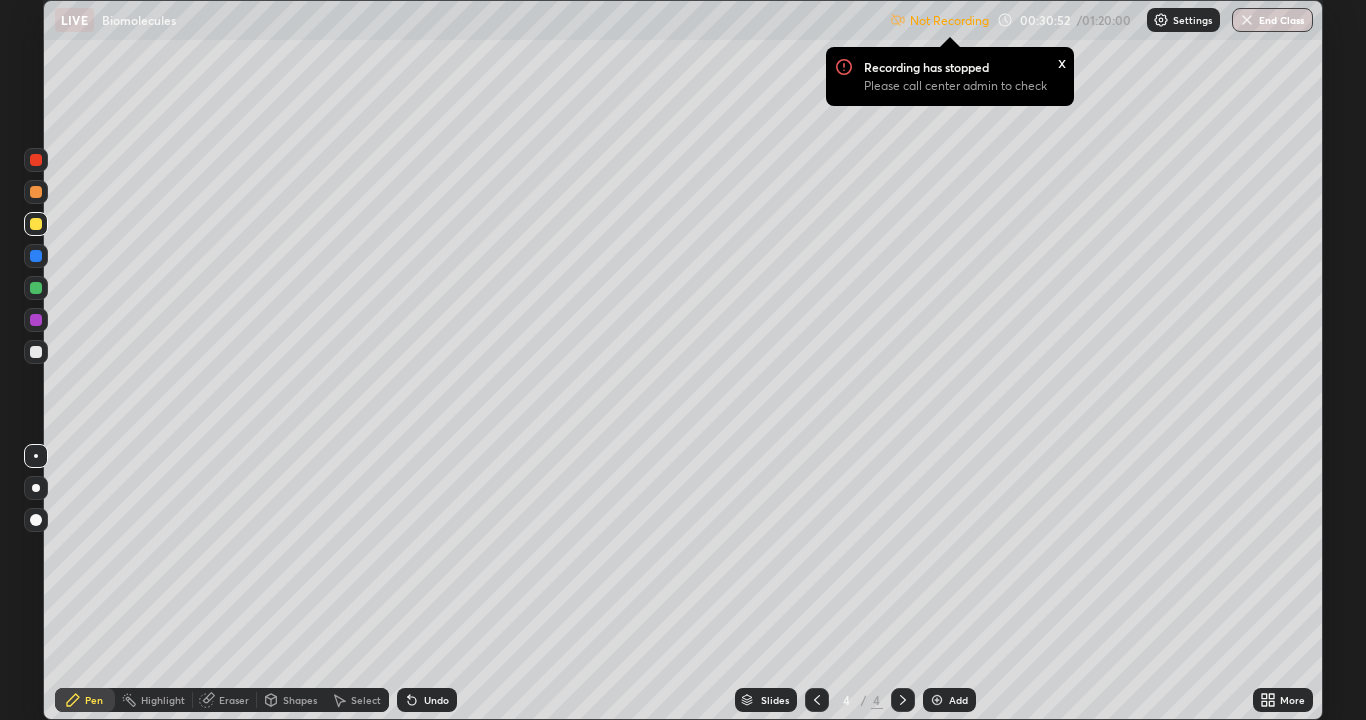 click at bounding box center (36, 224) 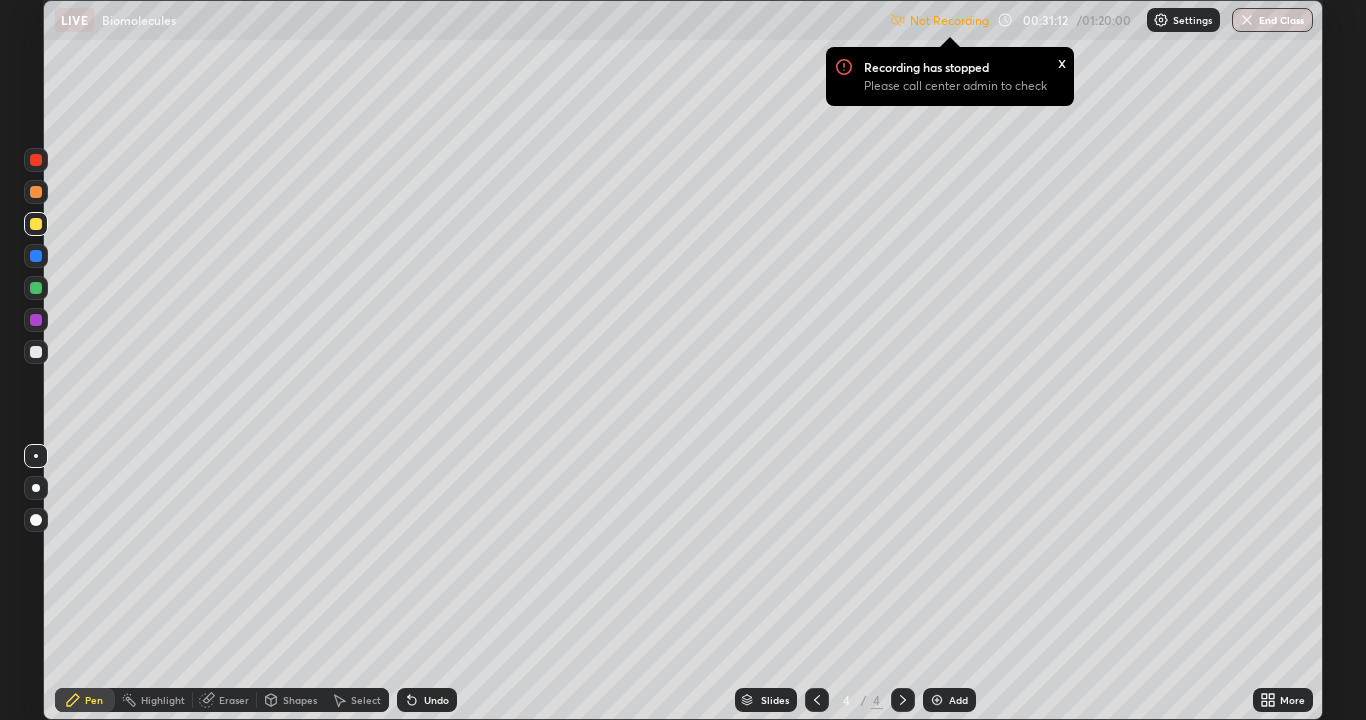 click at bounding box center [36, 288] 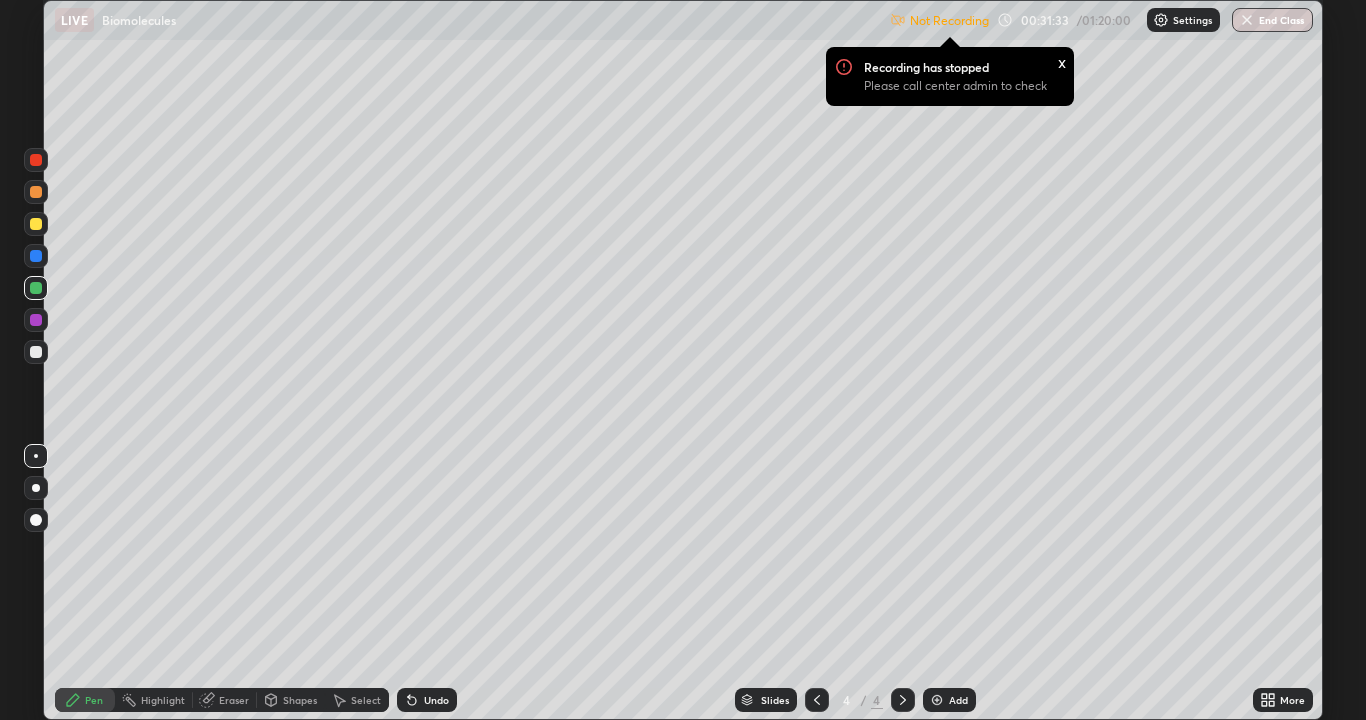 click at bounding box center [36, 352] 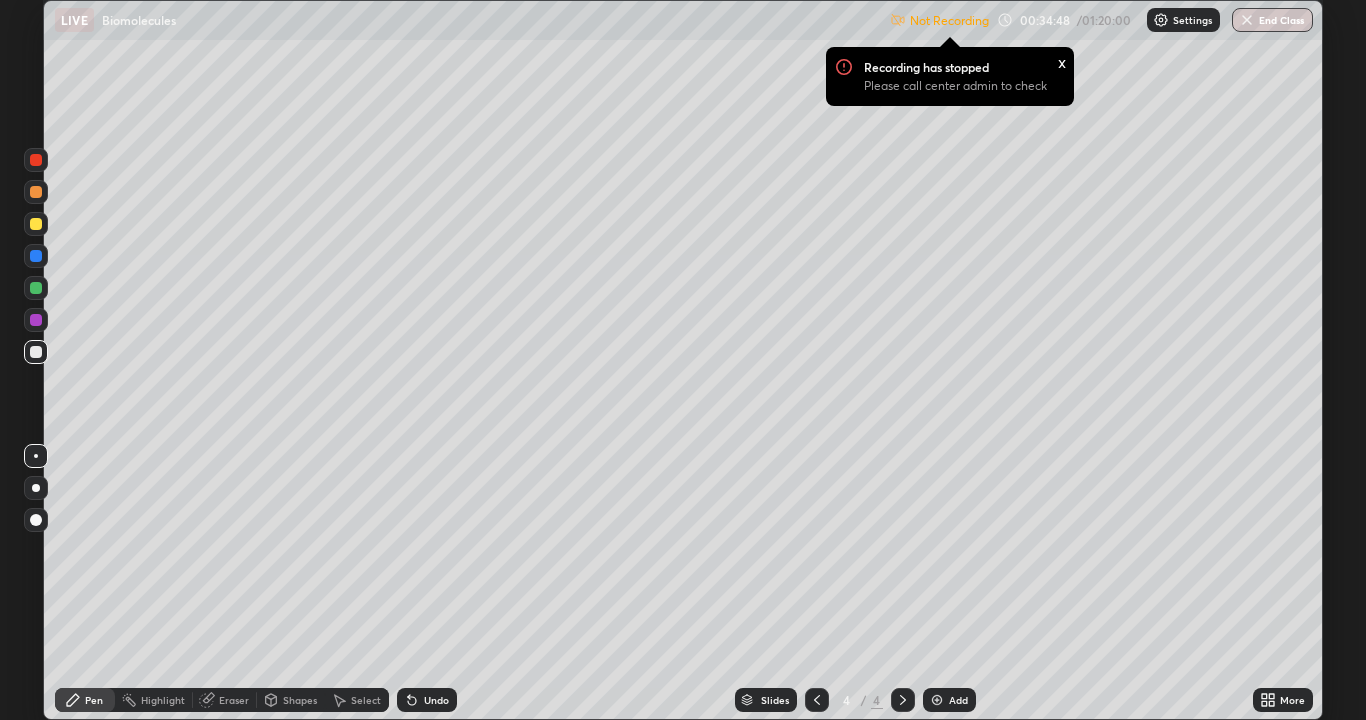 click at bounding box center [937, 700] 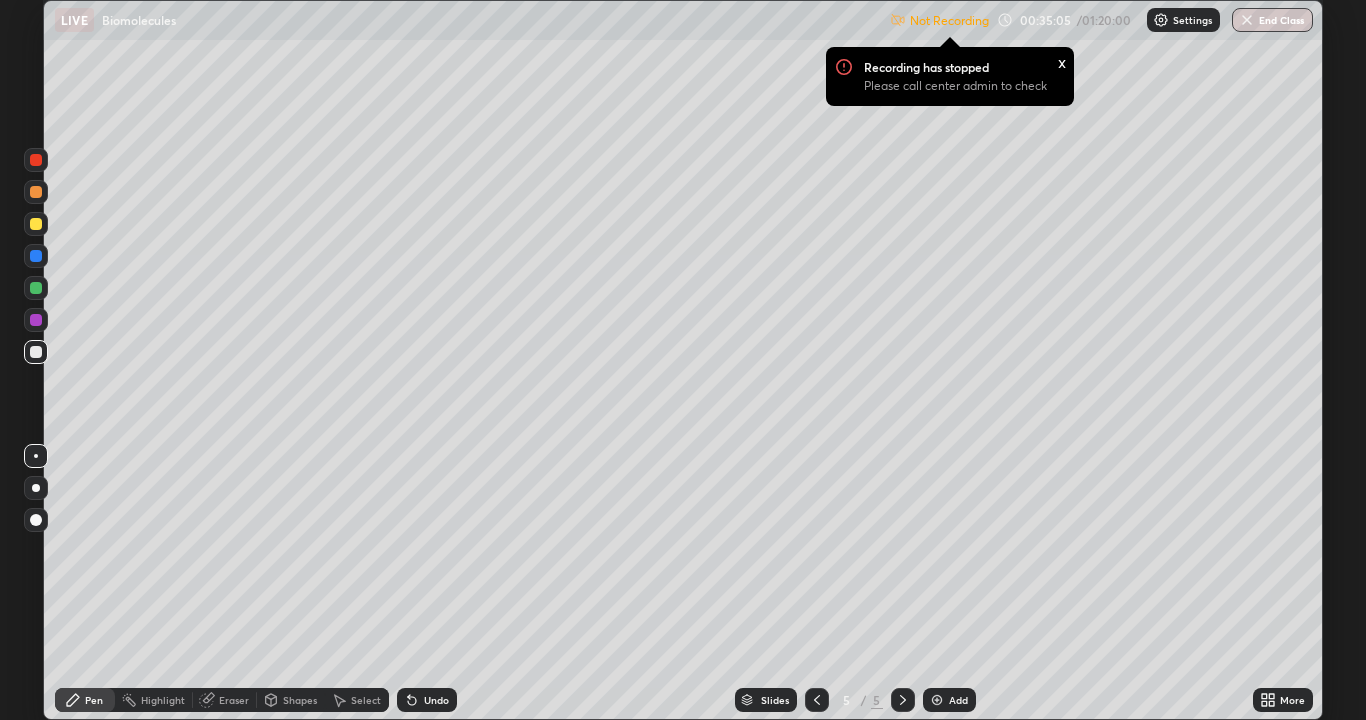 click on "x" at bounding box center (1062, 61) 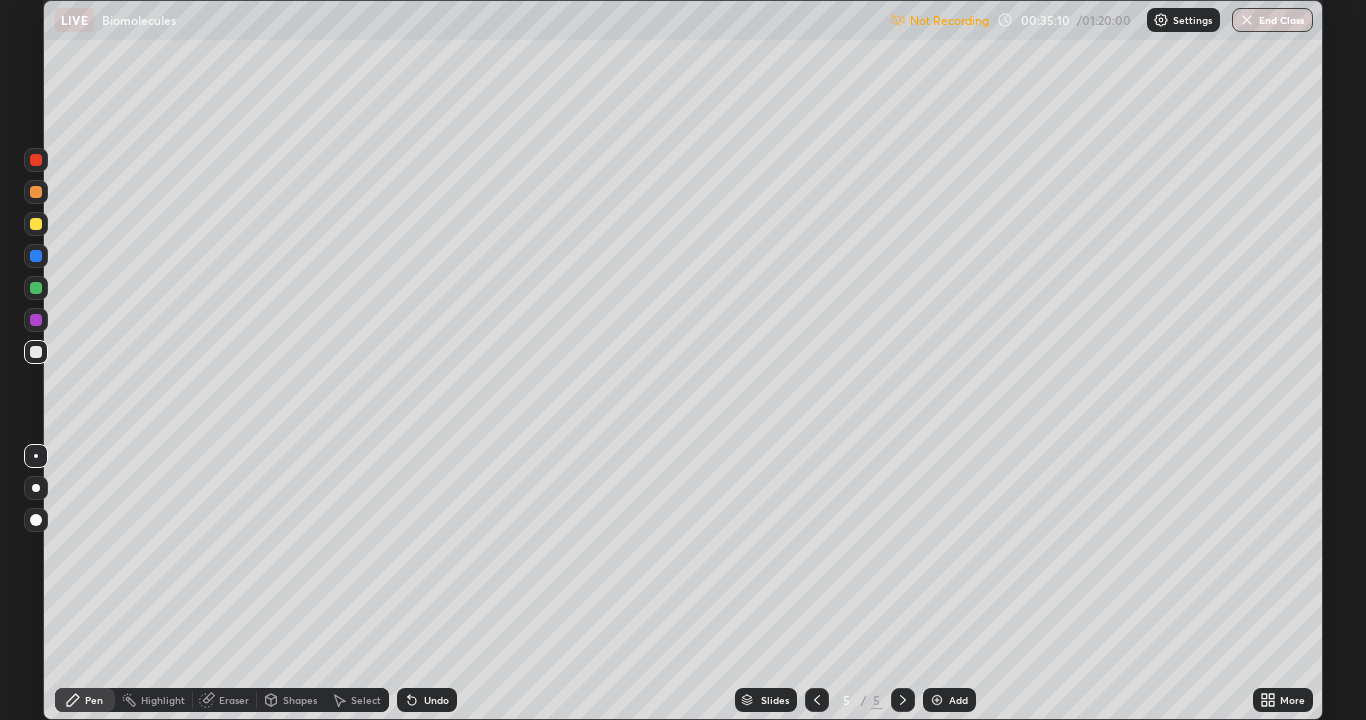 click at bounding box center [36, 224] 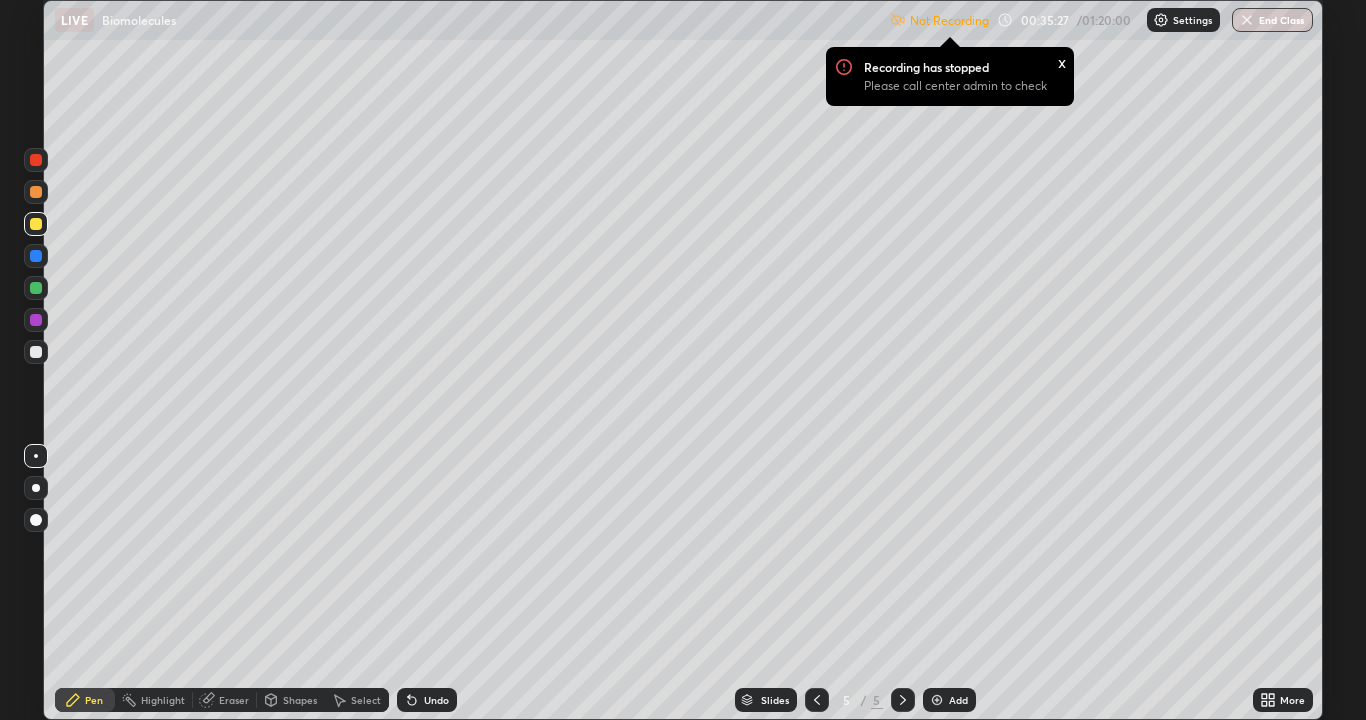 click at bounding box center (36, 288) 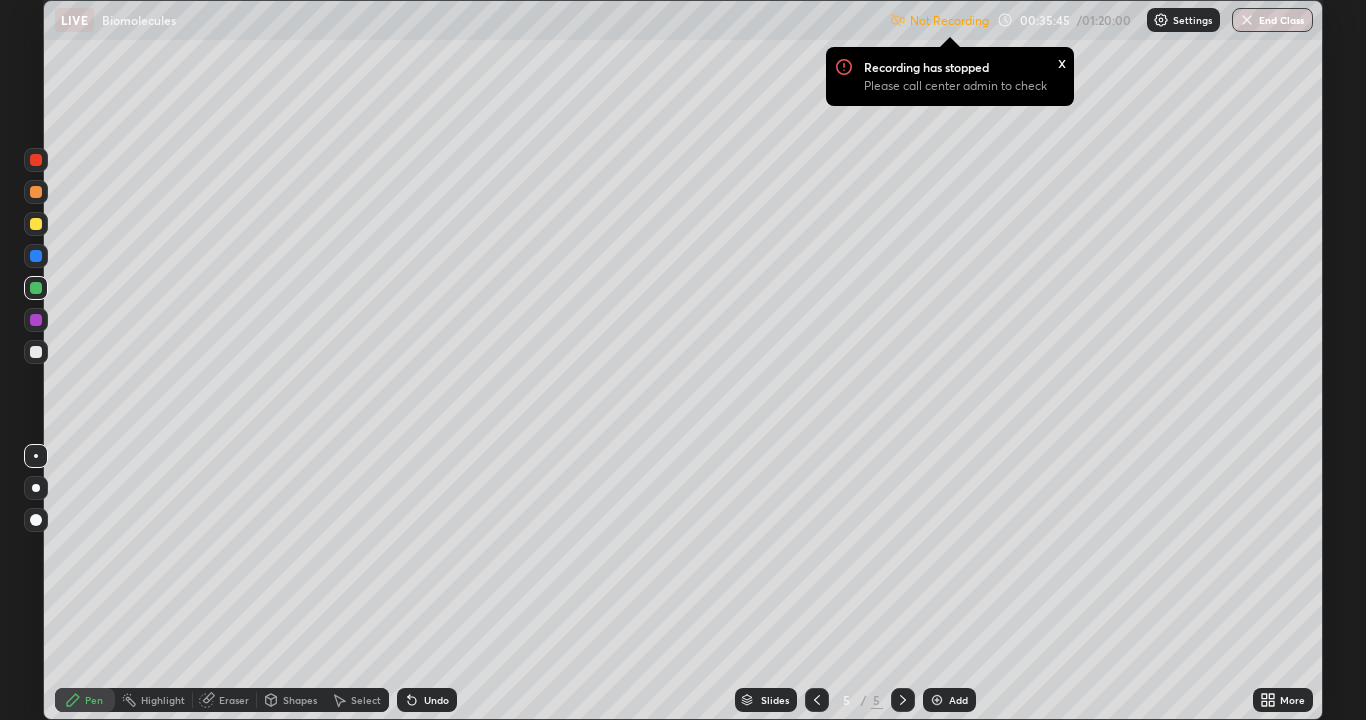 click at bounding box center (36, 352) 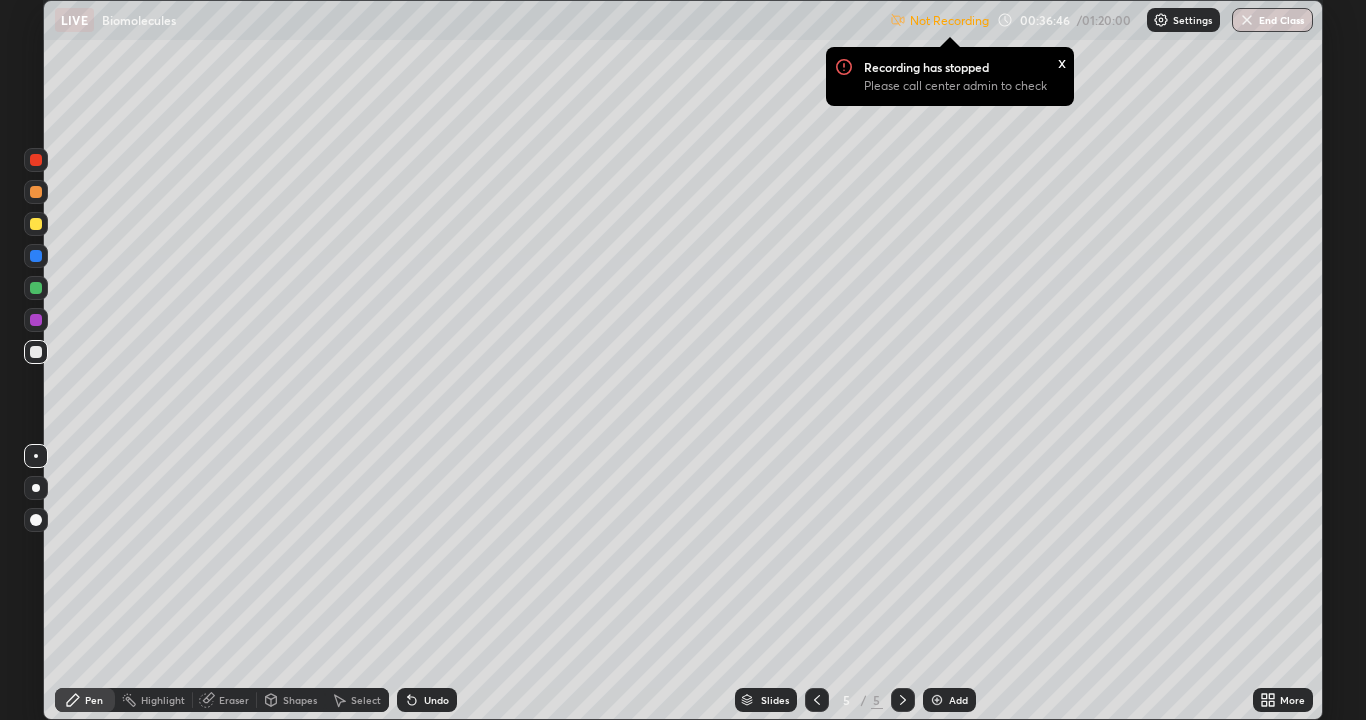 click at bounding box center (36, 224) 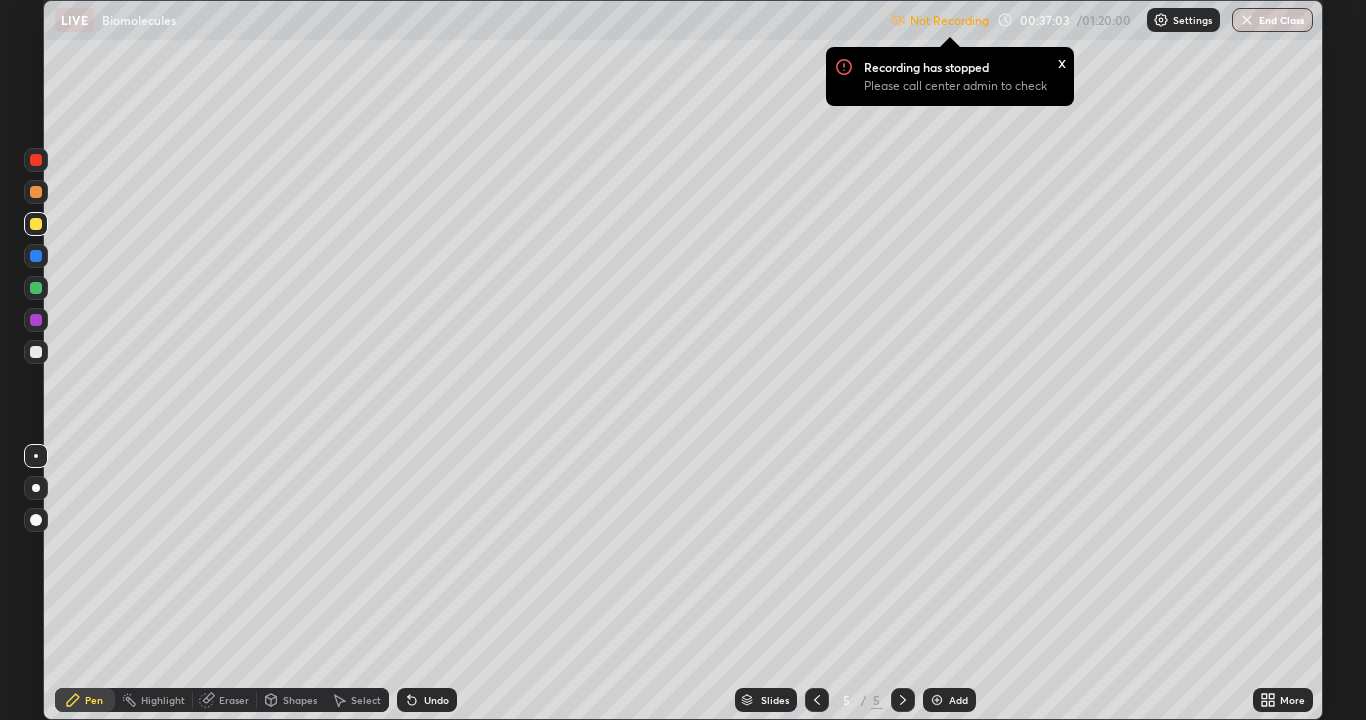 click on "Eraser" at bounding box center (234, 700) 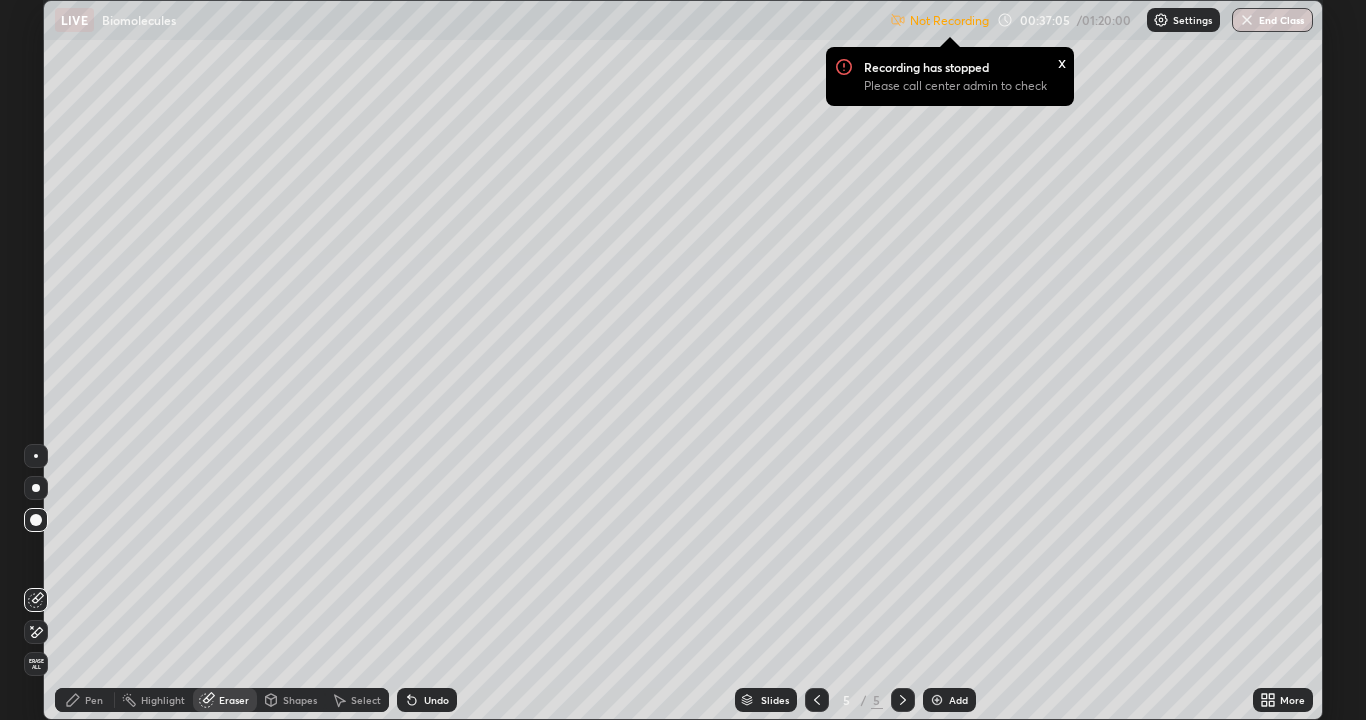 click on "Pen" at bounding box center (94, 700) 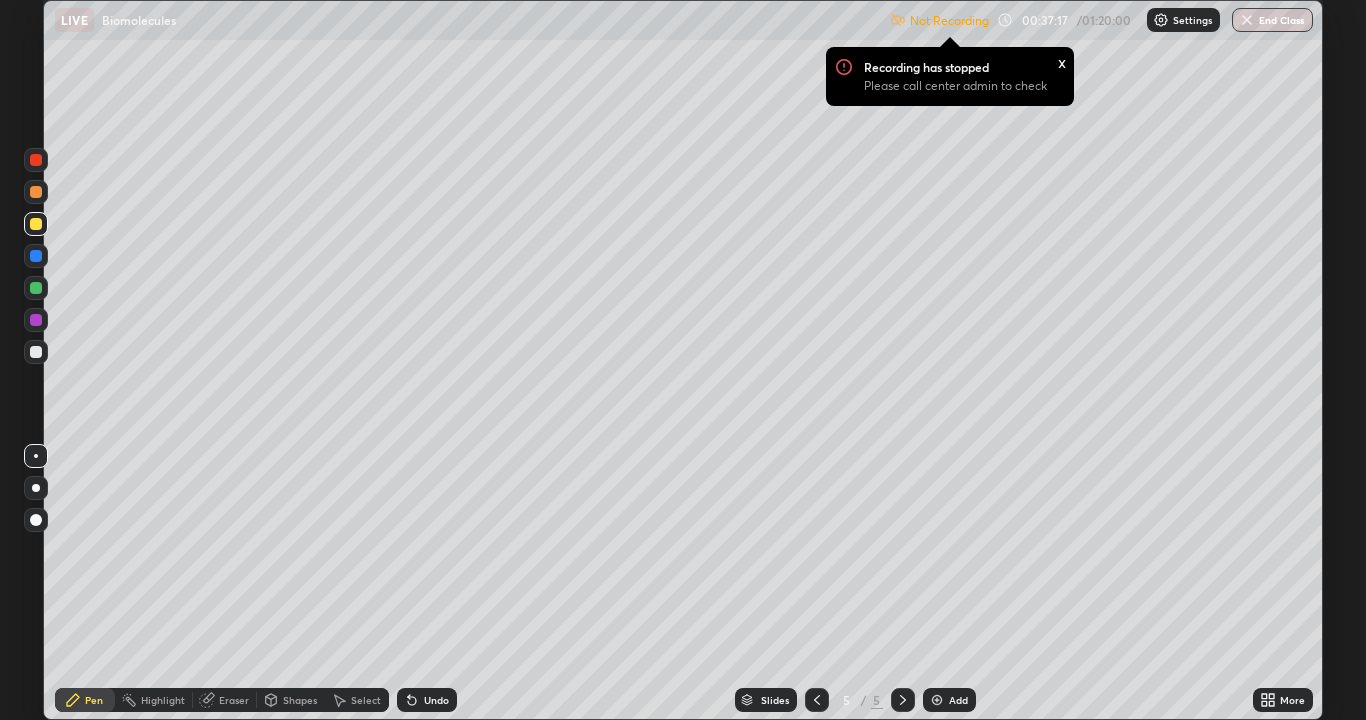 click on "Eraser" at bounding box center [234, 700] 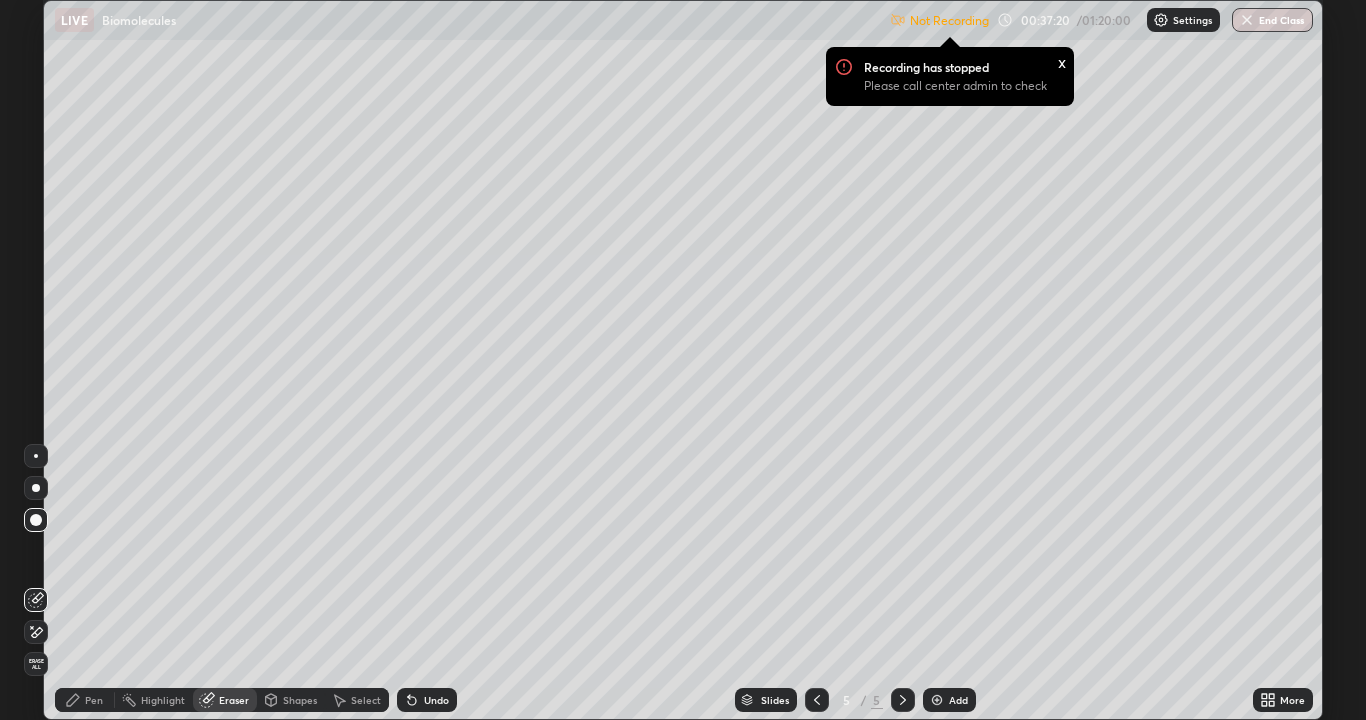click on "Pen" at bounding box center (94, 700) 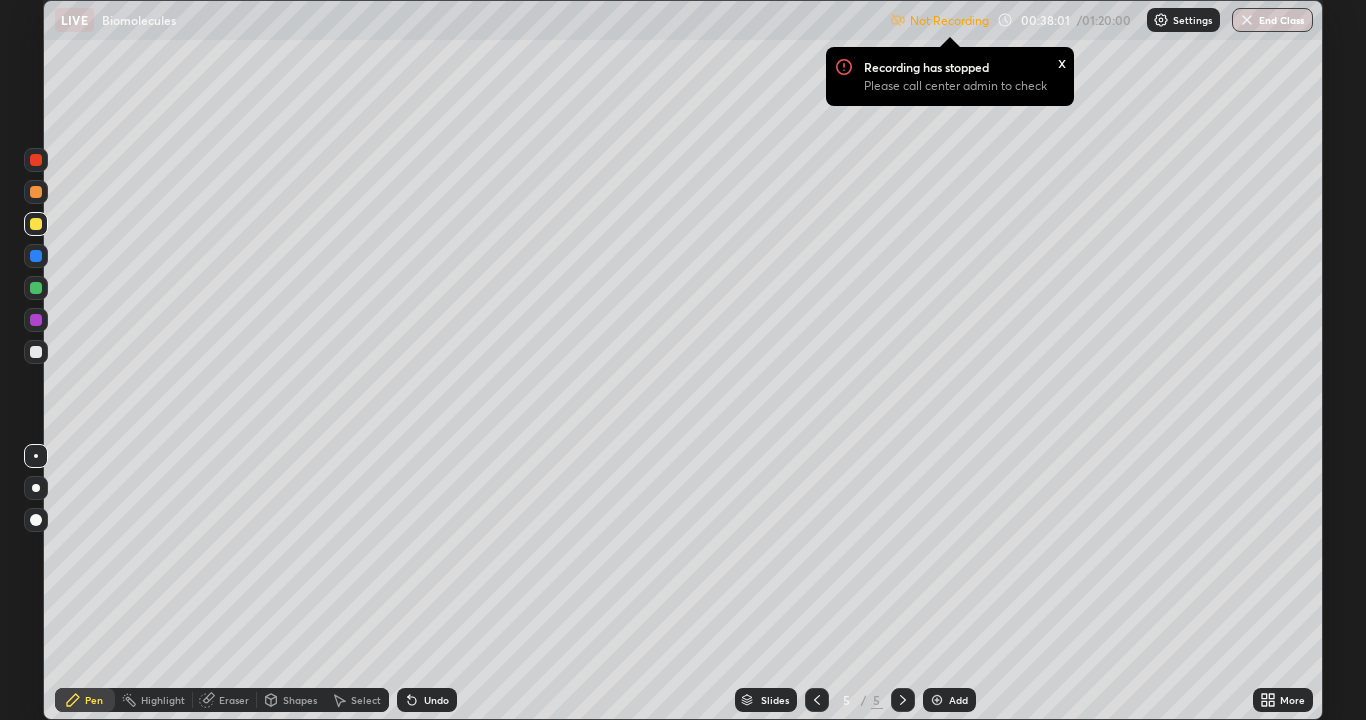 click at bounding box center (36, 288) 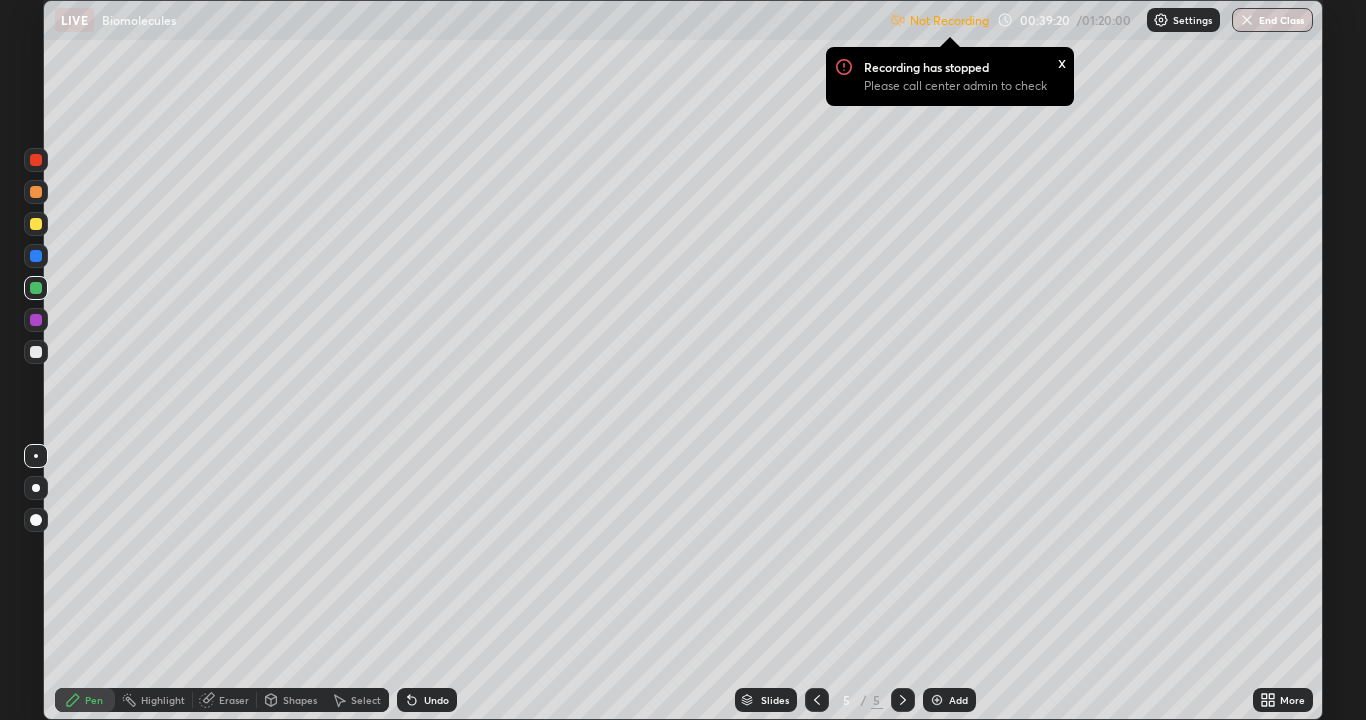 click on "Eraser" at bounding box center [225, 700] 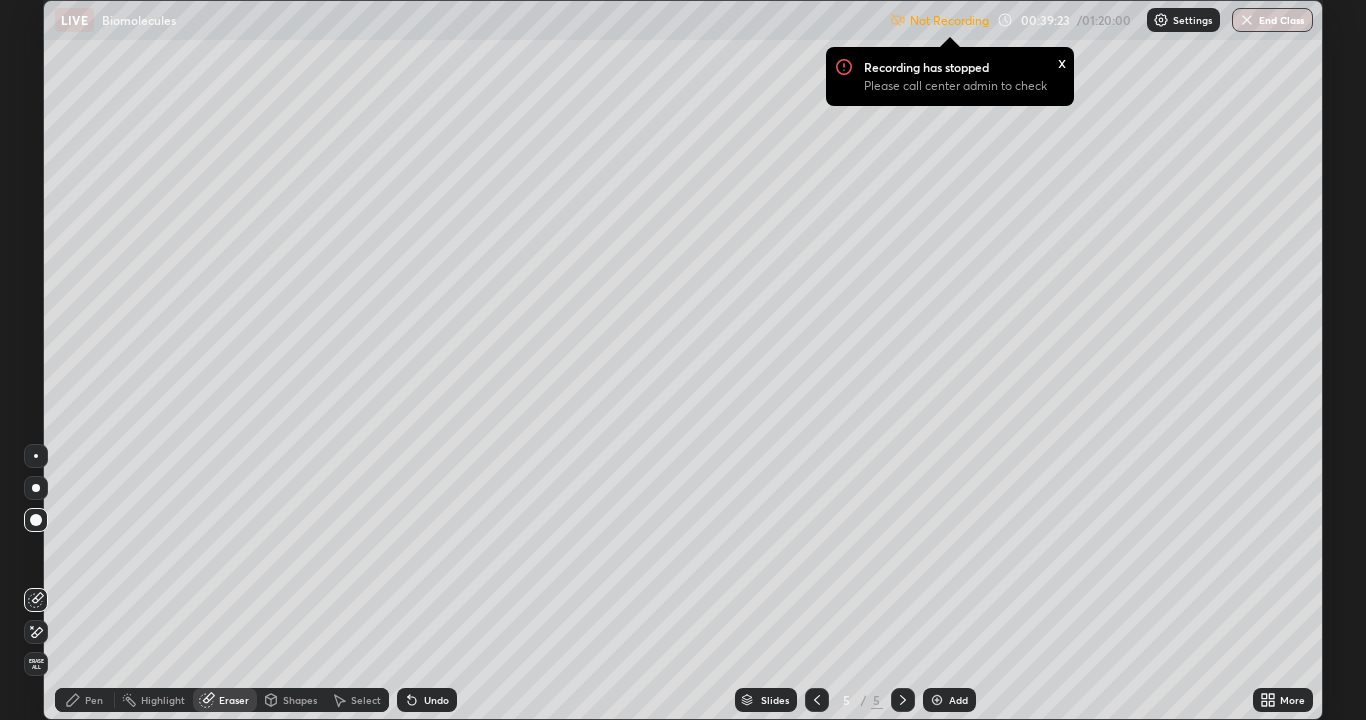 click on "Pen" at bounding box center [94, 700] 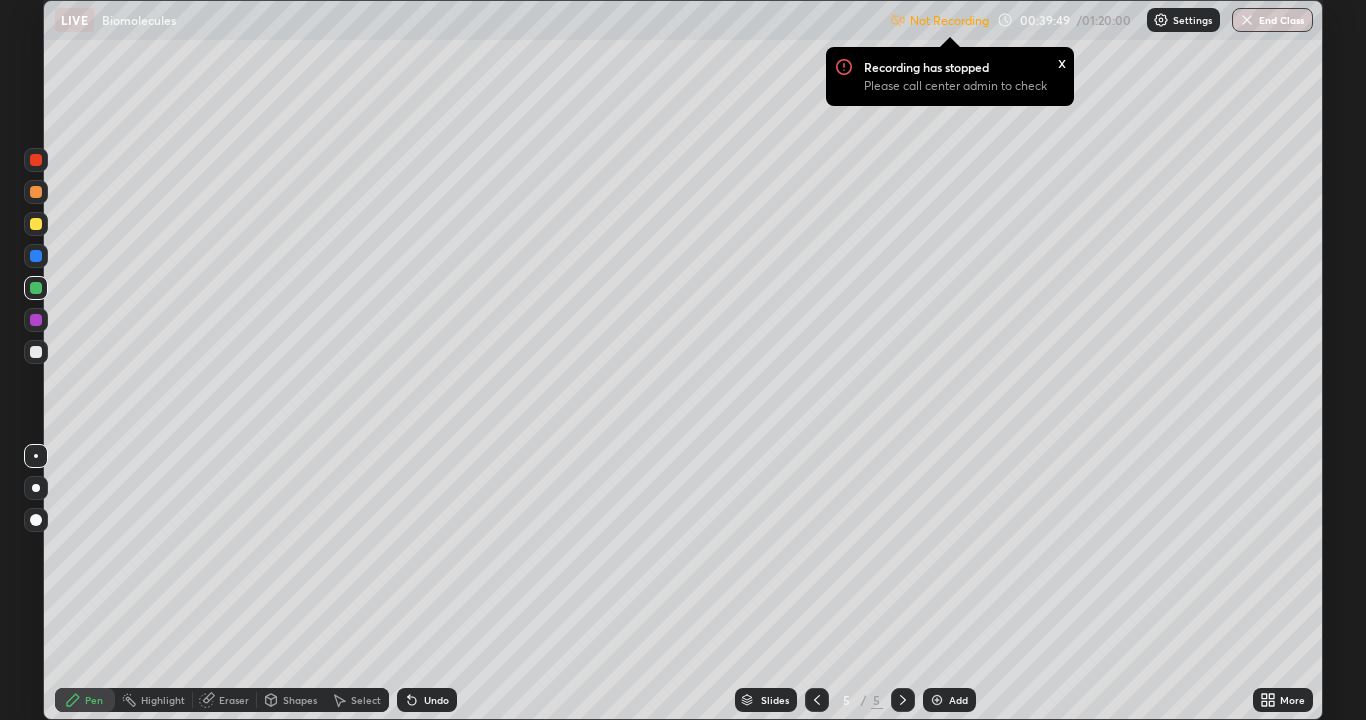 click at bounding box center [36, 224] 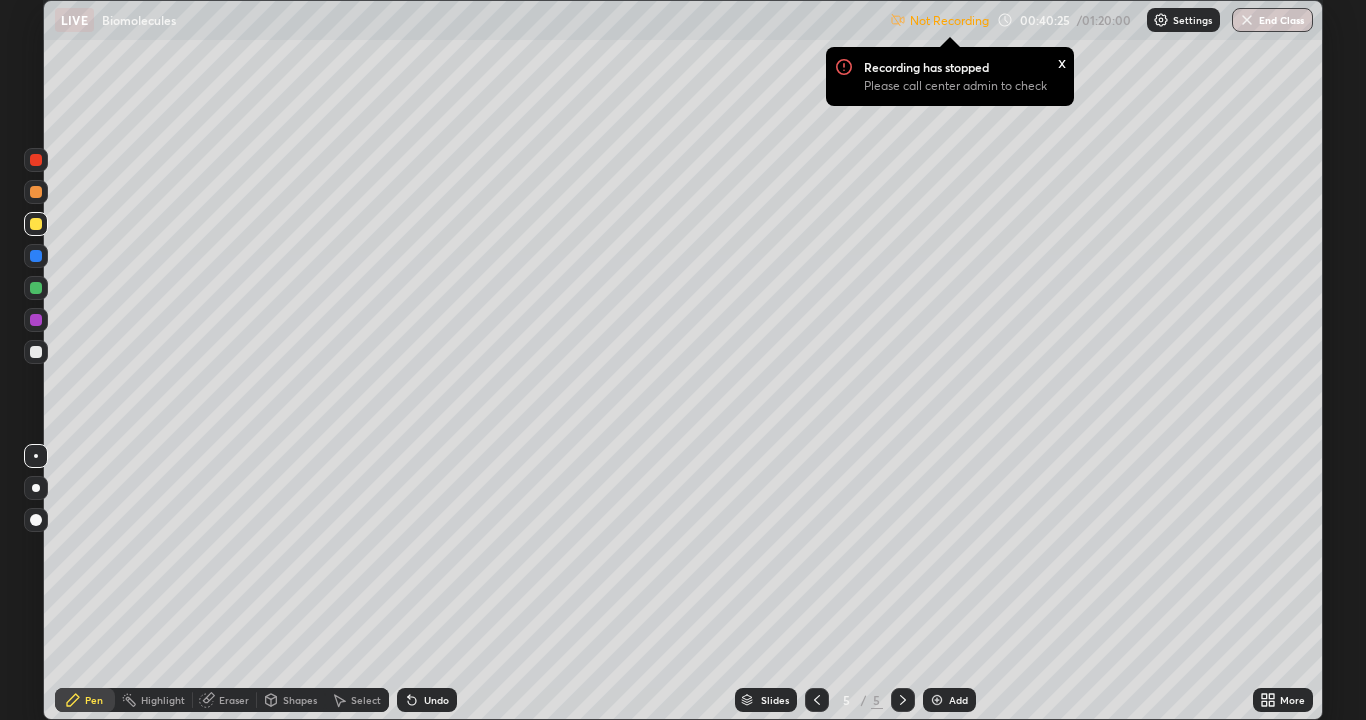 click on "Eraser" at bounding box center [234, 700] 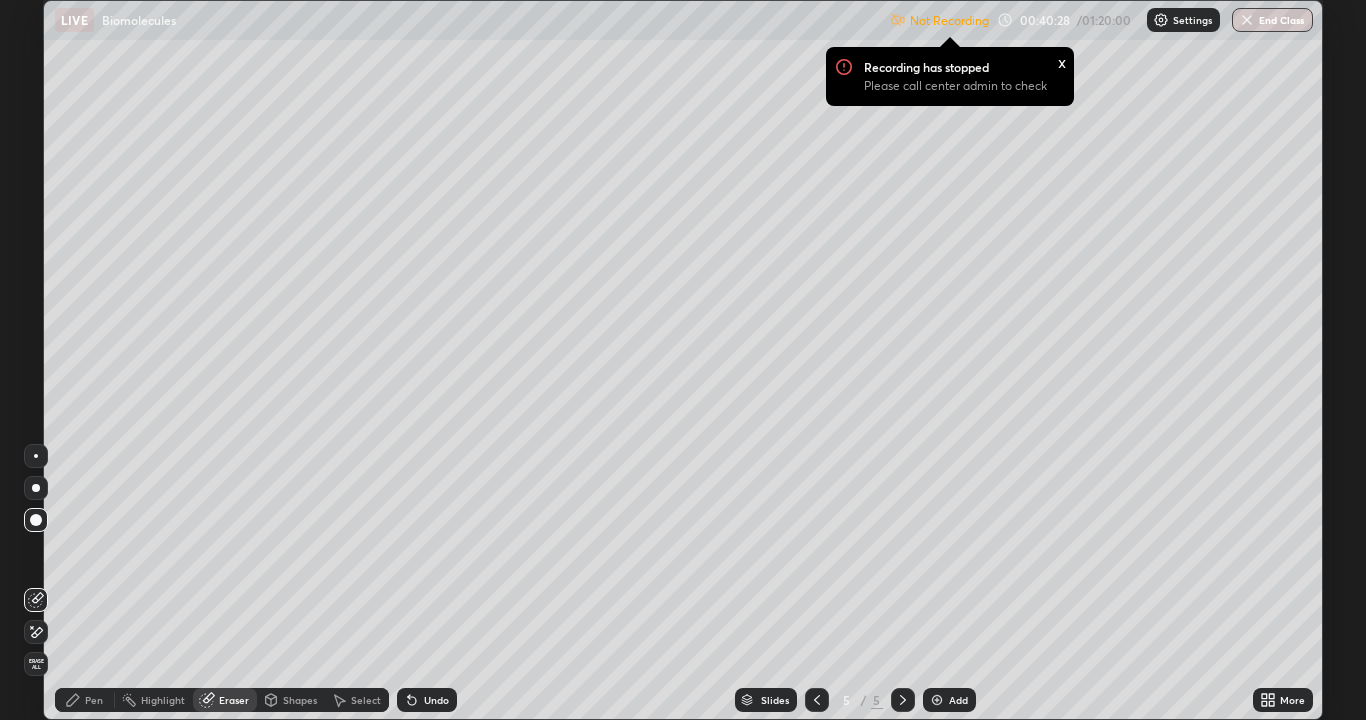 click on "Pen" at bounding box center (94, 700) 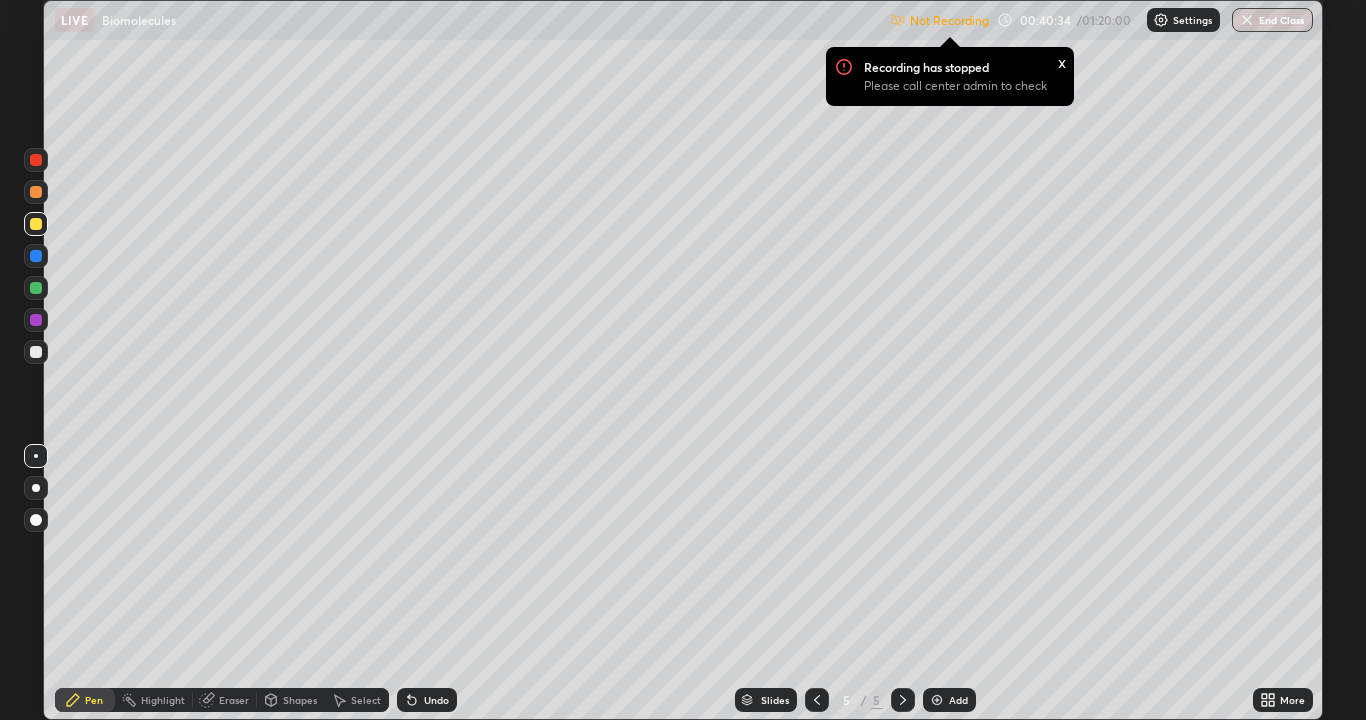 click on "Eraser" at bounding box center [234, 700] 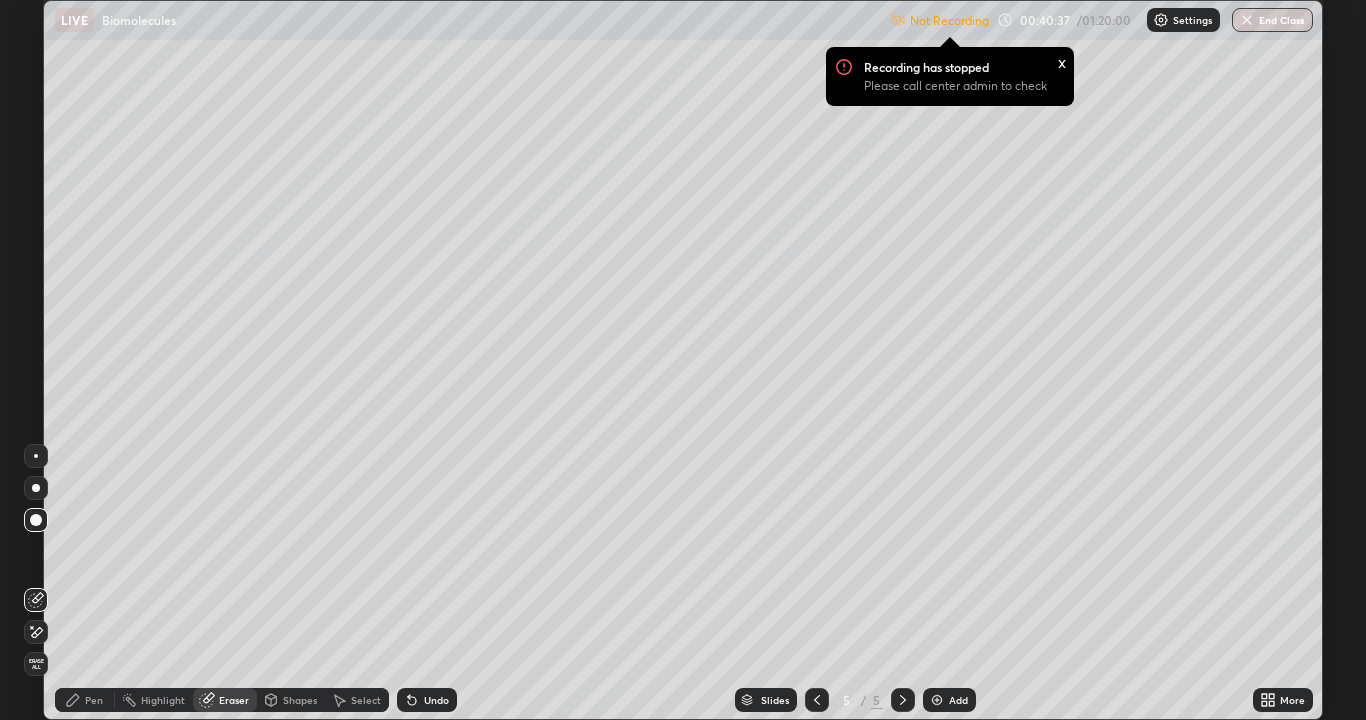 click on "Pen" at bounding box center (94, 700) 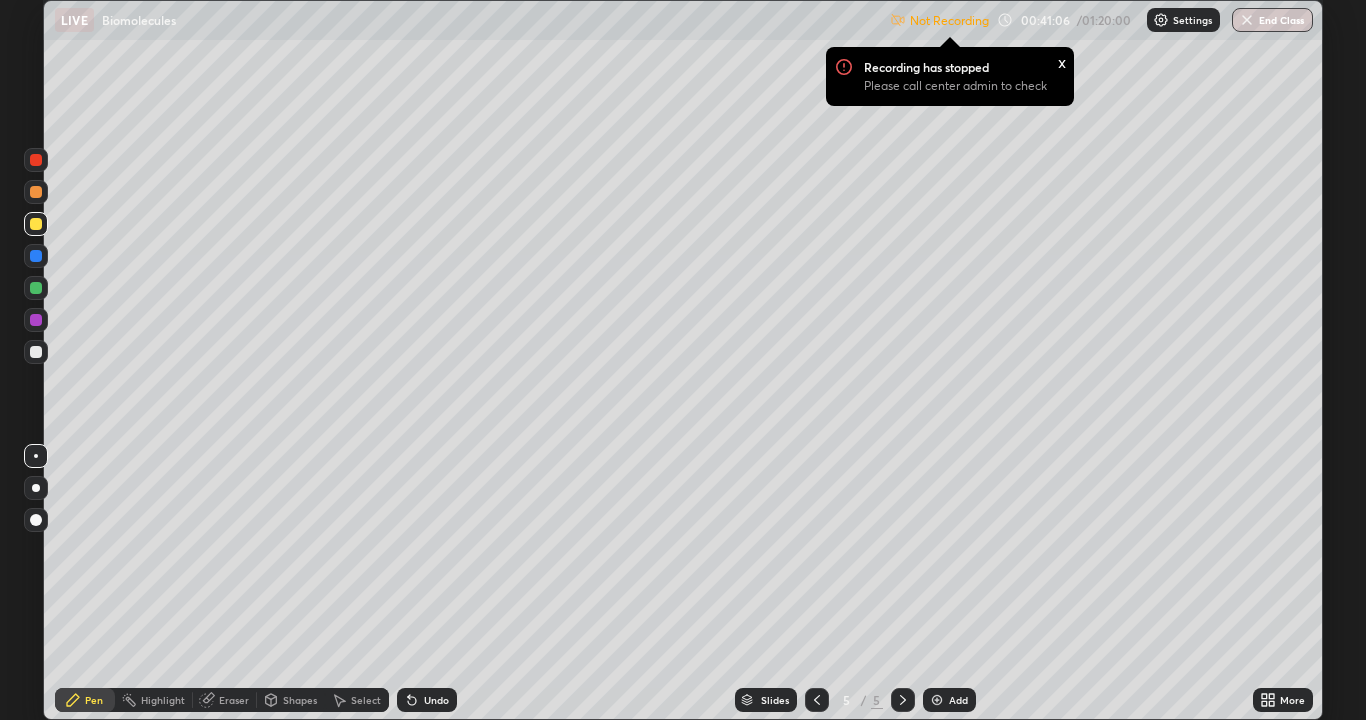 click at bounding box center (36, 352) 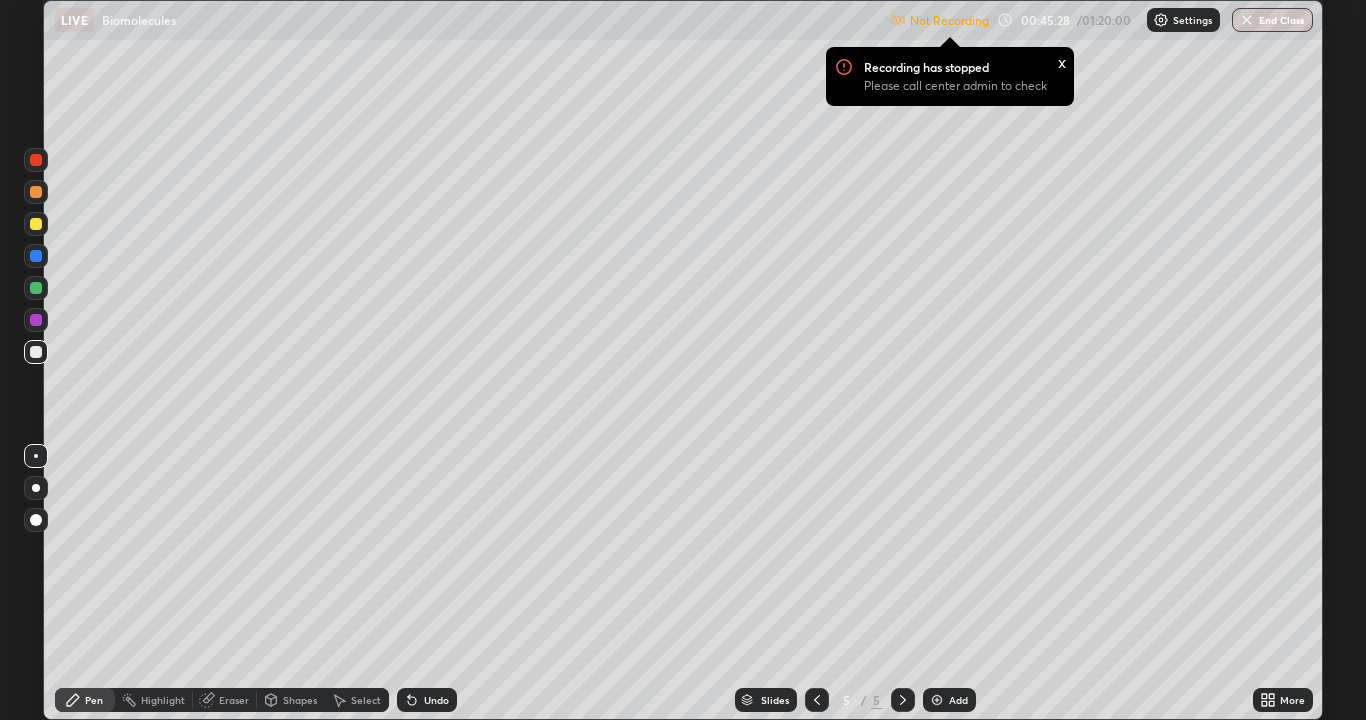 click at bounding box center [937, 700] 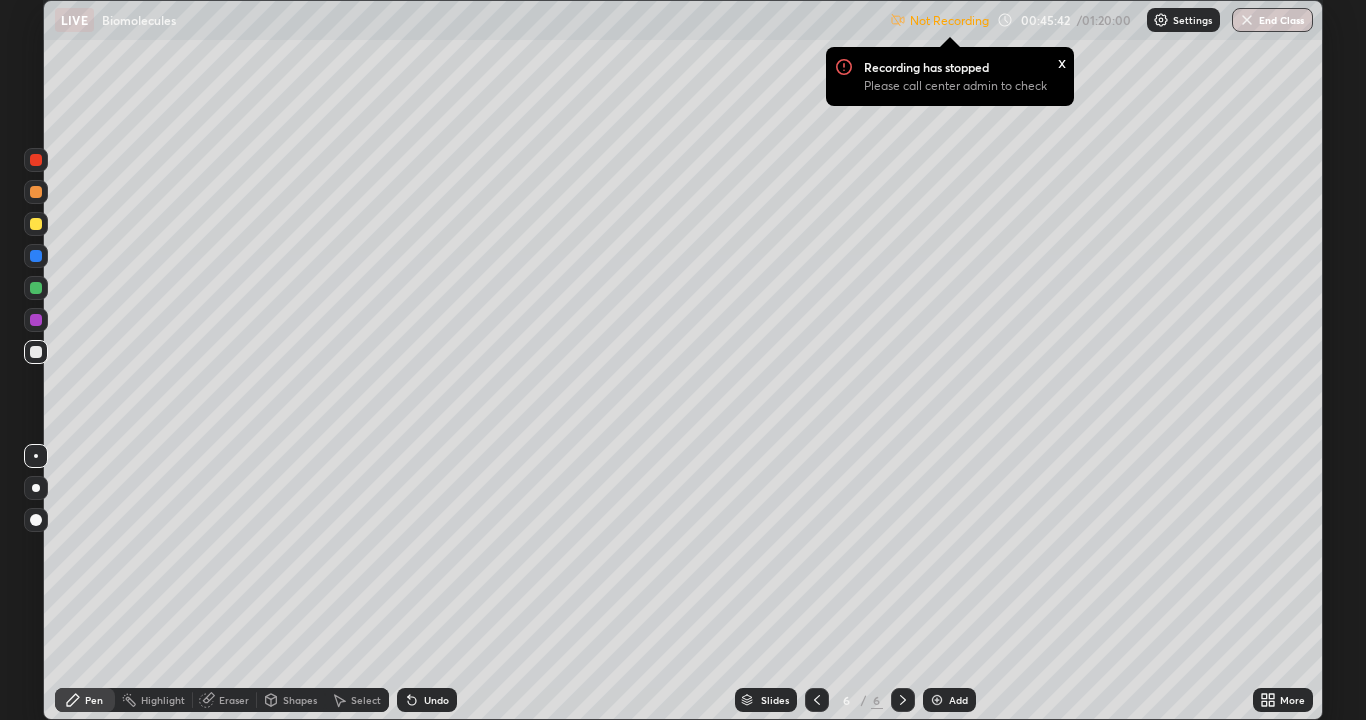 click on "Eraser" at bounding box center [225, 700] 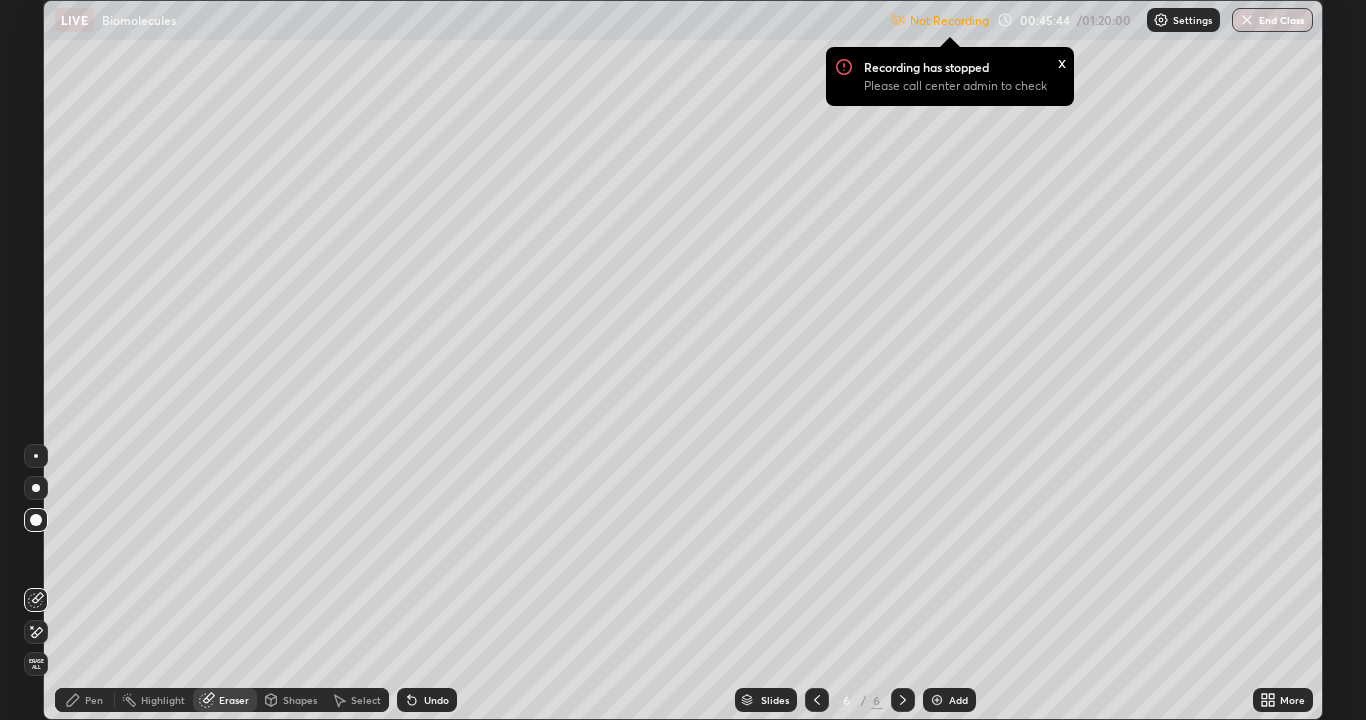click on "Pen" at bounding box center [94, 700] 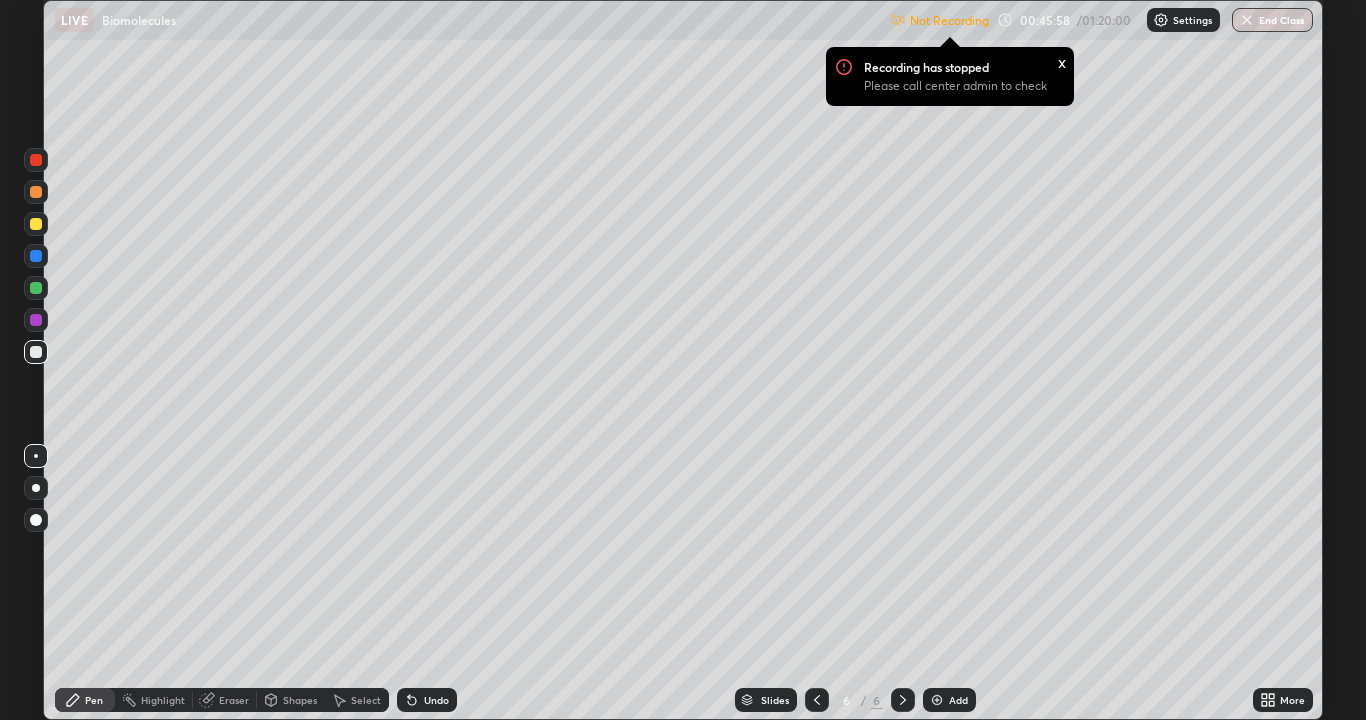 click at bounding box center (36, 352) 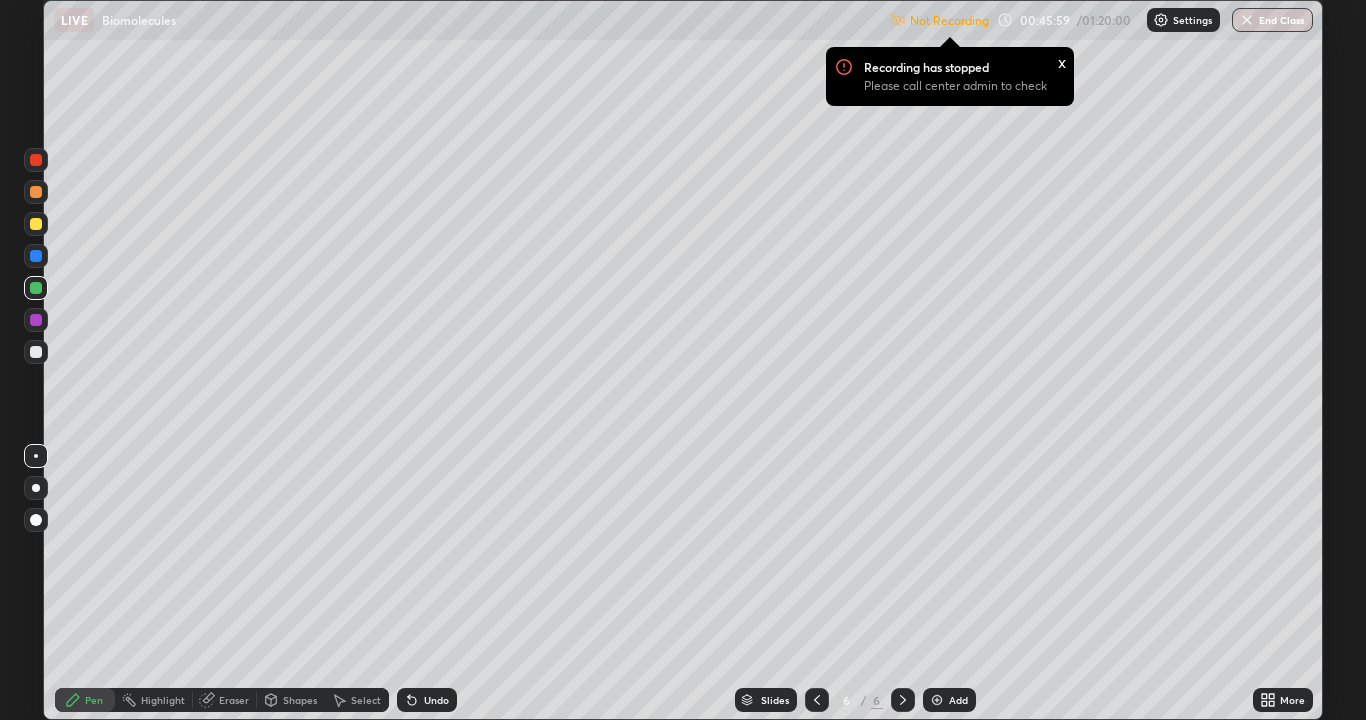click at bounding box center (36, 224) 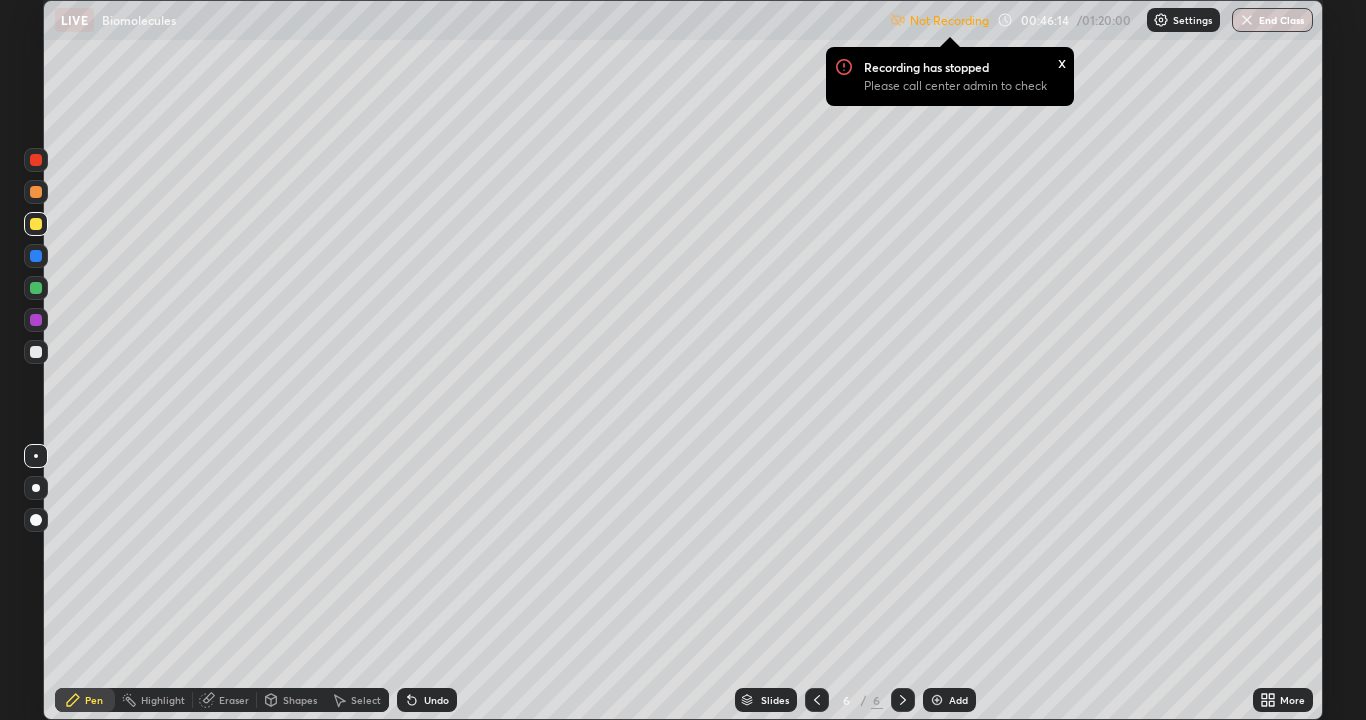 click at bounding box center [36, 288] 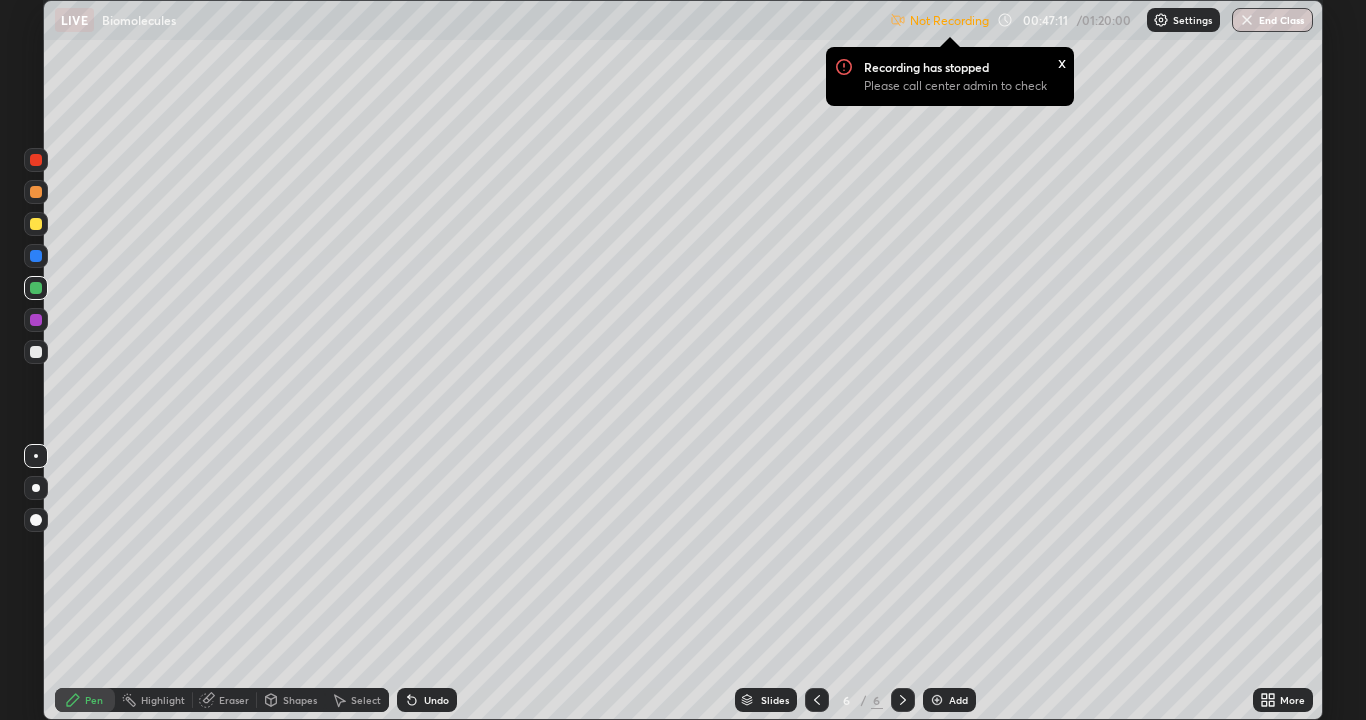 click on "Eraser" at bounding box center (234, 700) 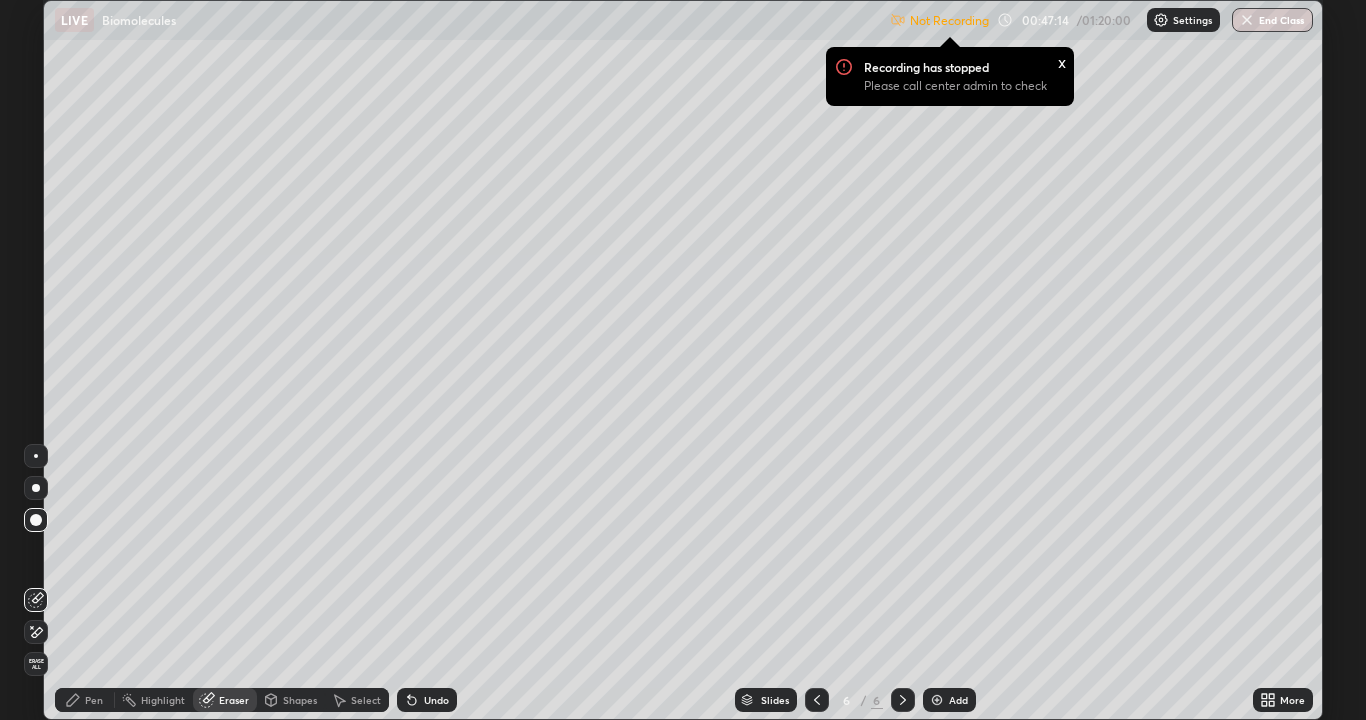 click on "Pen" at bounding box center [94, 700] 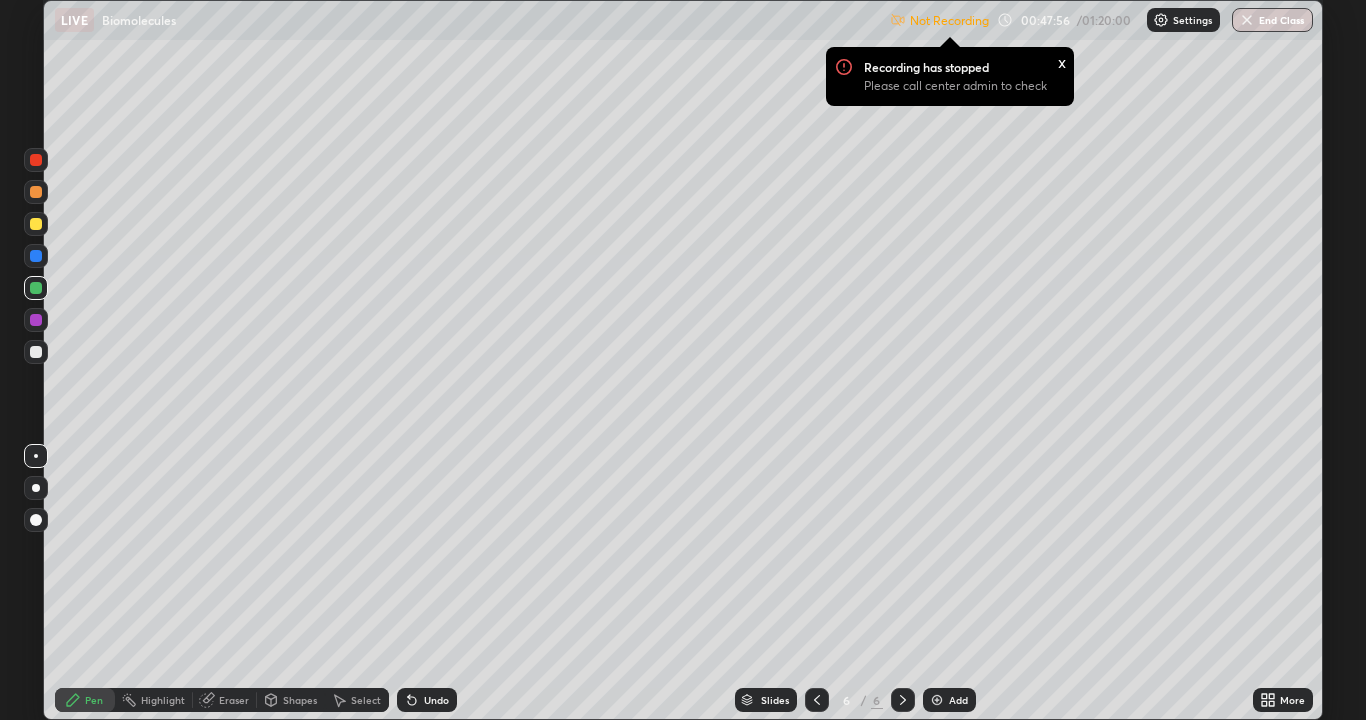 click on "Eraser" at bounding box center [234, 700] 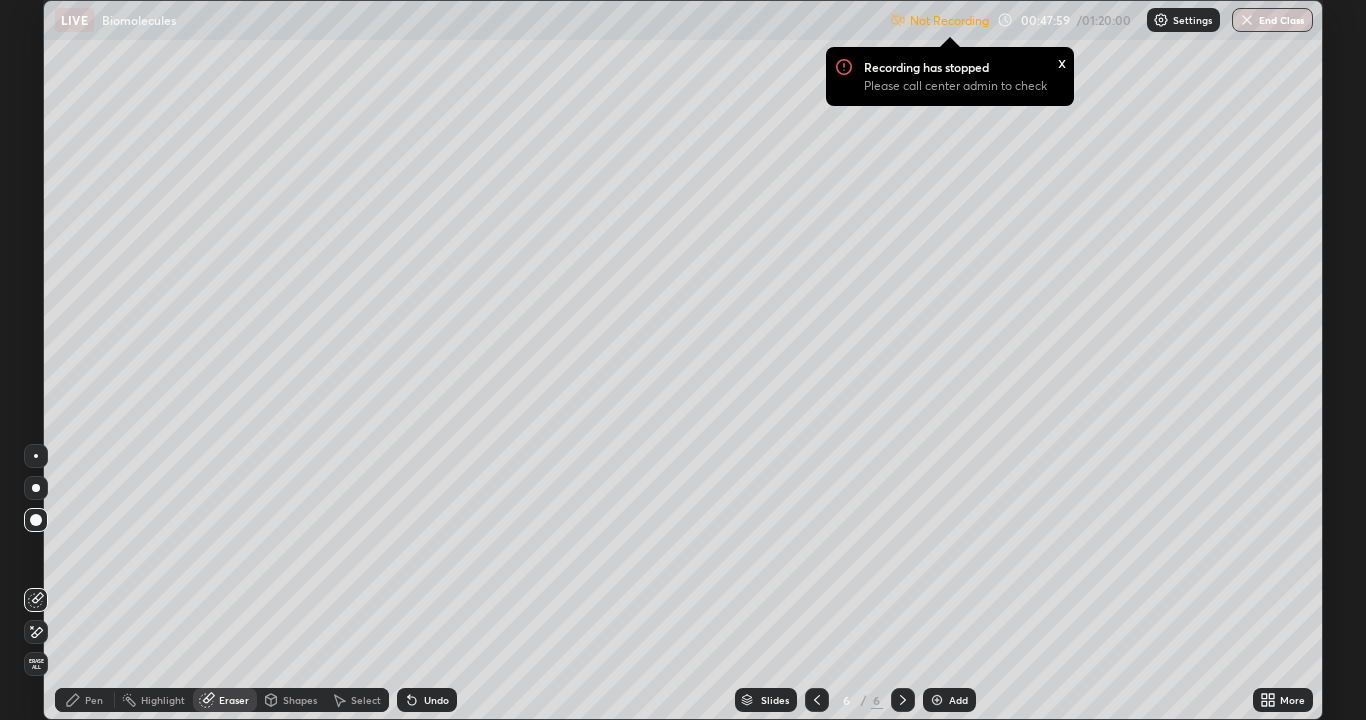 click on "Pen" at bounding box center (85, 700) 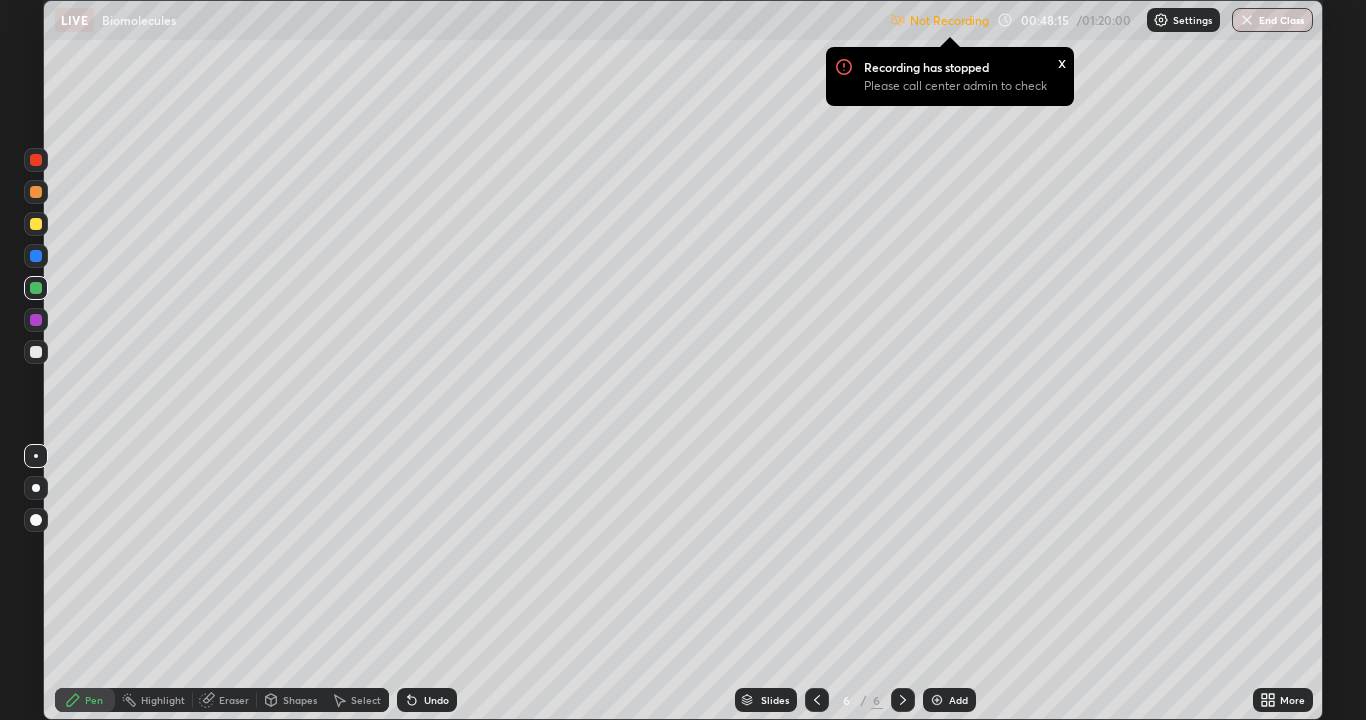 click on "Eraser" at bounding box center (234, 700) 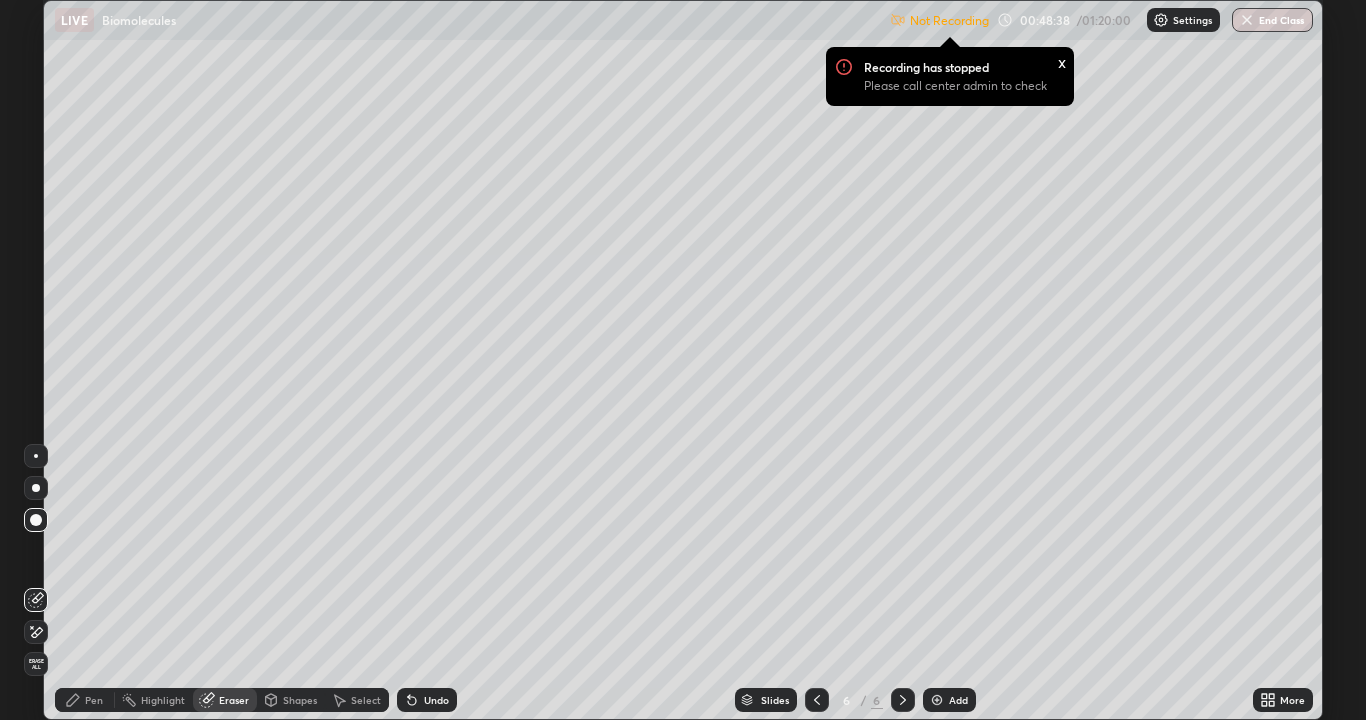 click on "Pen" at bounding box center [85, 700] 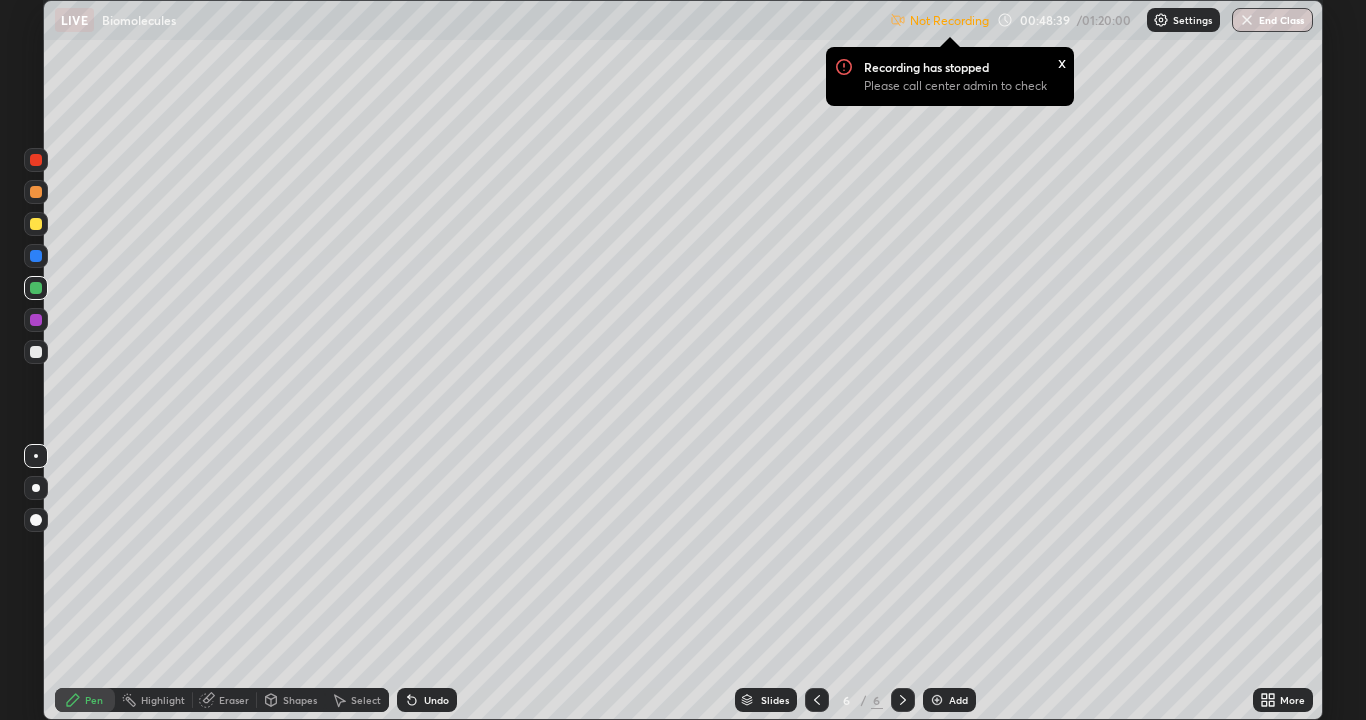 click at bounding box center (36, 224) 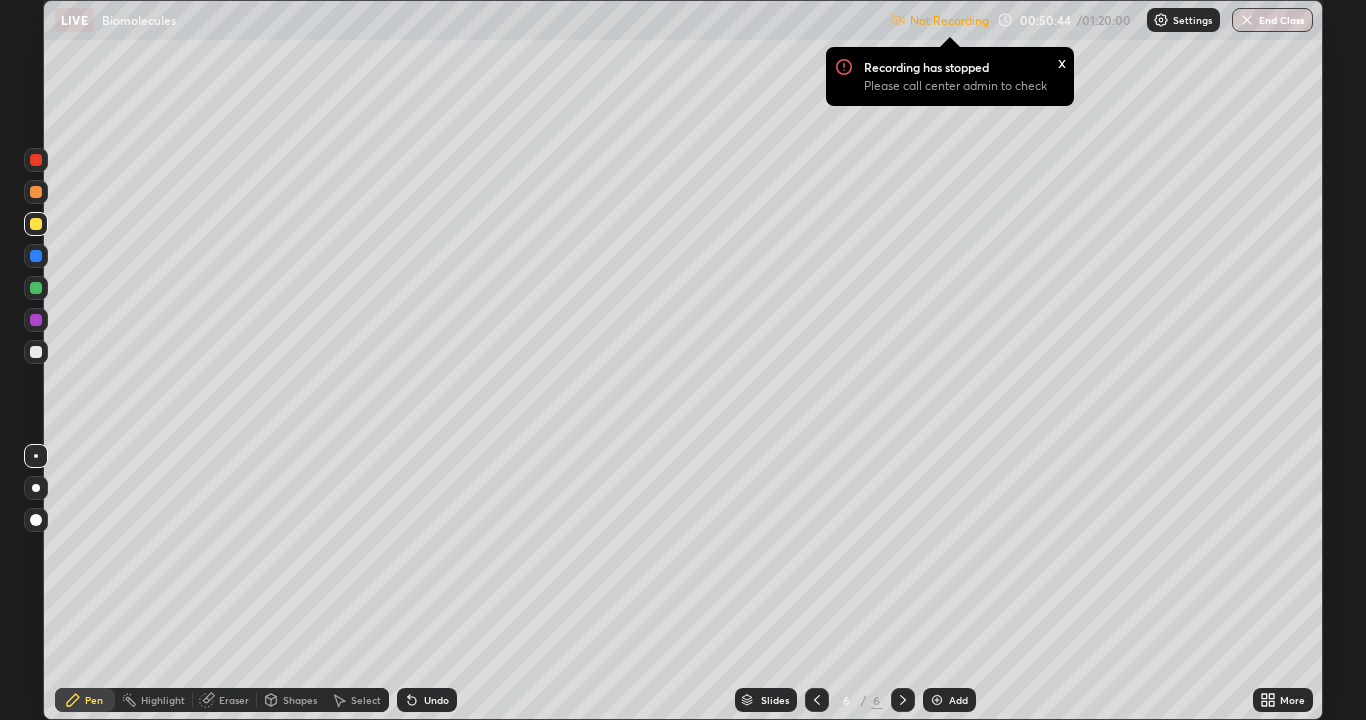 click at bounding box center (36, 352) 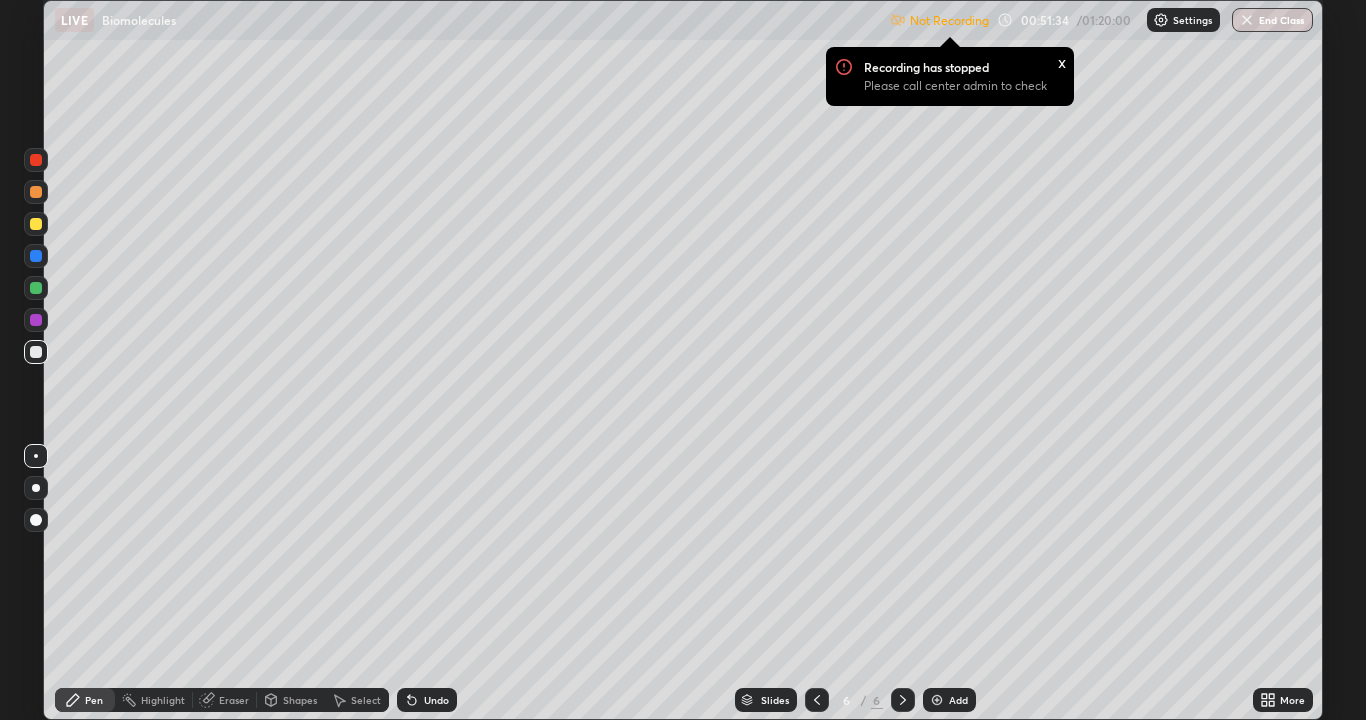 click on "Eraser" at bounding box center (234, 700) 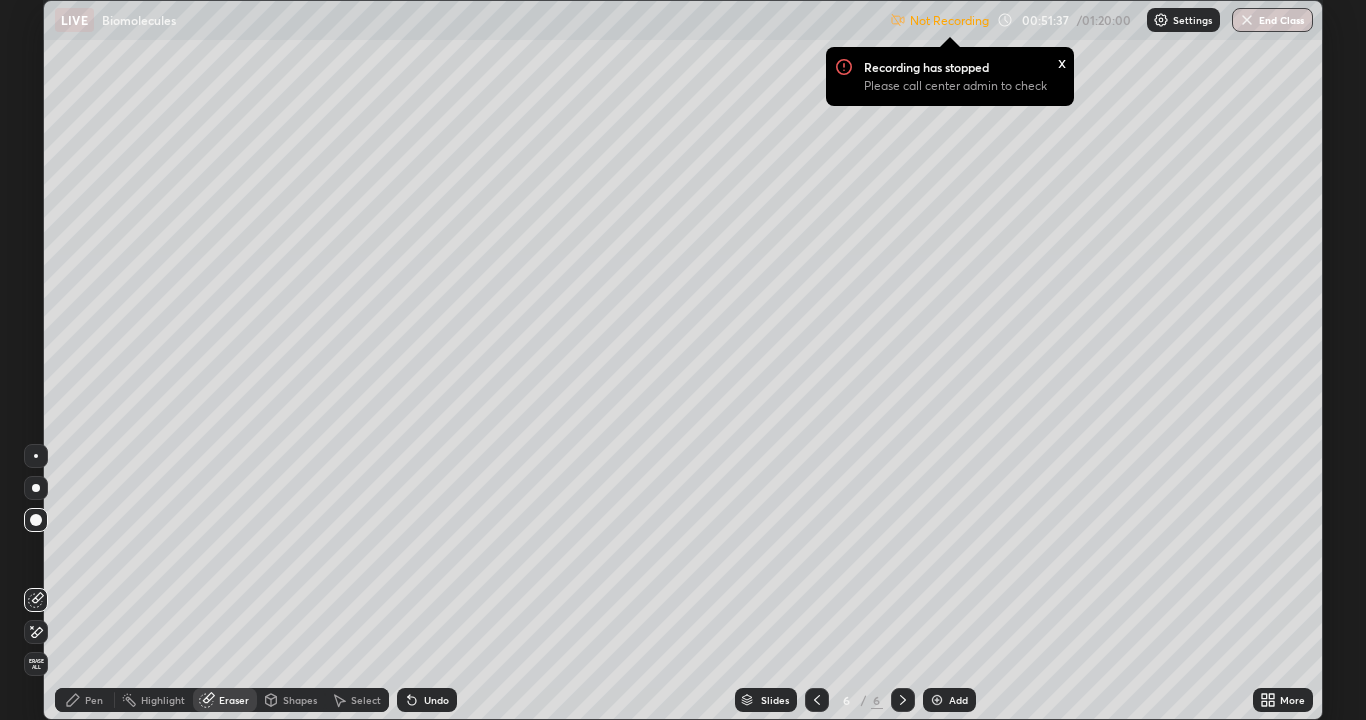 click on "Pen" at bounding box center [94, 700] 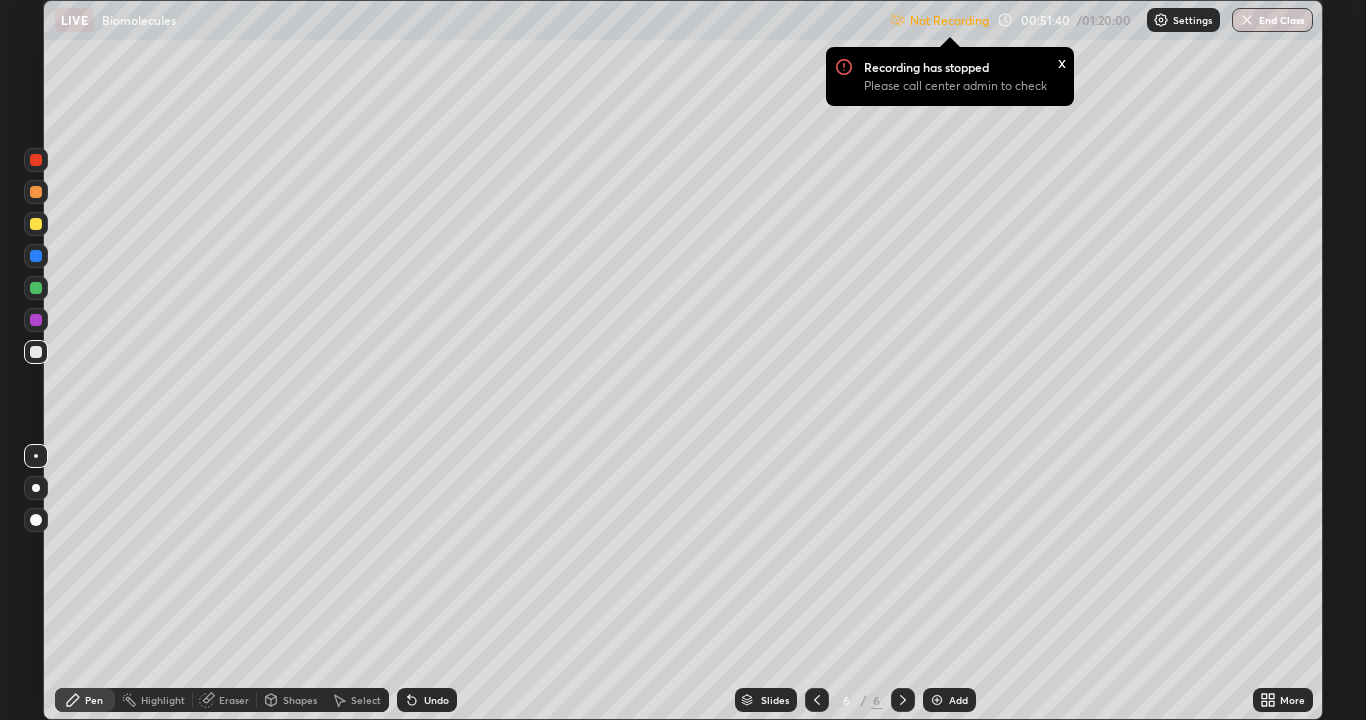 click on "Recording has stopped Please call center admin to check x" at bounding box center [950, 76] 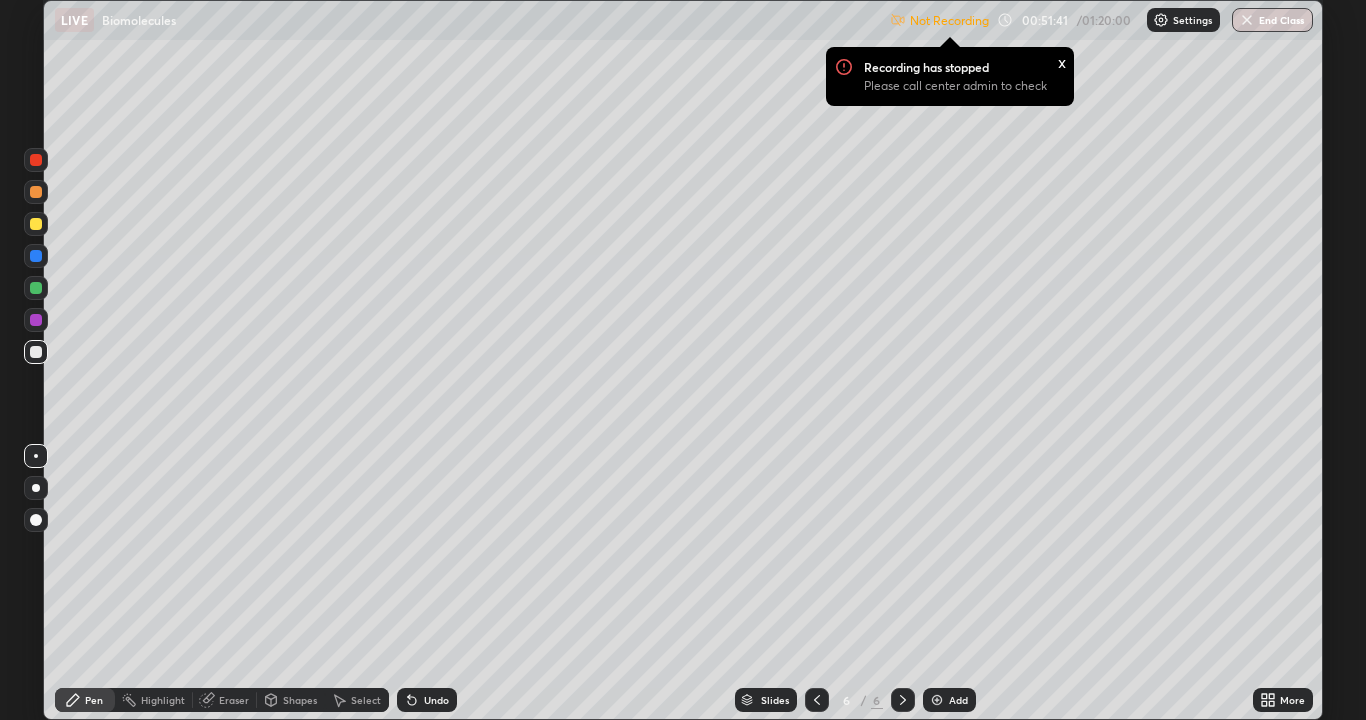 click on "Recording has stopped Please call center admin to check x" at bounding box center (950, 76) 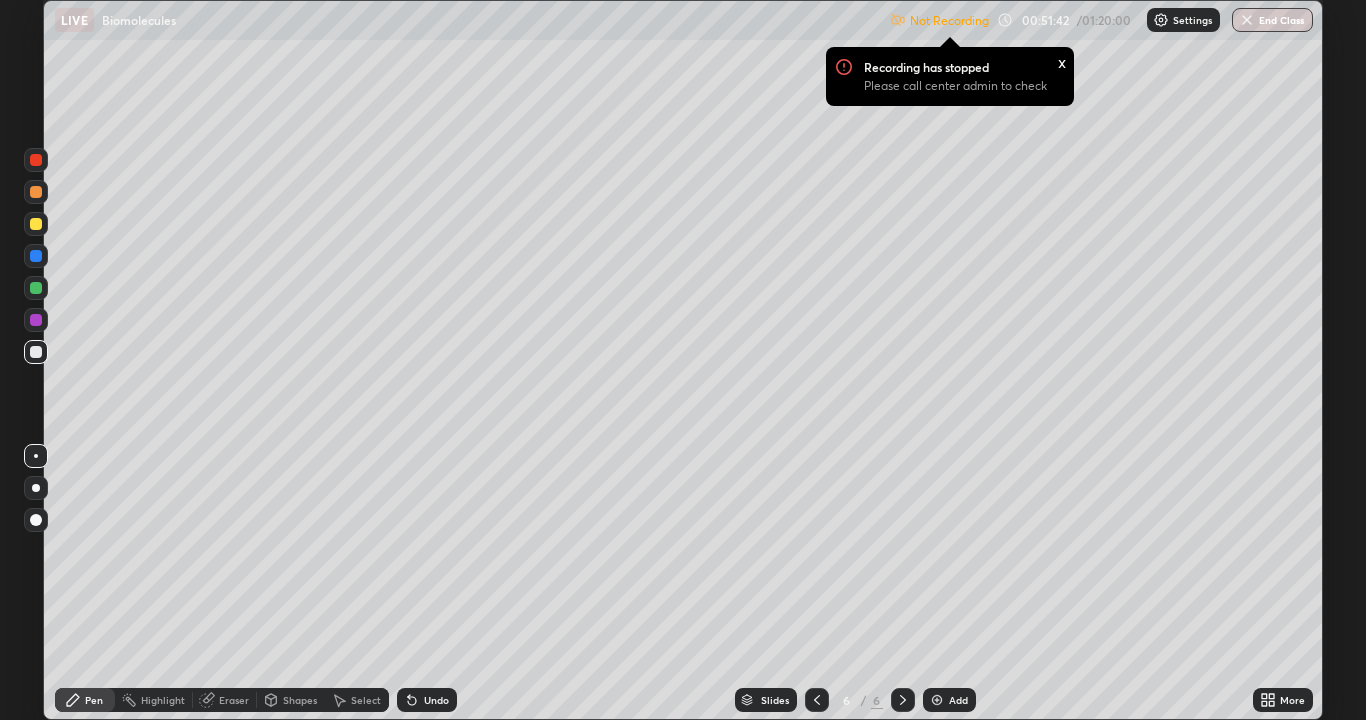 click on "Recording has stopped Please call center admin to check x" at bounding box center [950, 76] 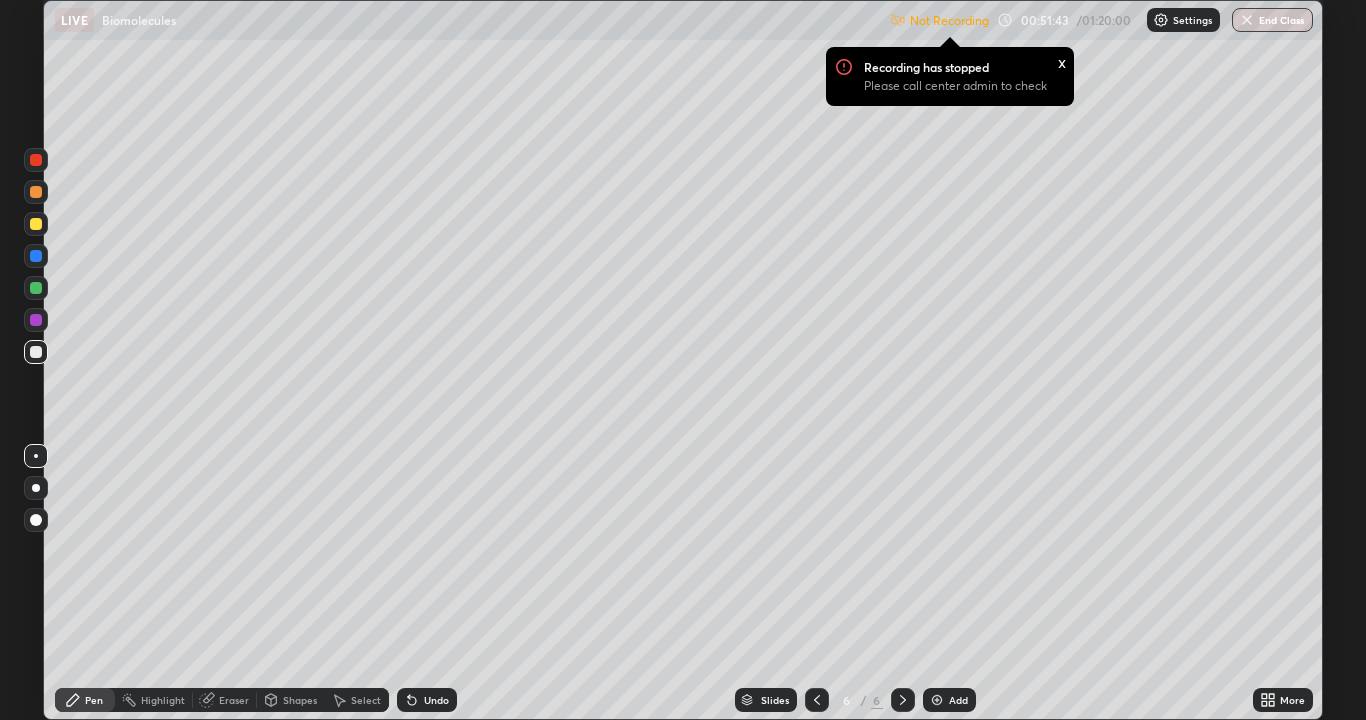 click on "x" at bounding box center (1062, 61) 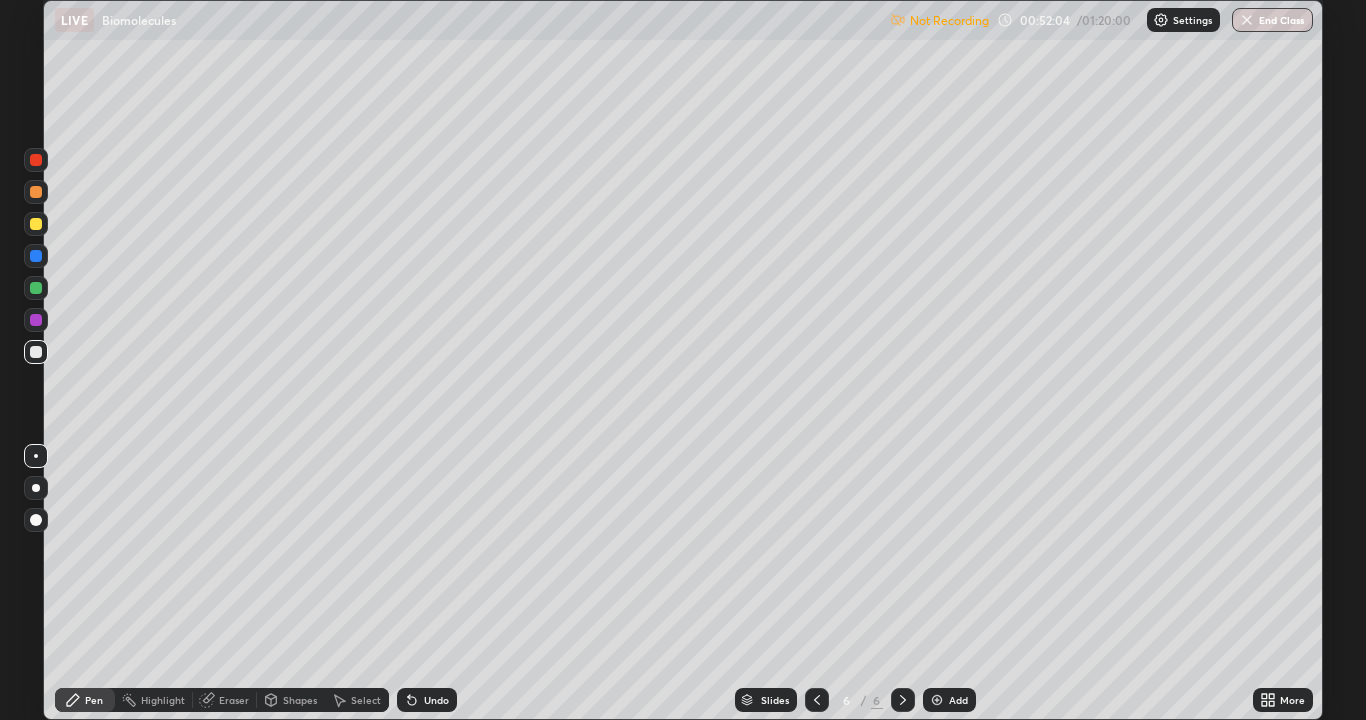 click at bounding box center (36, 224) 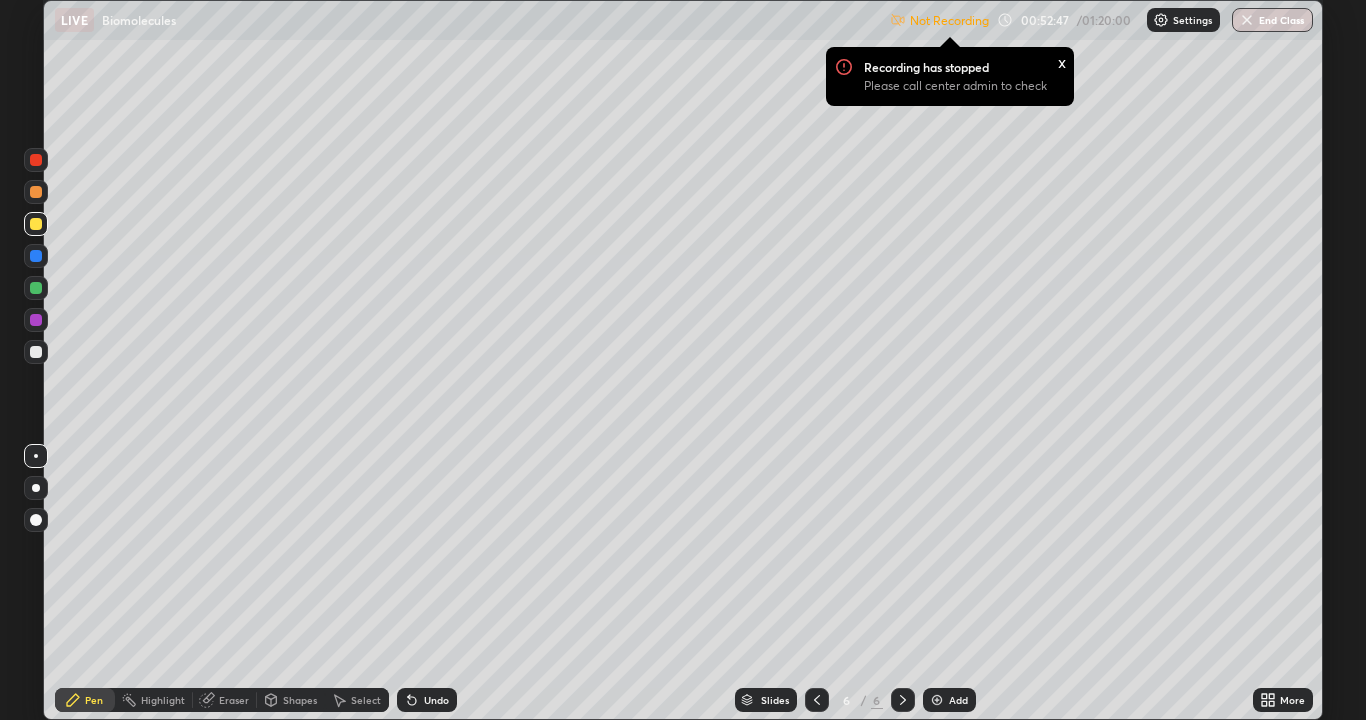 click on "Eraser" at bounding box center [234, 700] 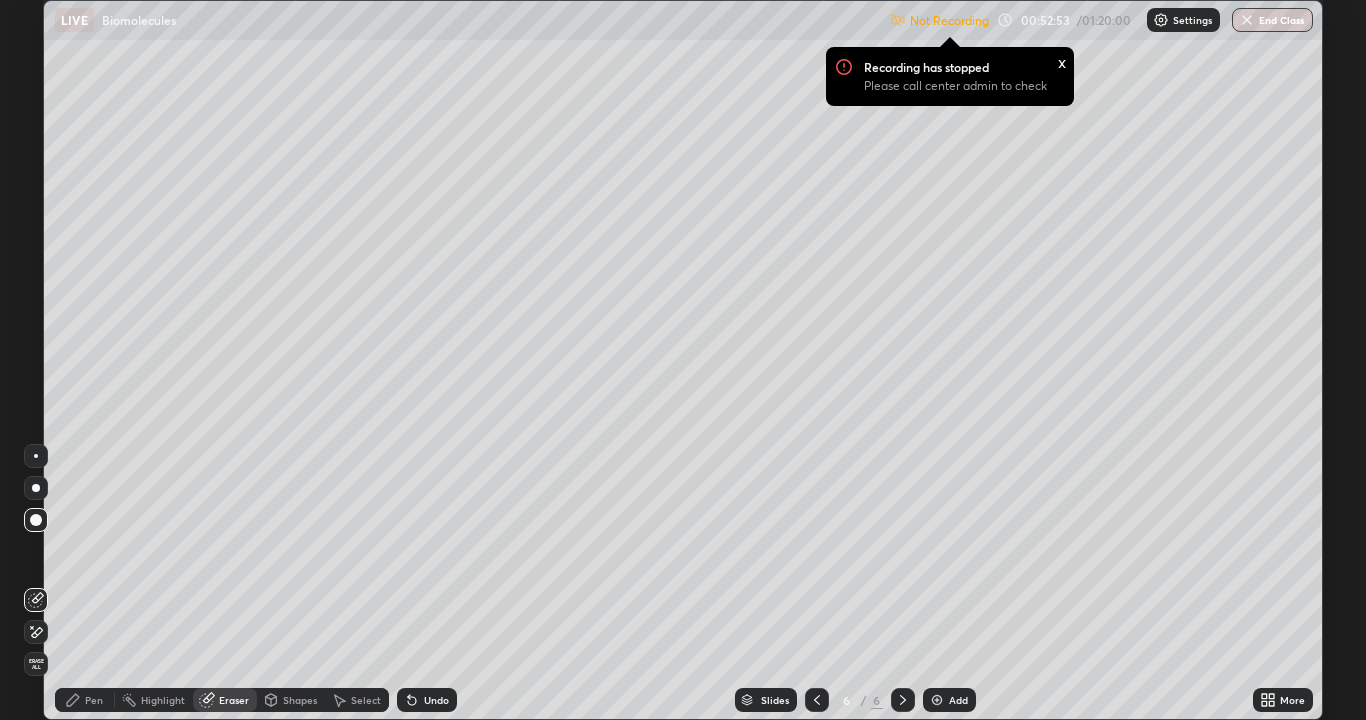 click 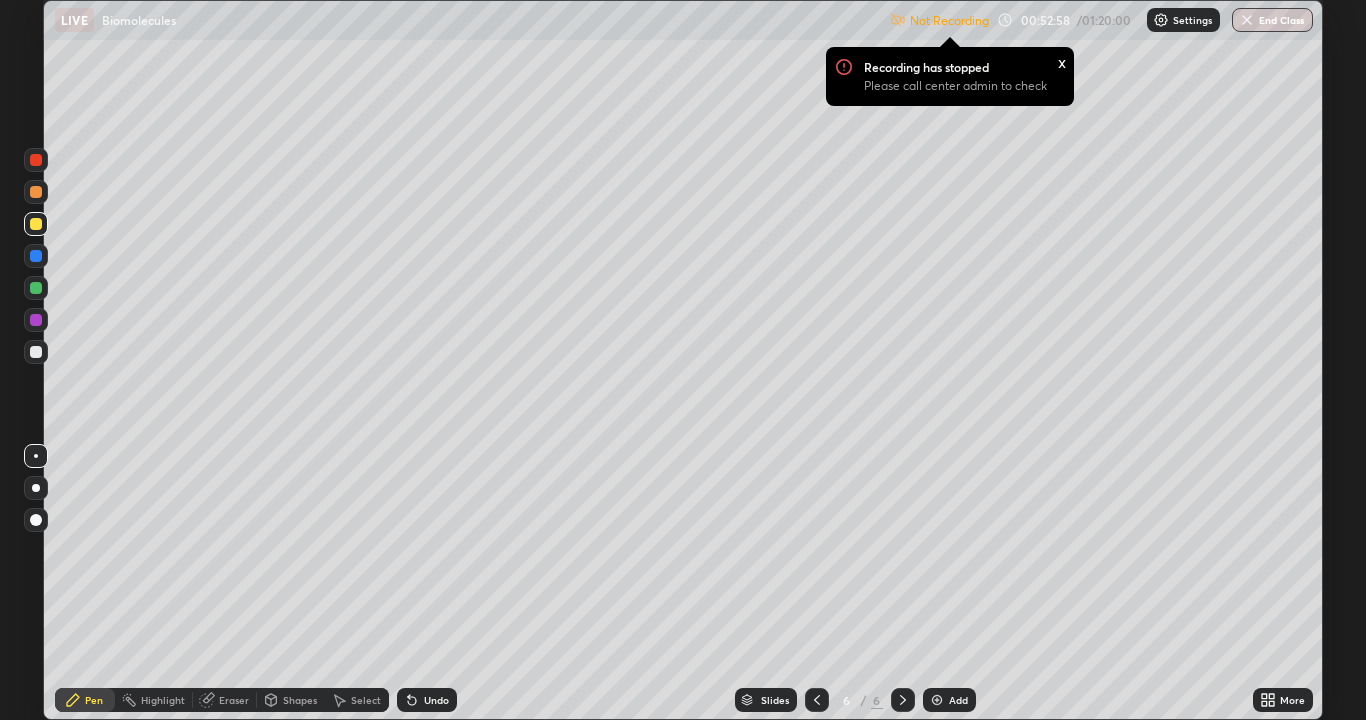 click on "Eraser" at bounding box center [225, 700] 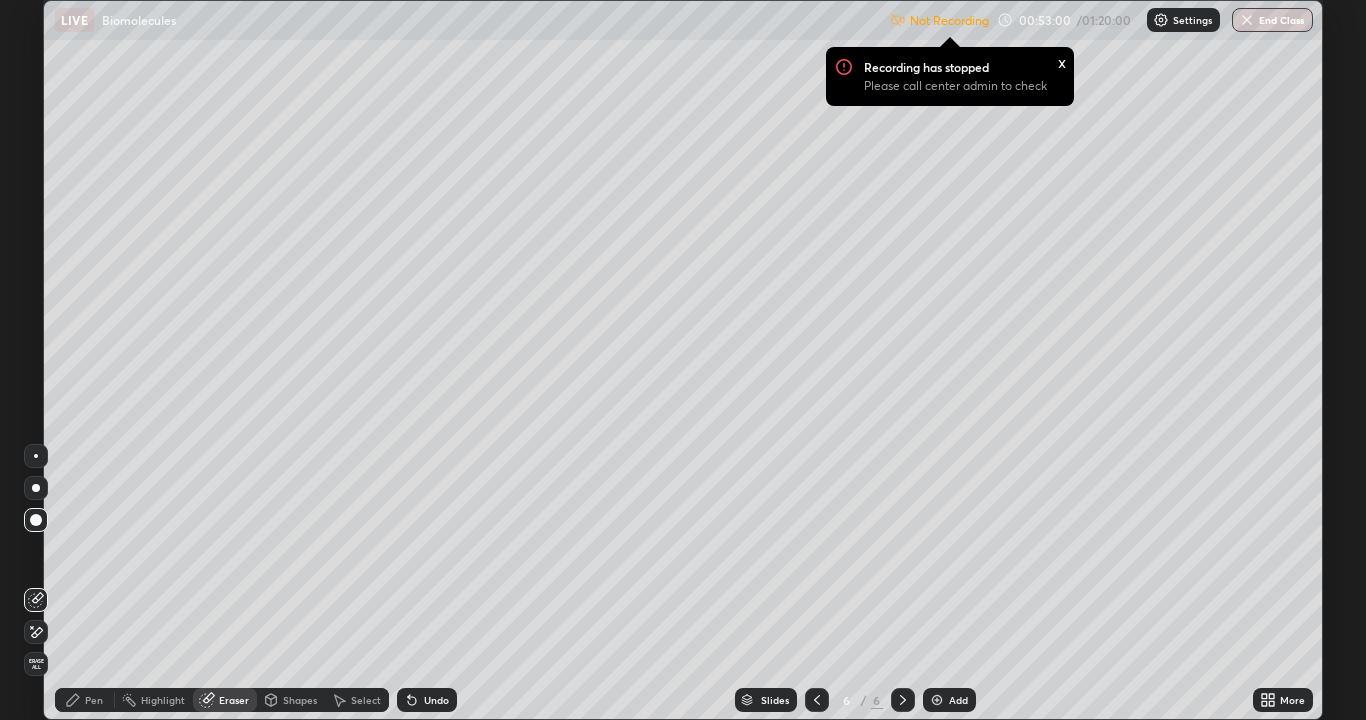 click on "Pen" at bounding box center (85, 700) 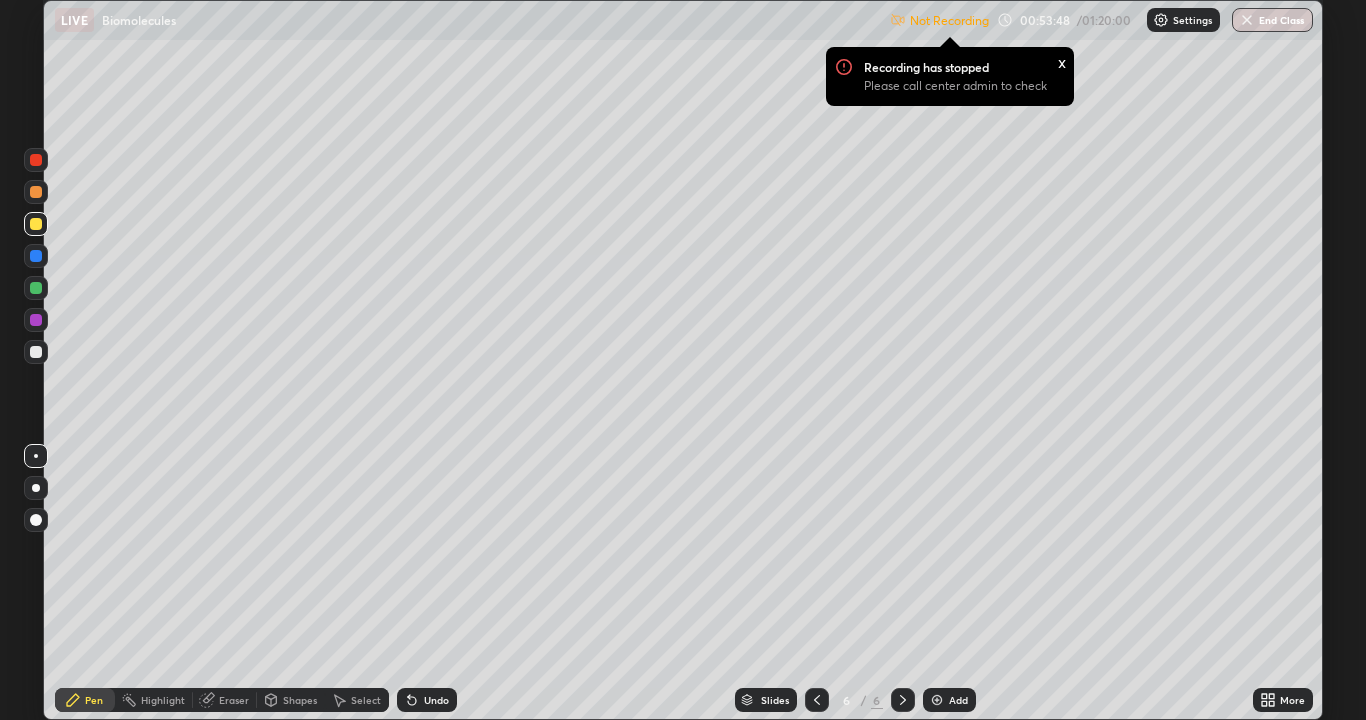 click 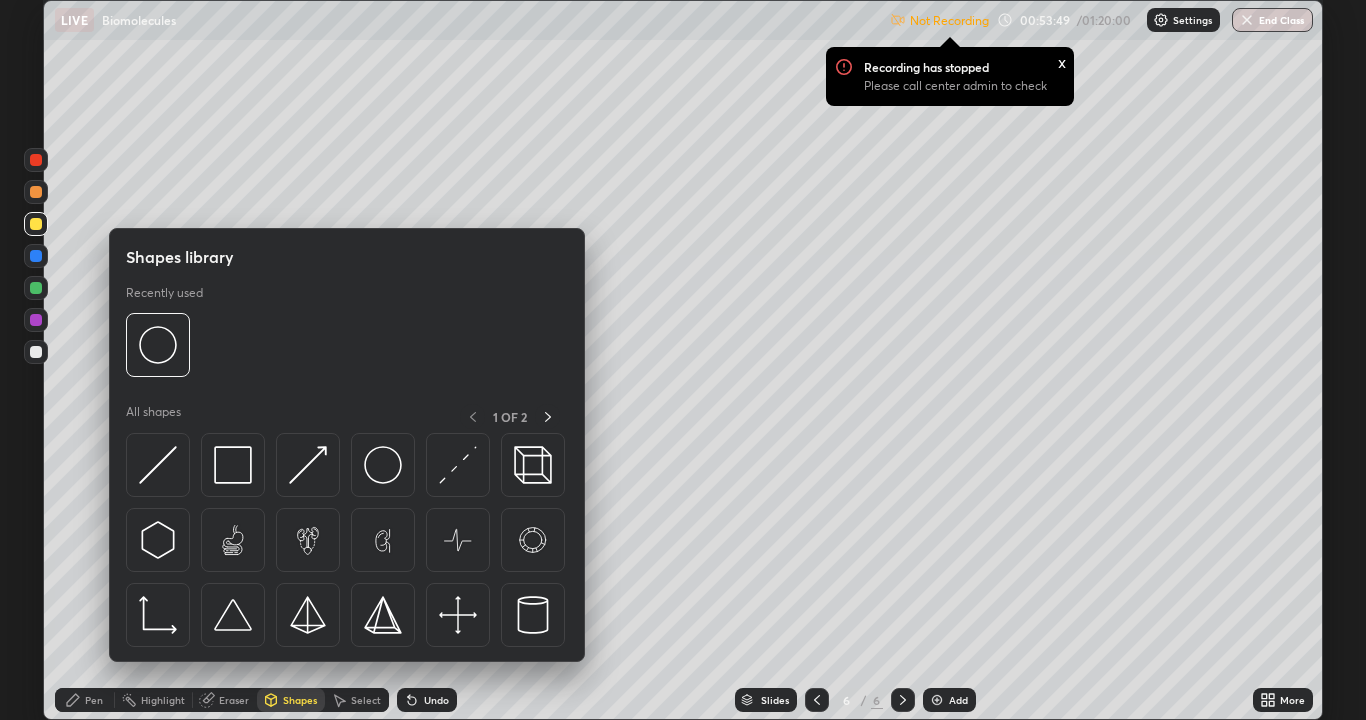click on "Eraser" at bounding box center (234, 700) 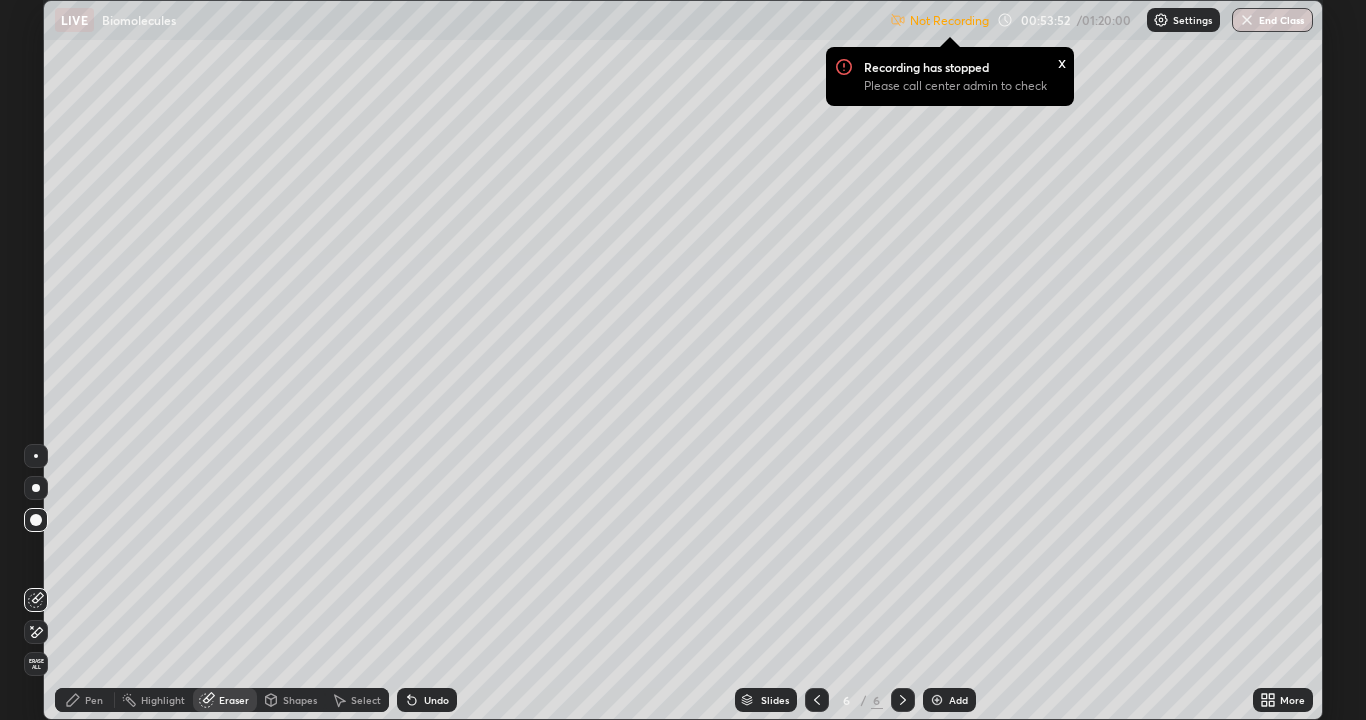 click 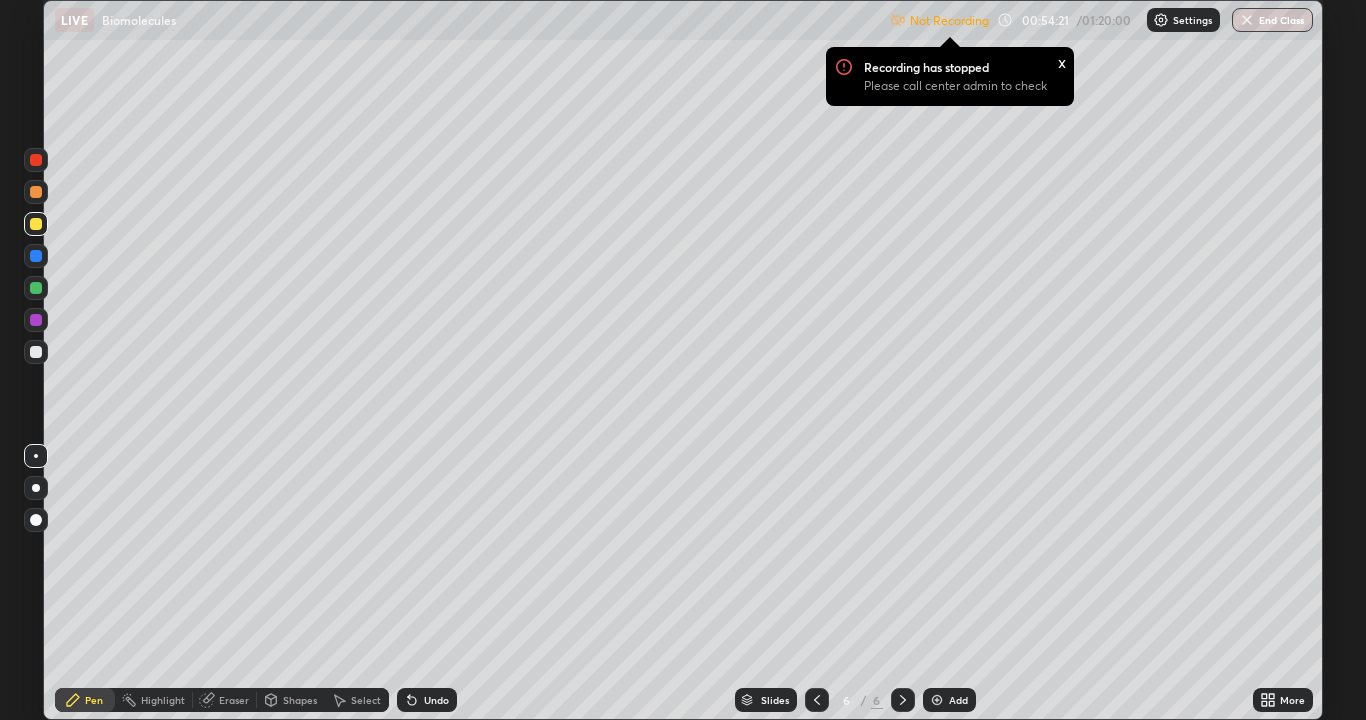 click at bounding box center [36, 288] 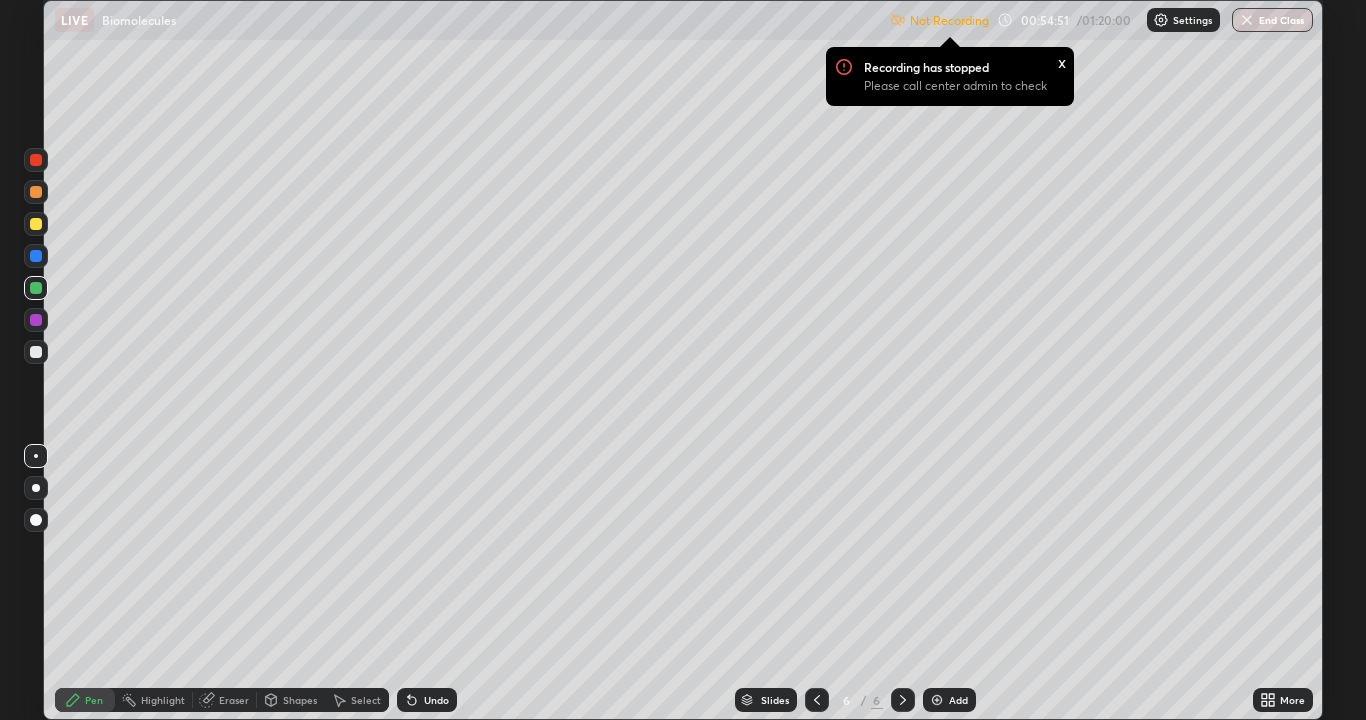 click on "Eraser" at bounding box center [225, 700] 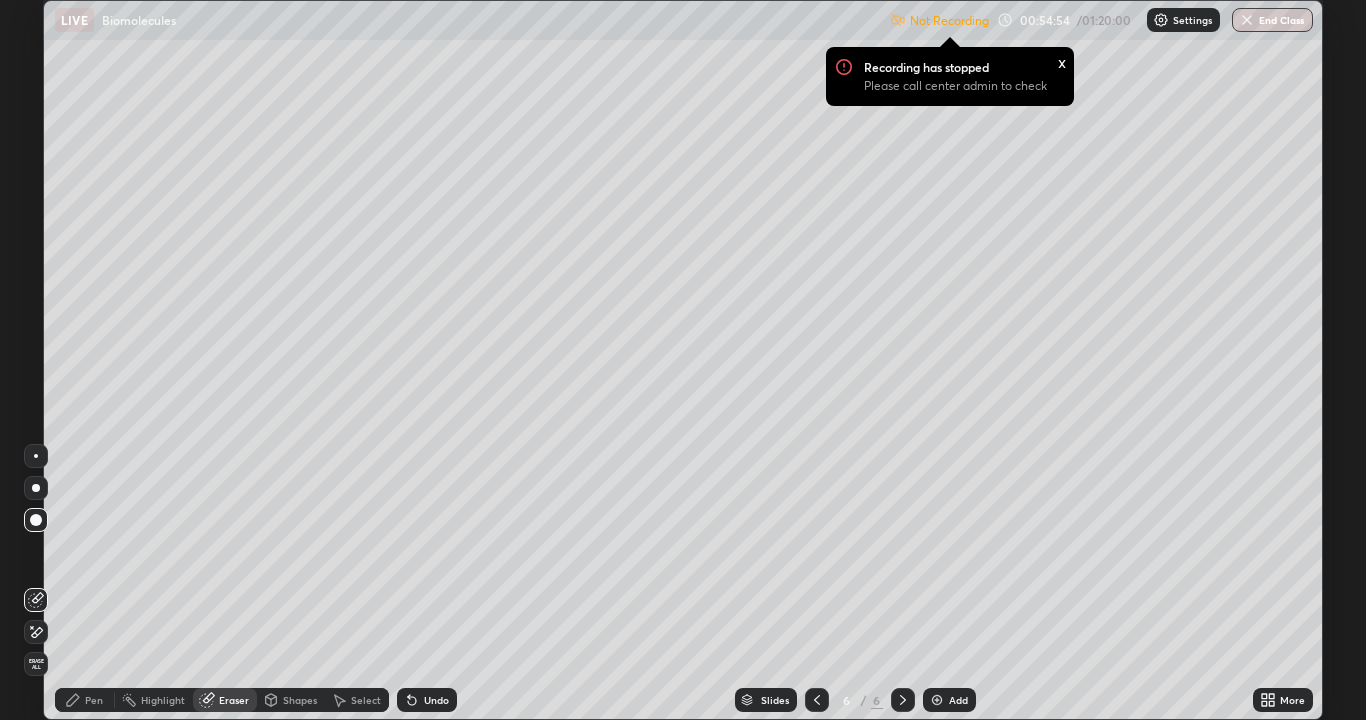 click on "Pen" at bounding box center [94, 700] 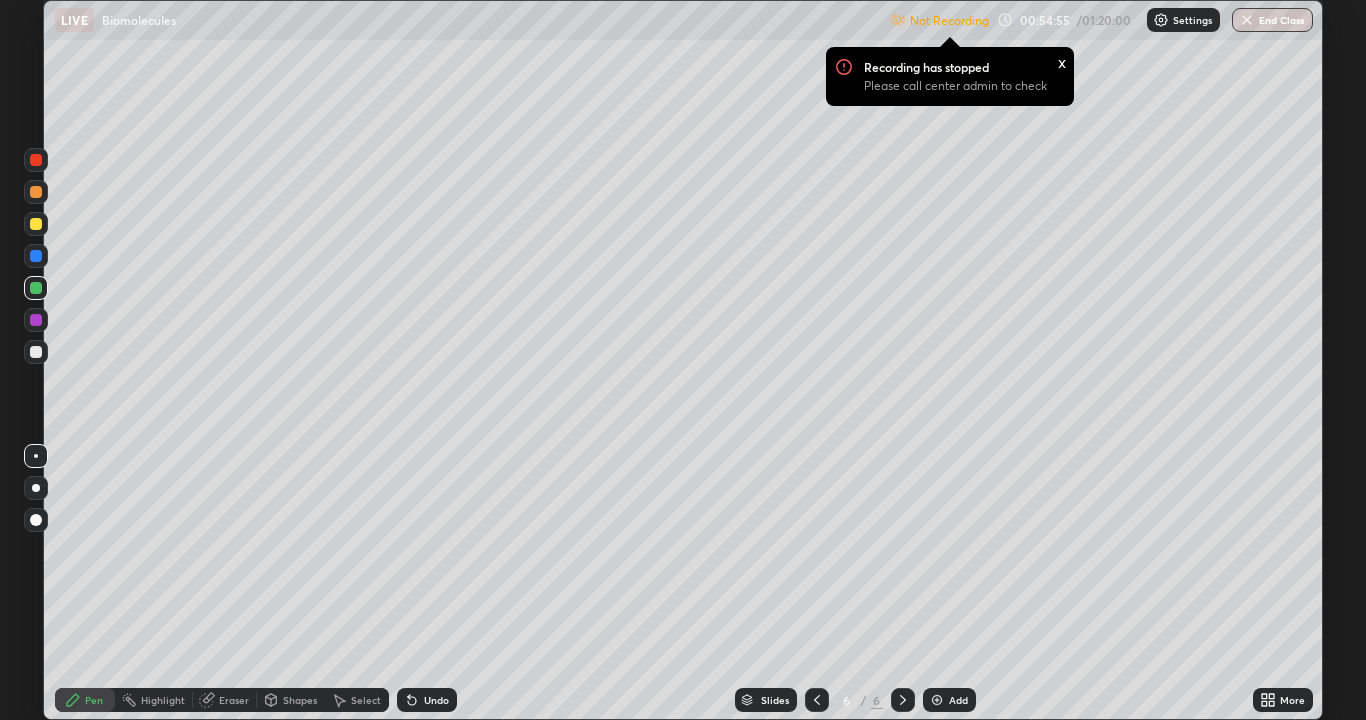 click at bounding box center (36, 224) 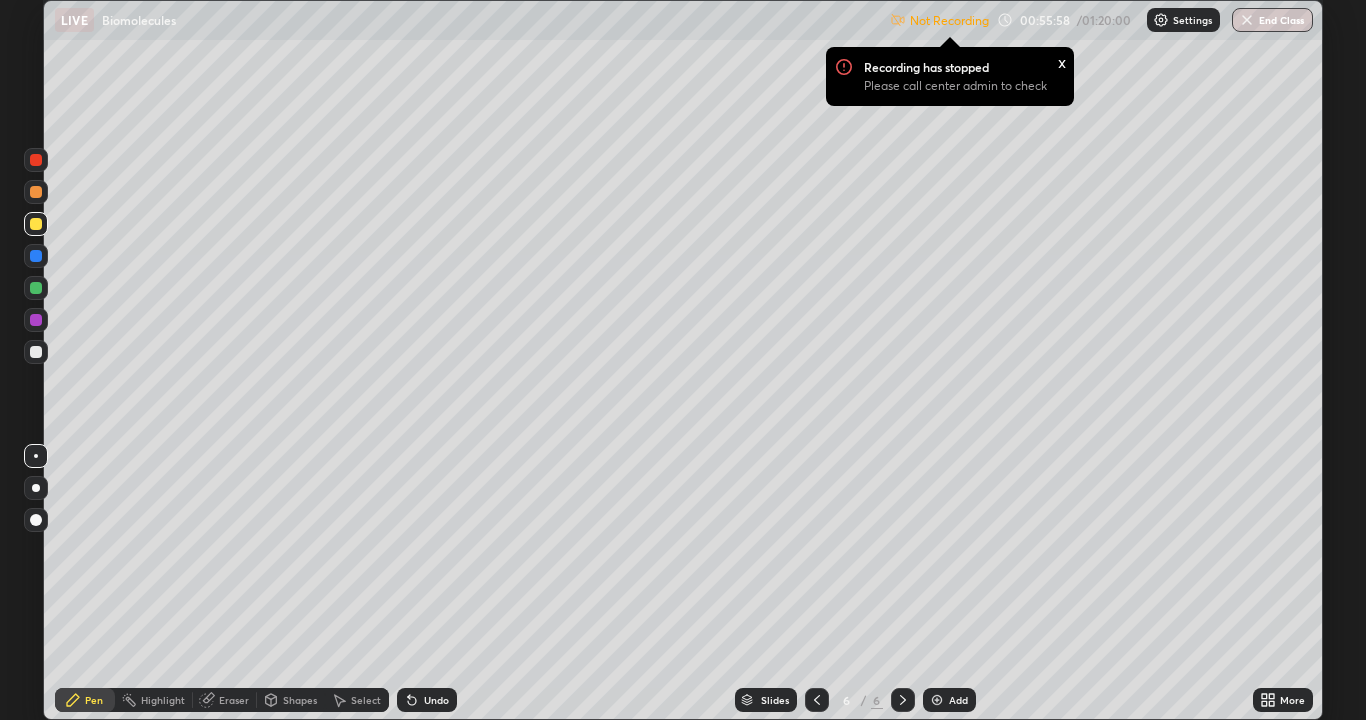 click at bounding box center (36, 352) 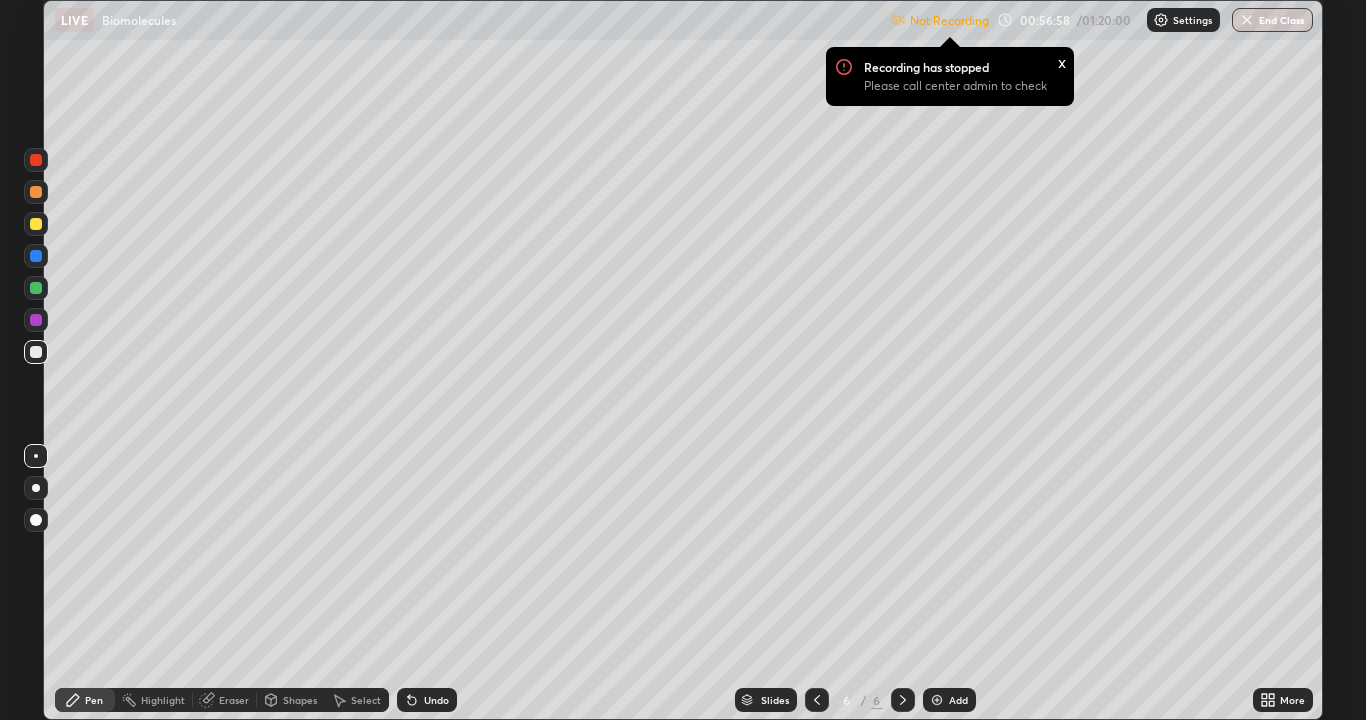 click at bounding box center (36, 224) 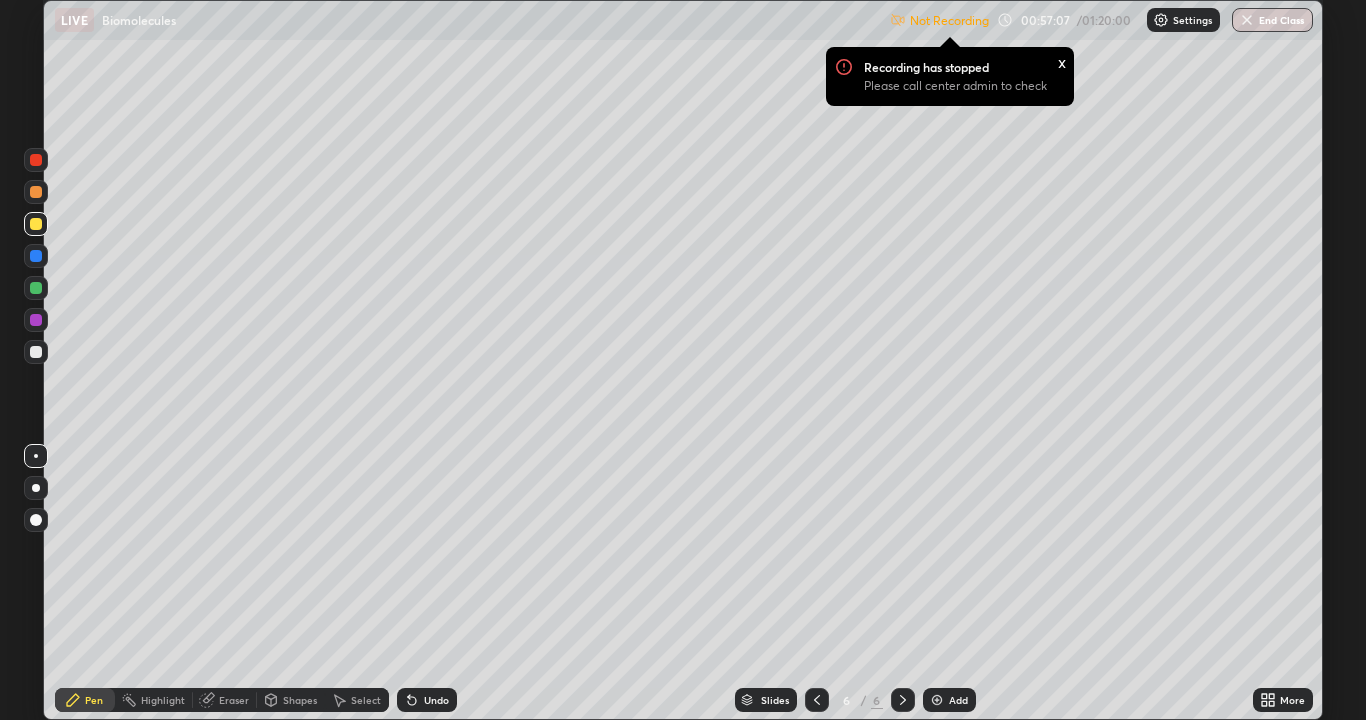 click at bounding box center [36, 352] 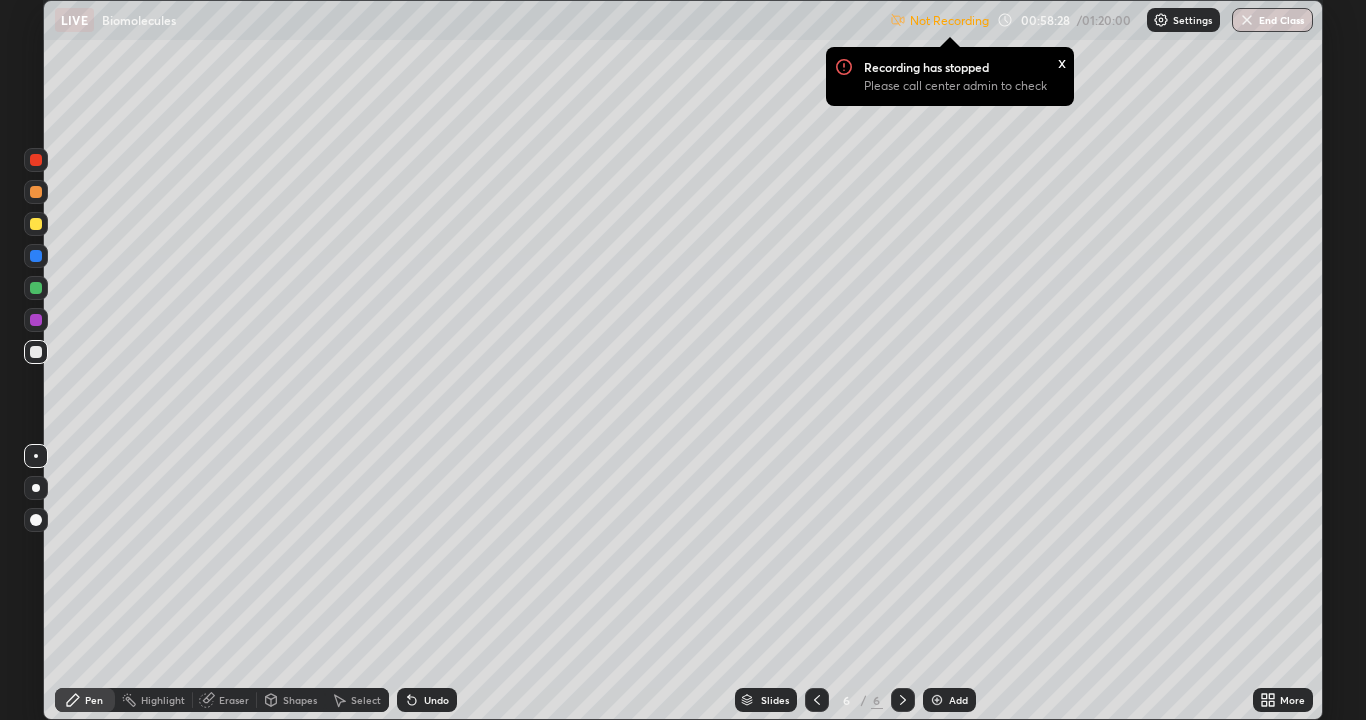 click 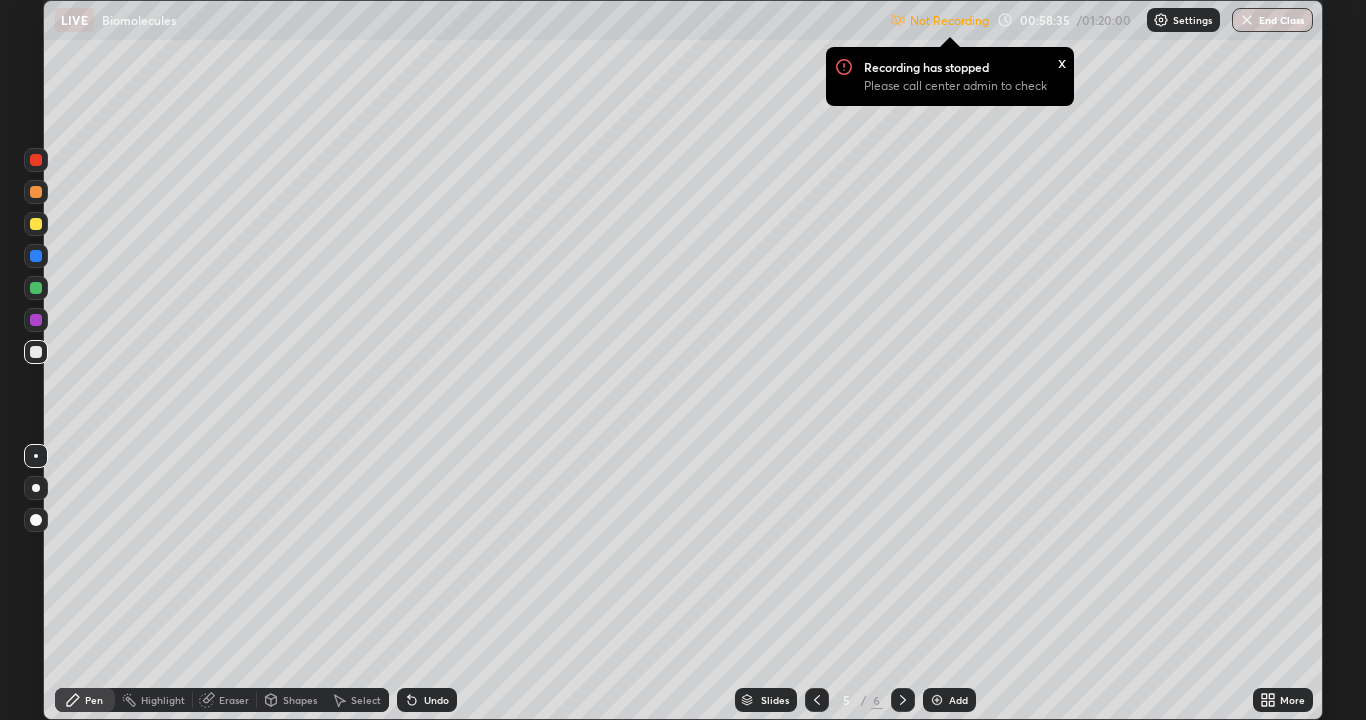 click at bounding box center (937, 700) 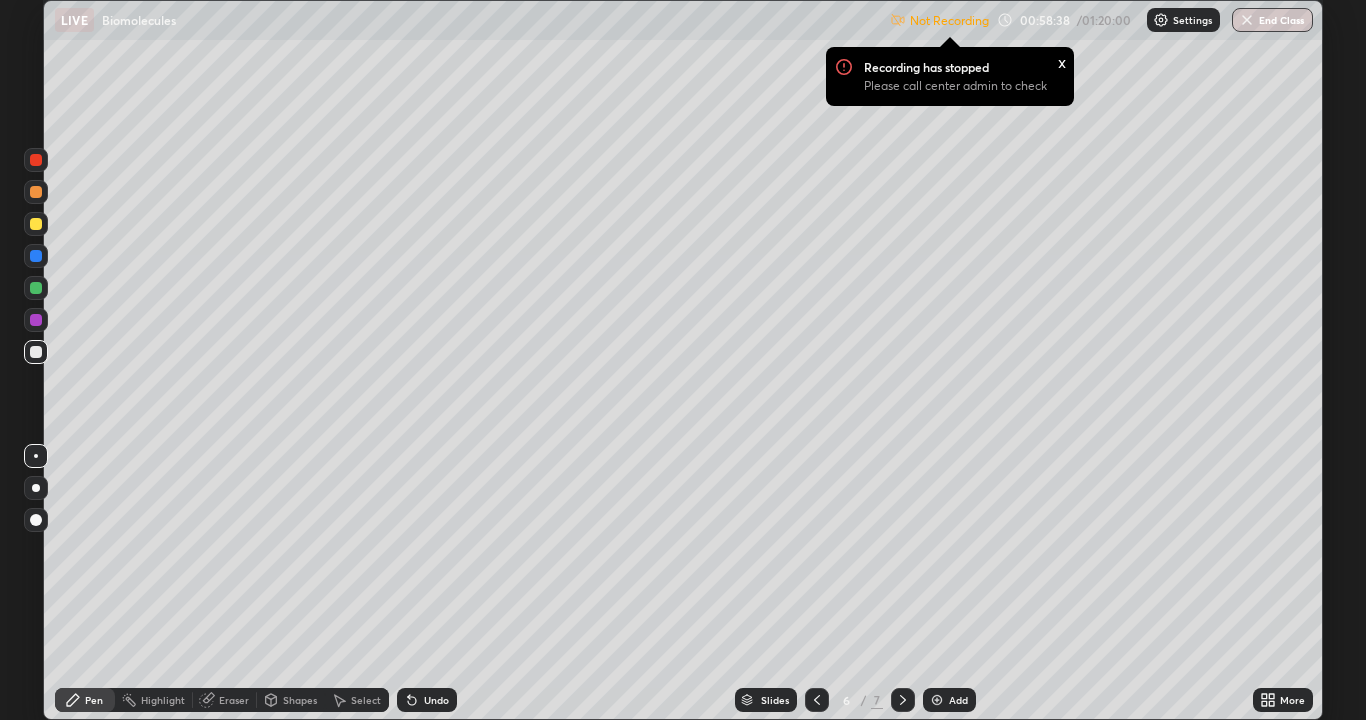 click at bounding box center (817, 700) 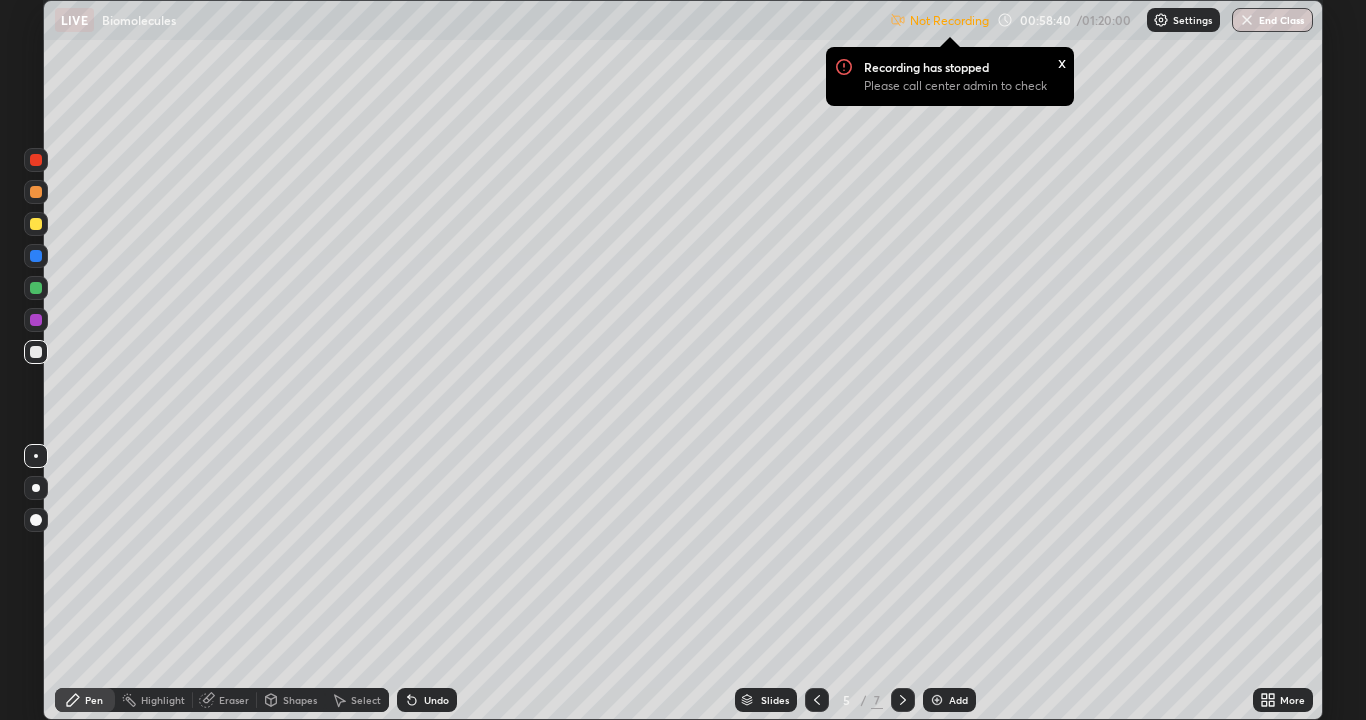 click 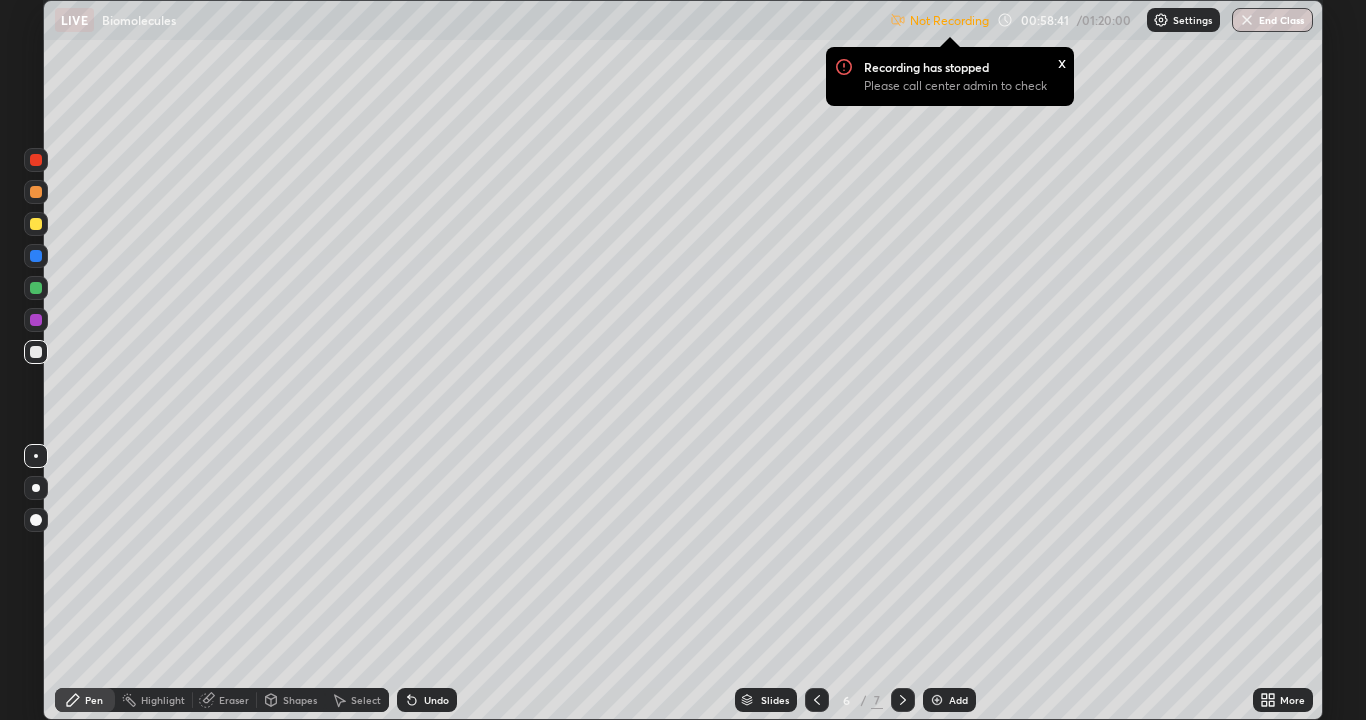click 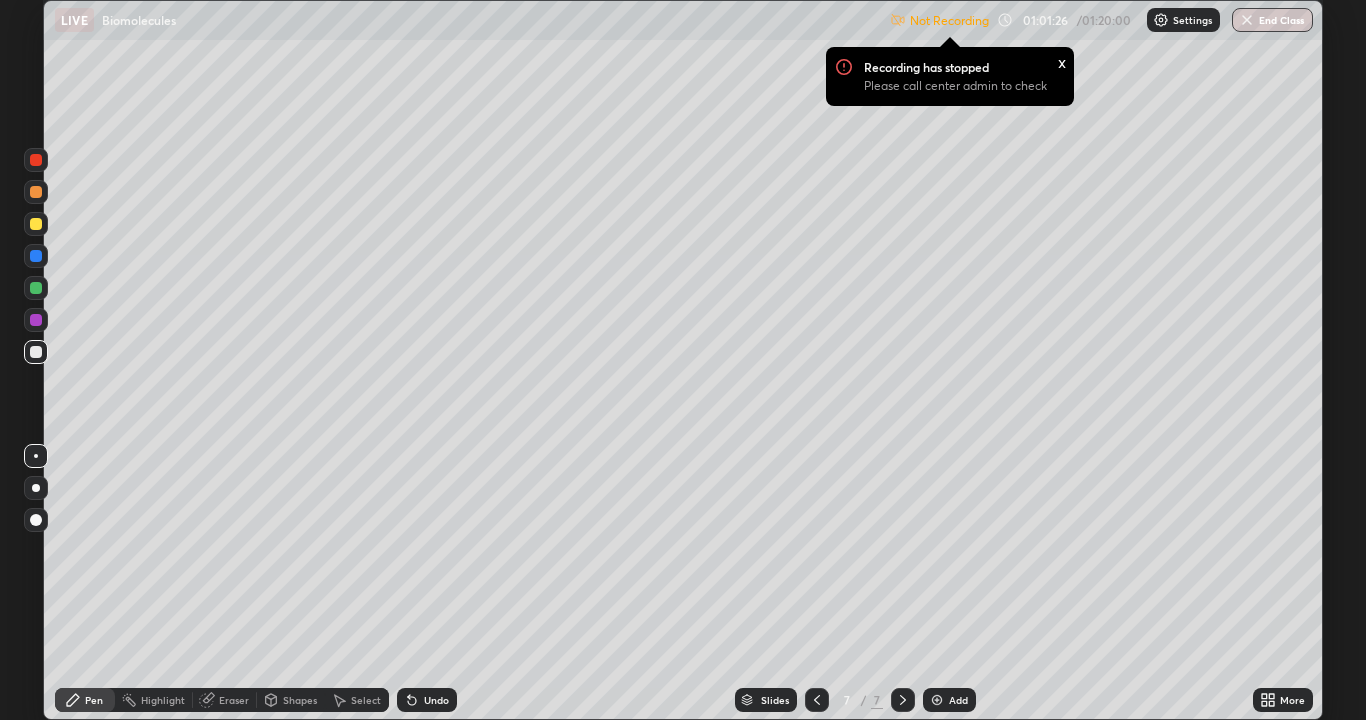 click at bounding box center (937, 700) 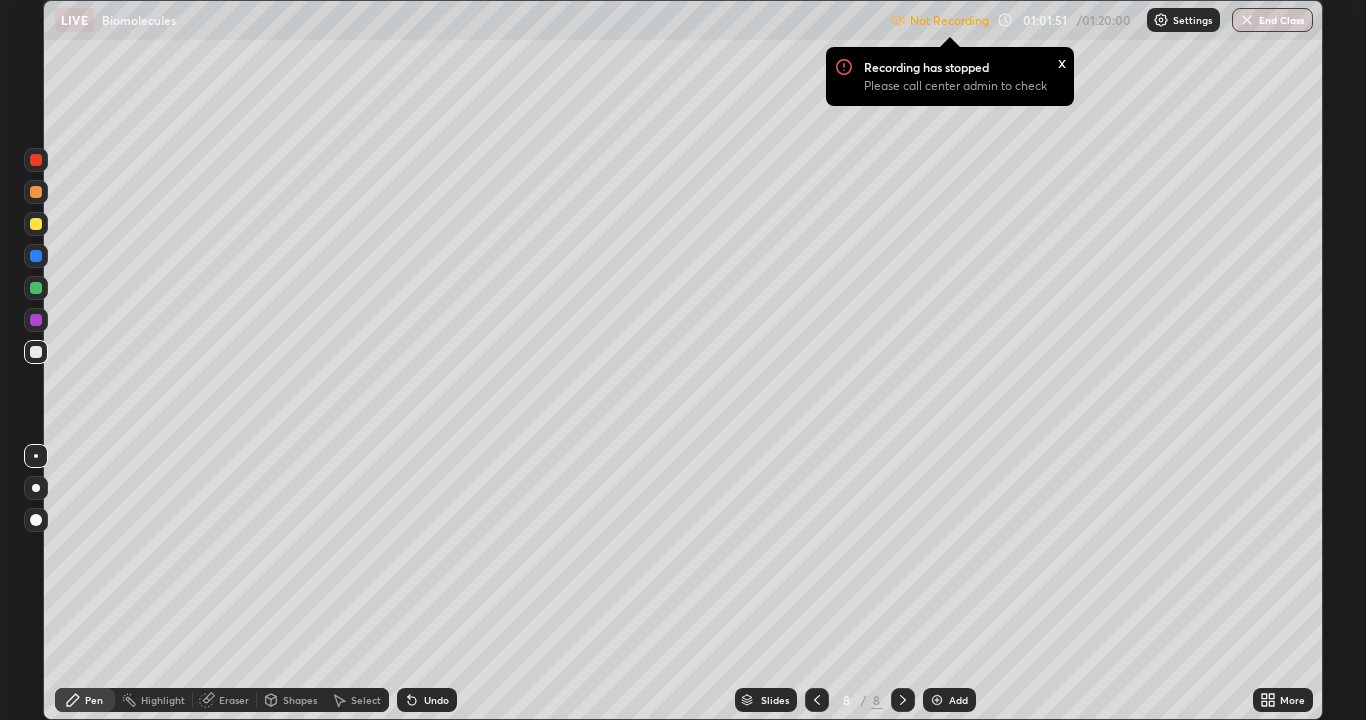 click at bounding box center [36, 224] 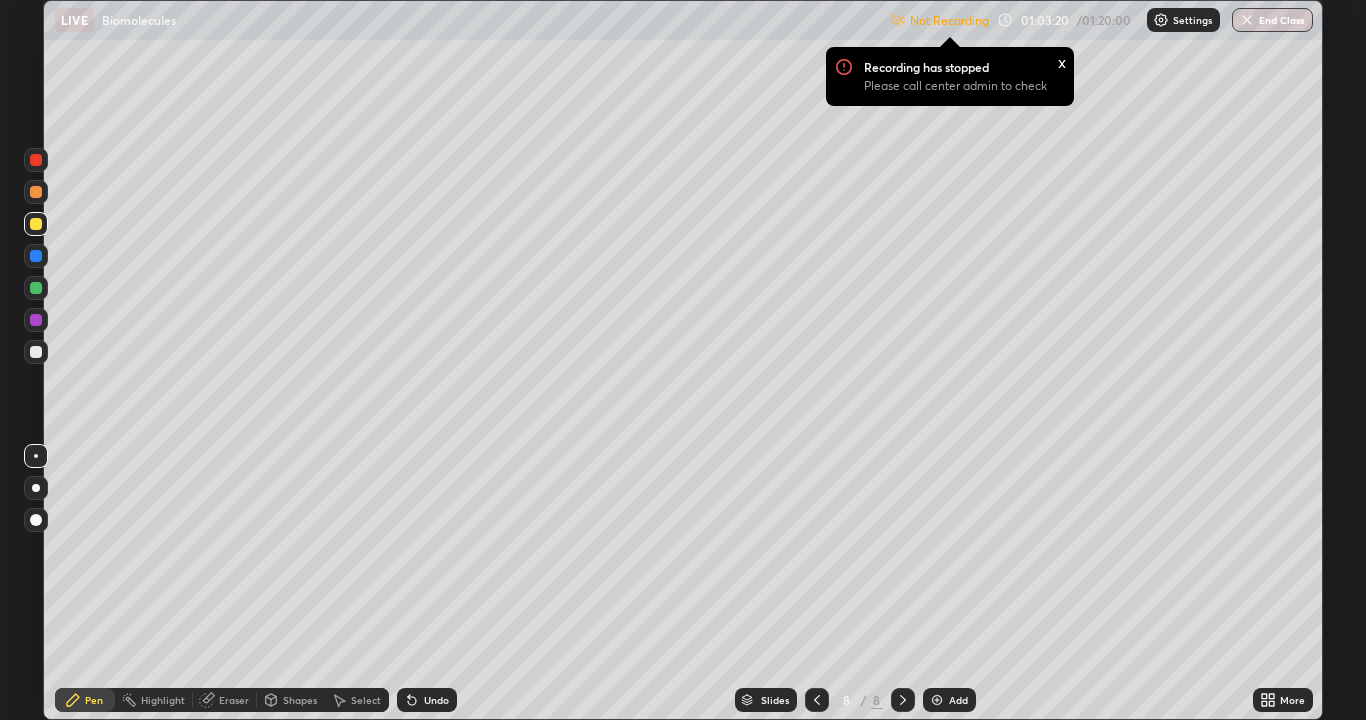 click at bounding box center [36, 352] 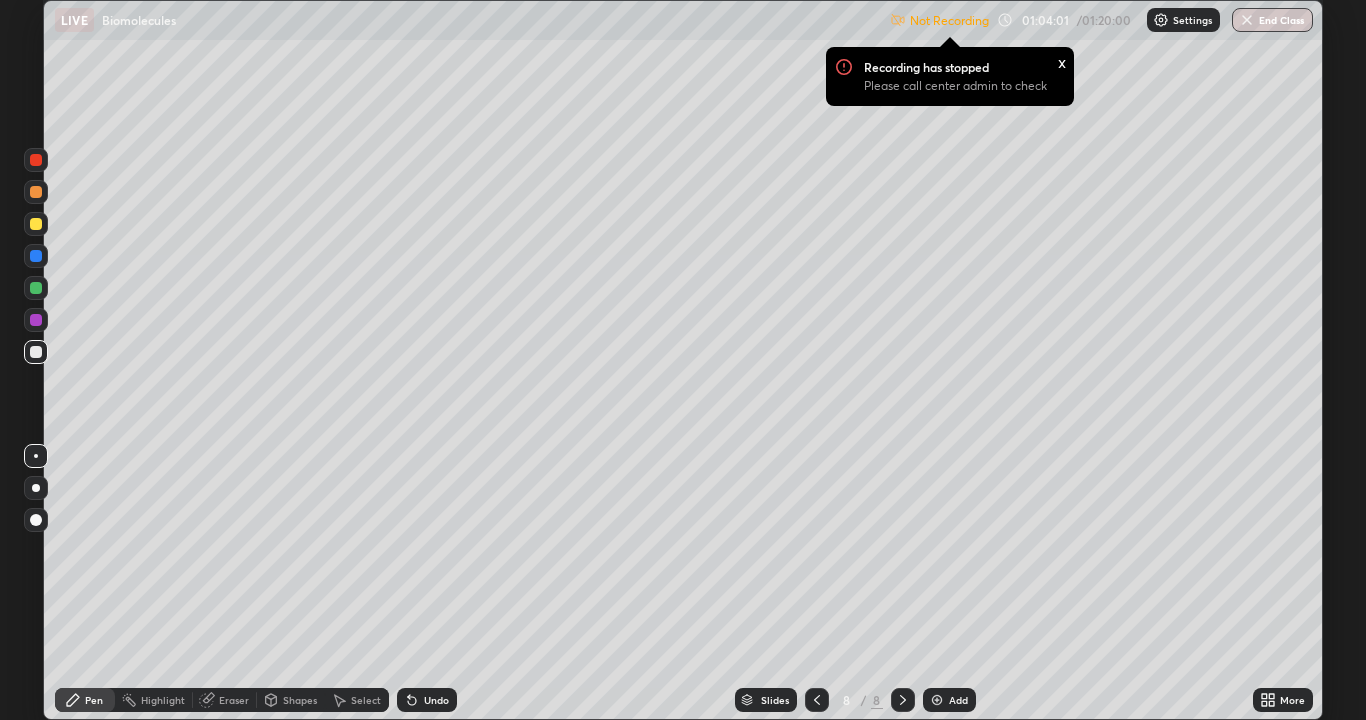 click at bounding box center [36, 224] 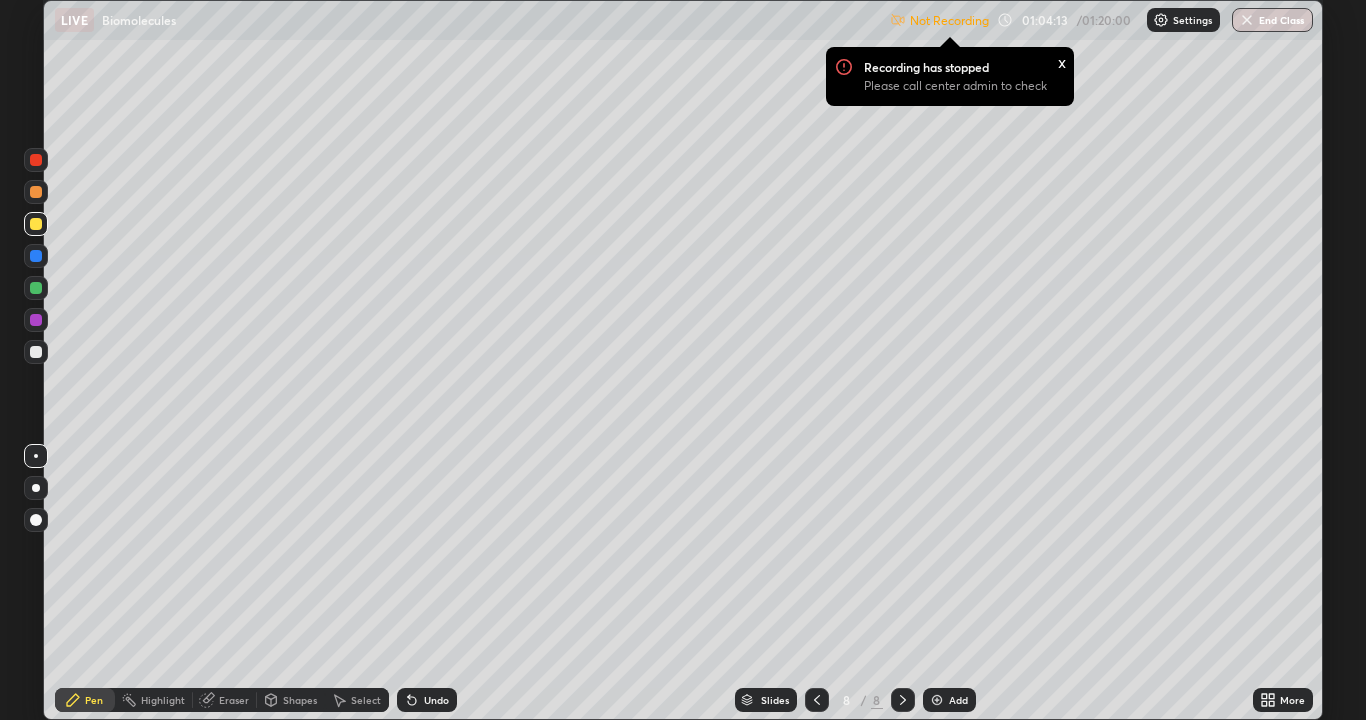 click on "Recording has stopped Please call center admin to check x" at bounding box center [950, 76] 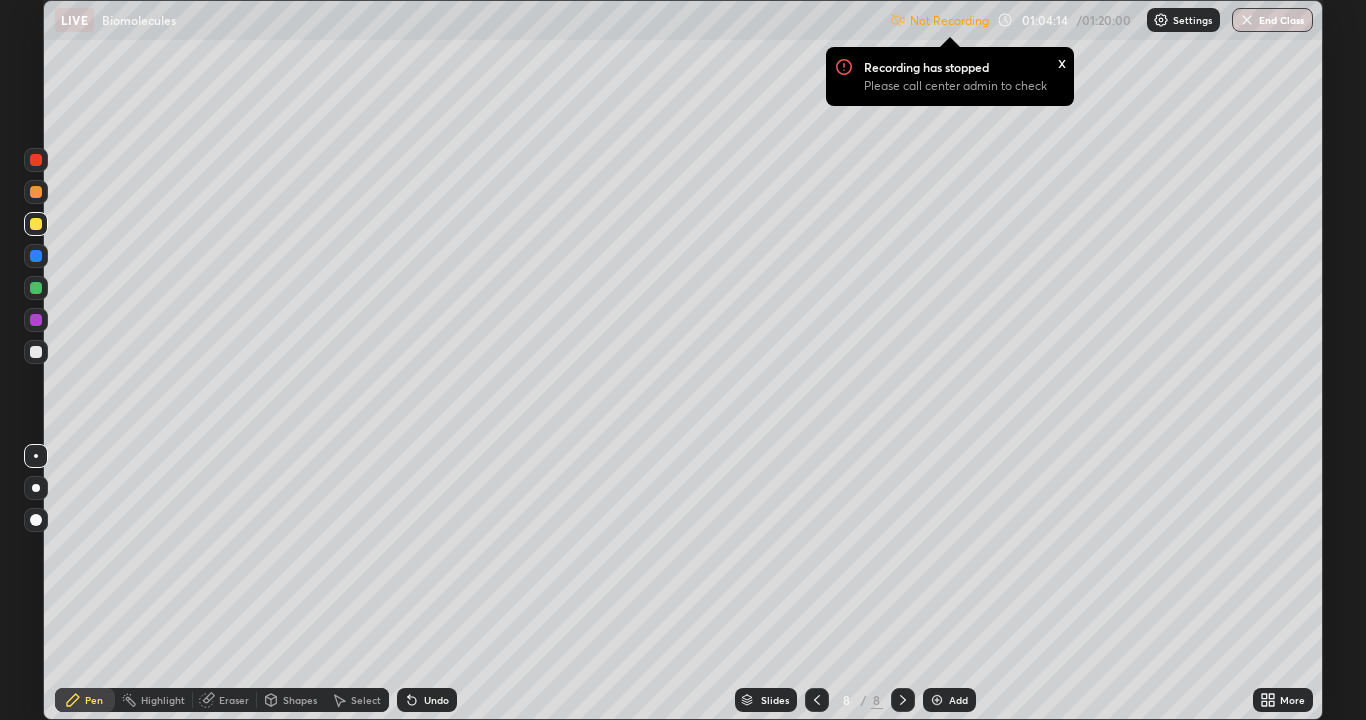 click on "Recording has stopped Please call center admin to check x" at bounding box center [950, 76] 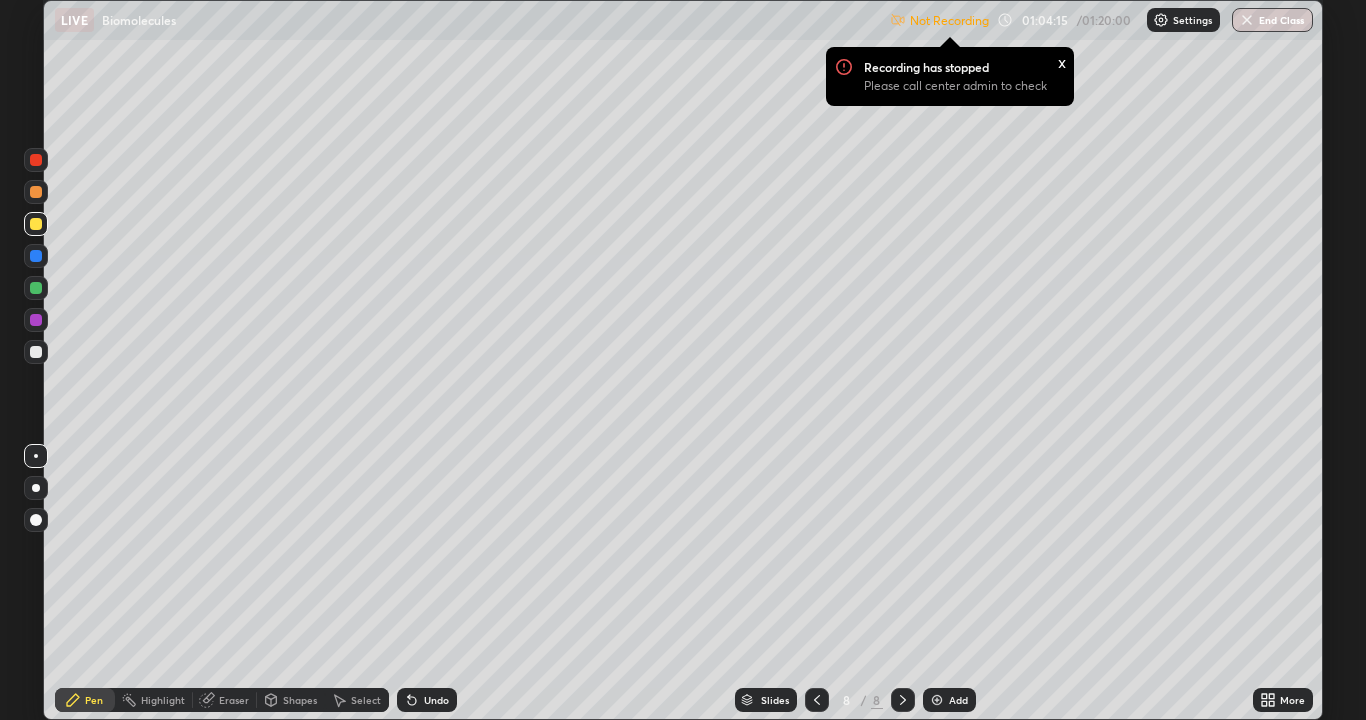 click on "x" at bounding box center (1062, 61) 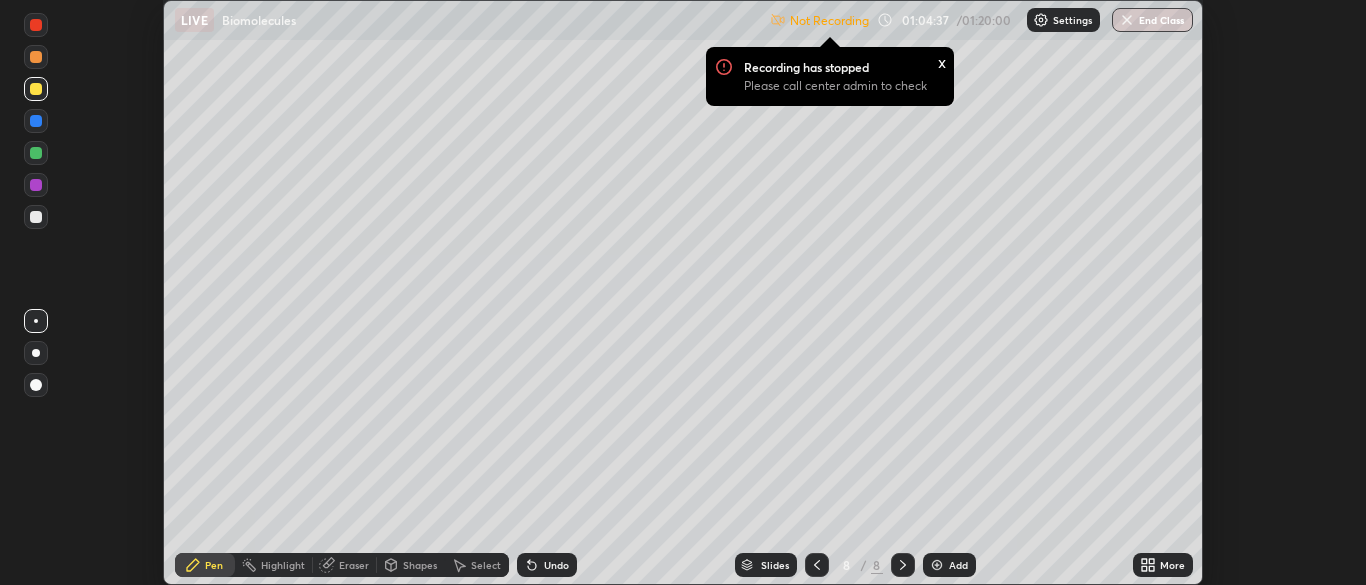 scroll, scrollTop: 585, scrollLeft: 1366, axis: both 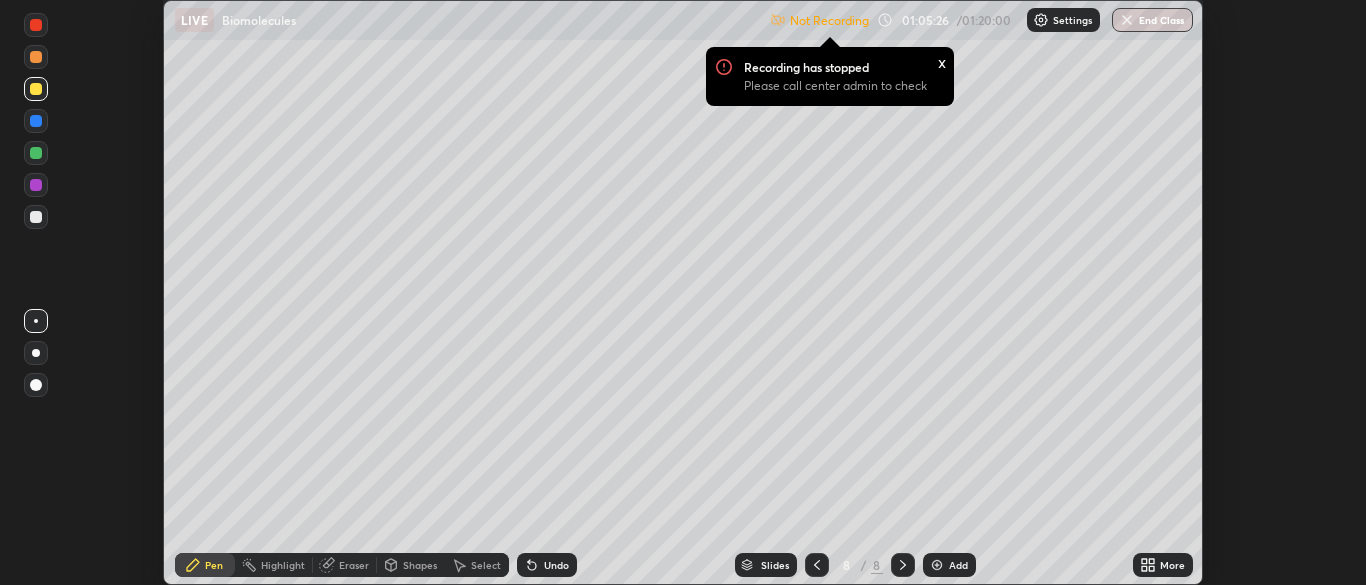 click on "x" at bounding box center [942, 61] 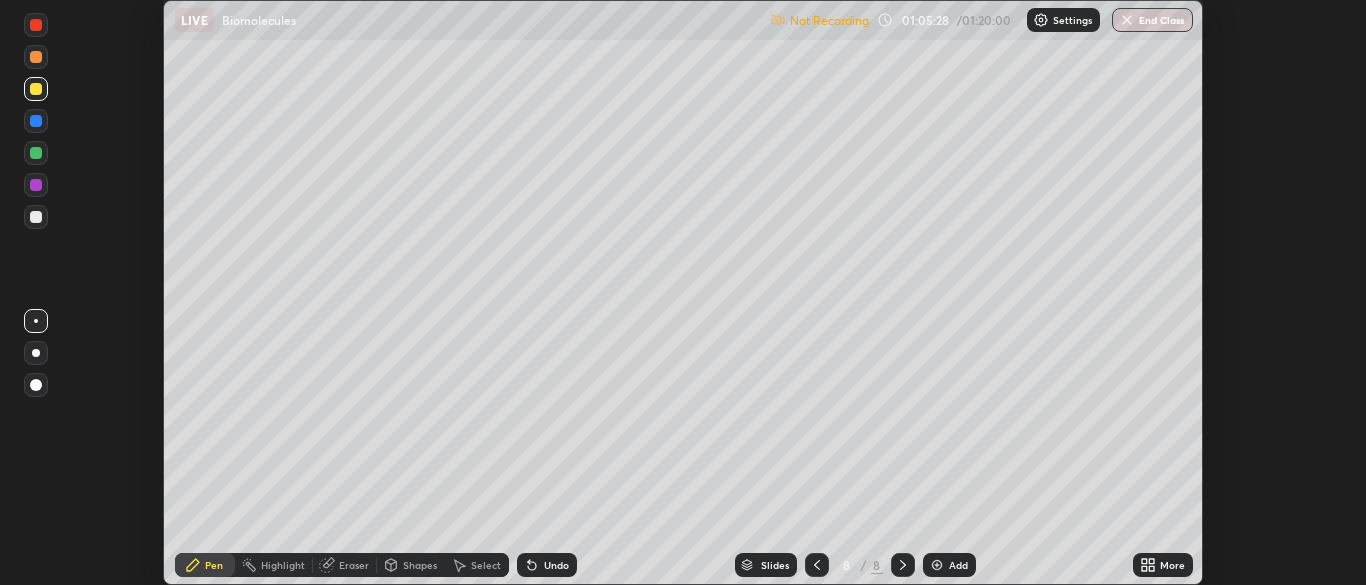 click 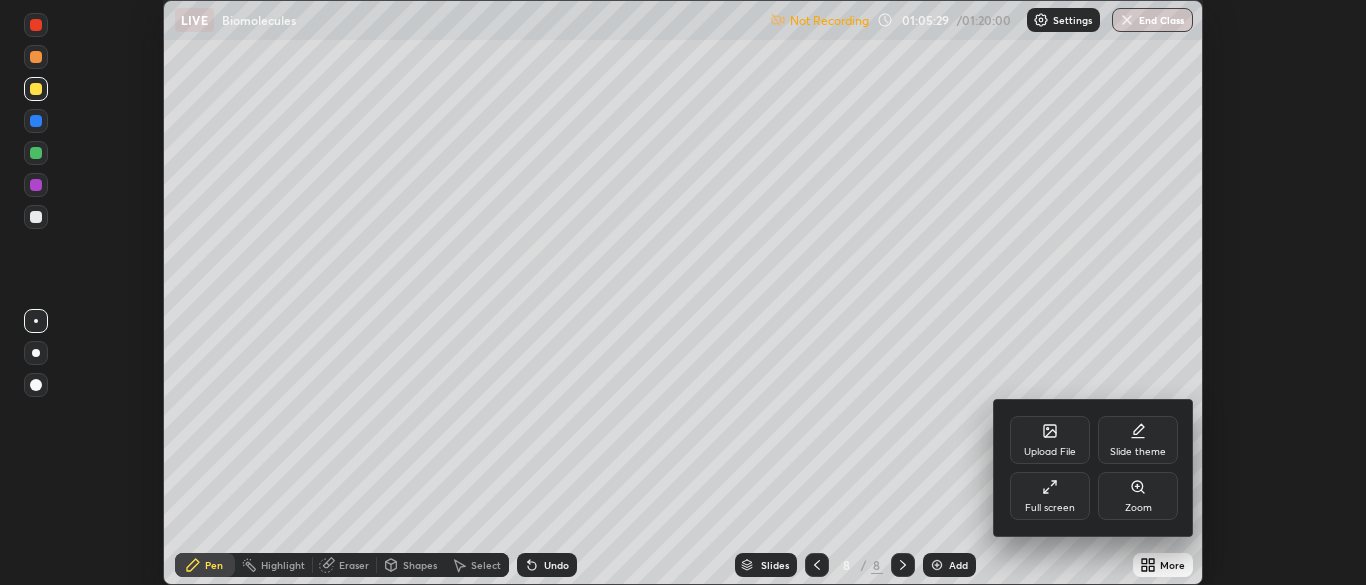 click on "Full screen" at bounding box center [1050, 496] 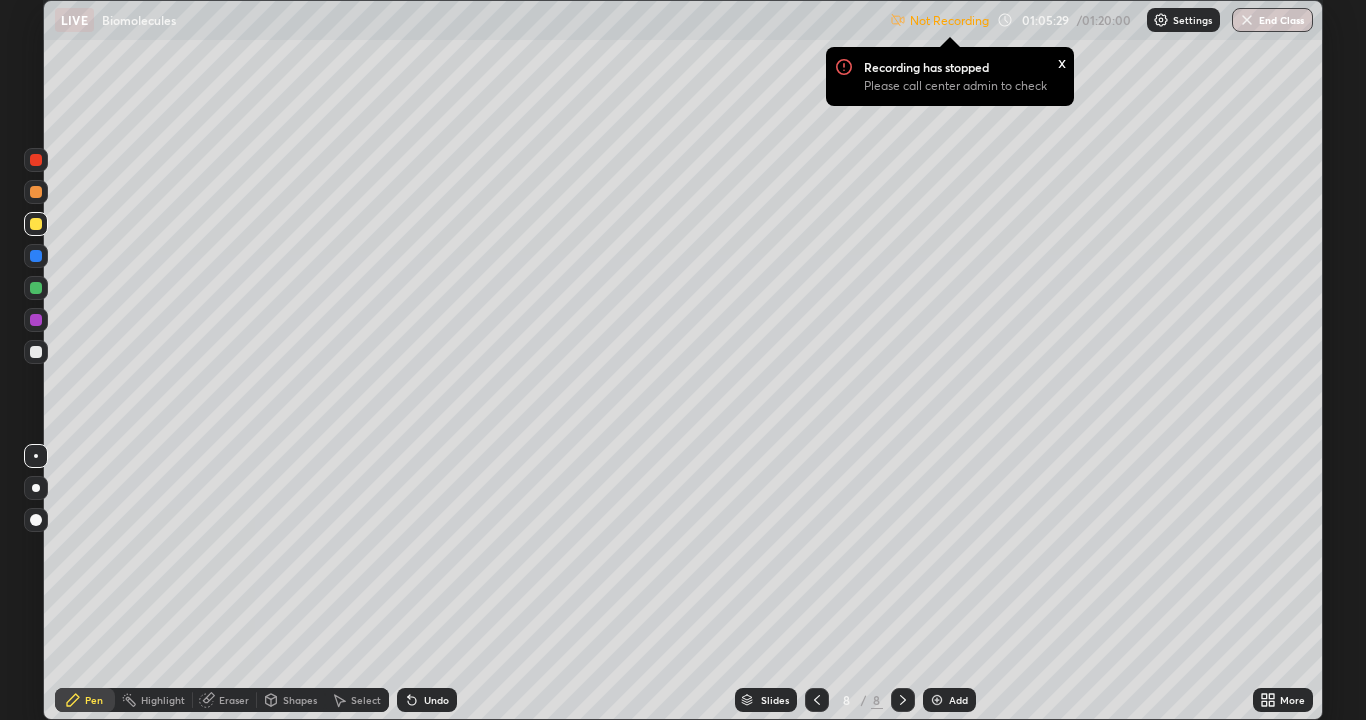 scroll, scrollTop: 99280, scrollLeft: 98634, axis: both 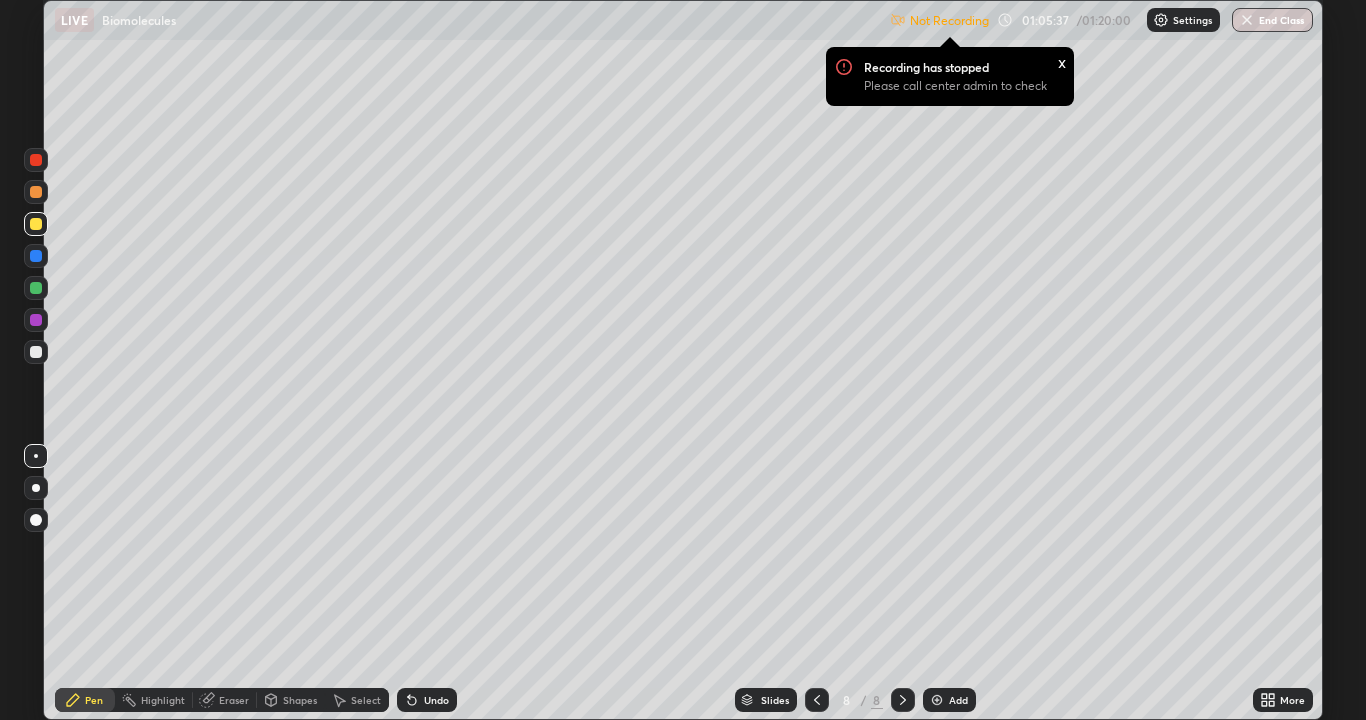 click at bounding box center (36, 224) 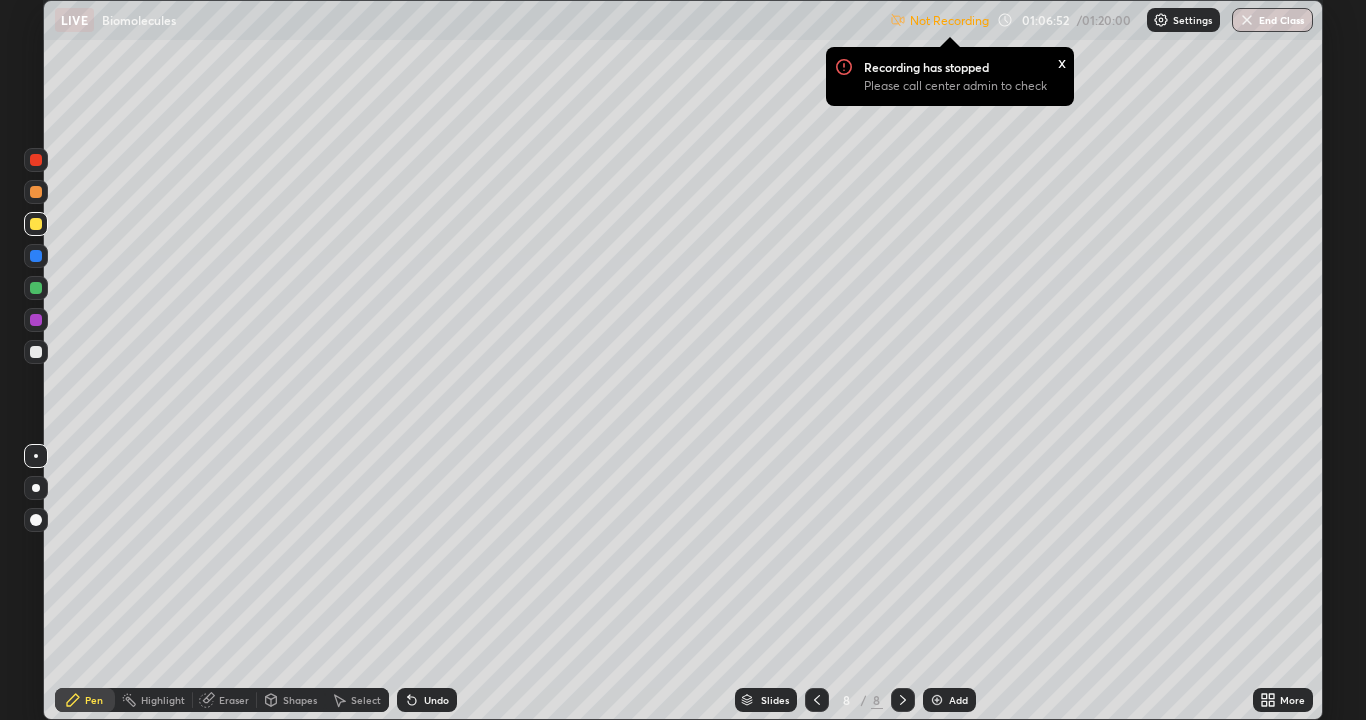 click at bounding box center [36, 352] 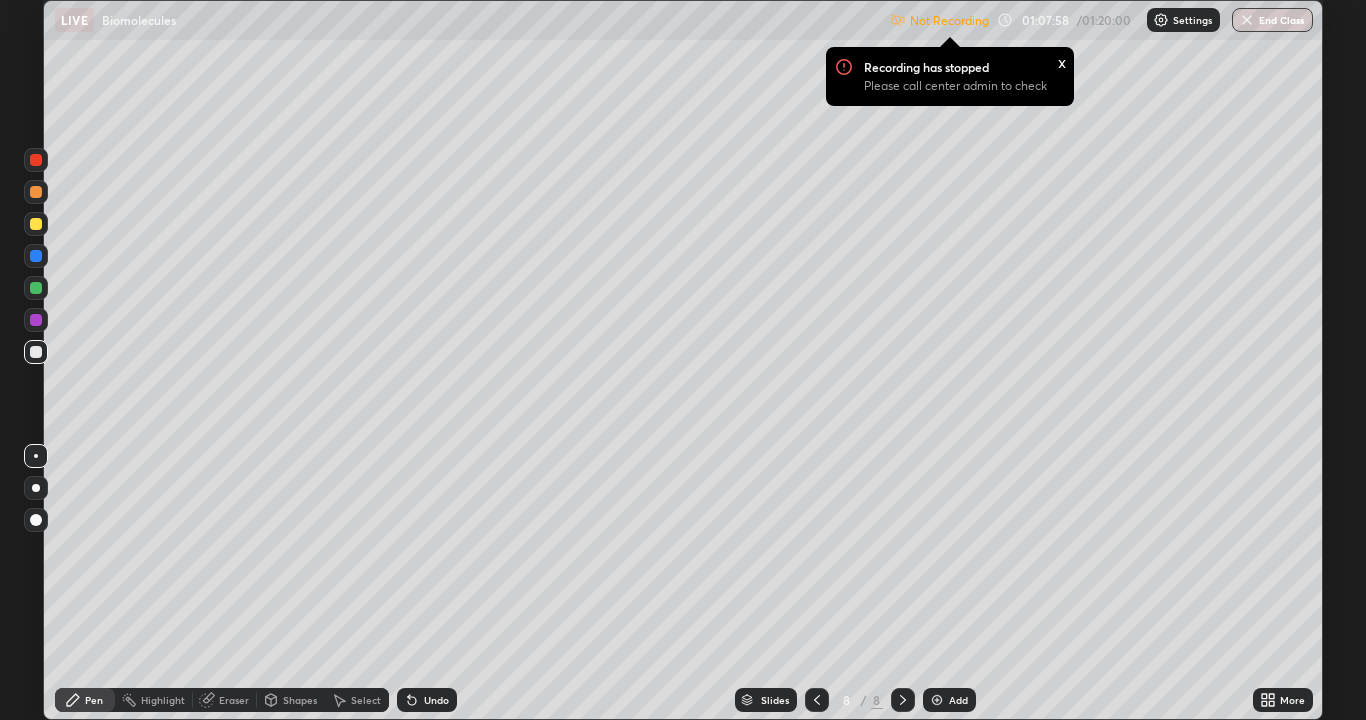 click on "End Class" at bounding box center [1272, 20] 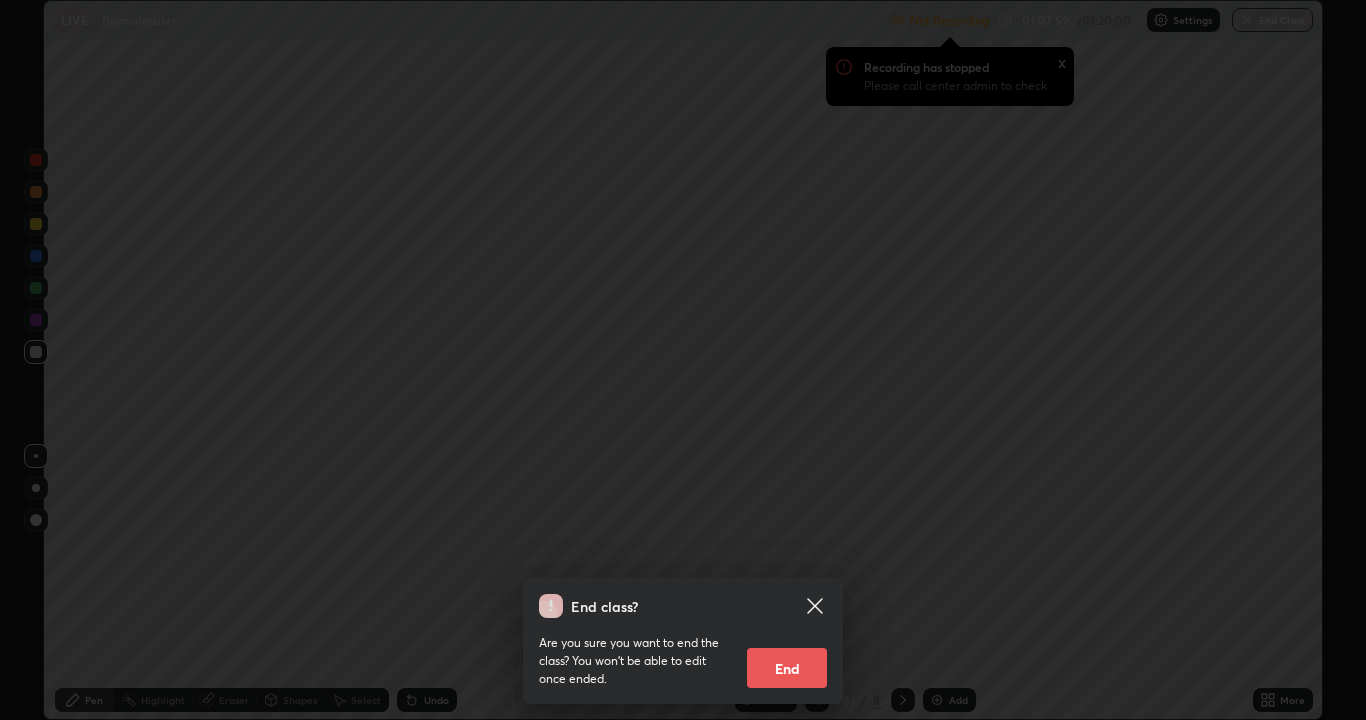 click on "End" at bounding box center (787, 668) 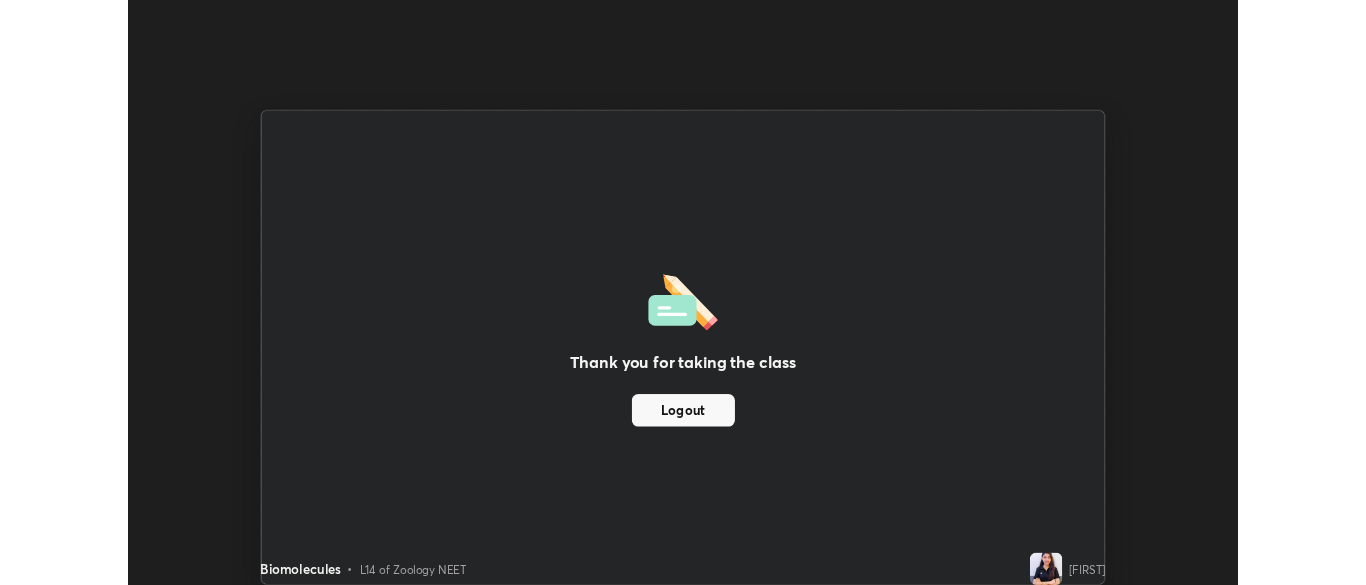 scroll, scrollTop: 585, scrollLeft: 1366, axis: both 